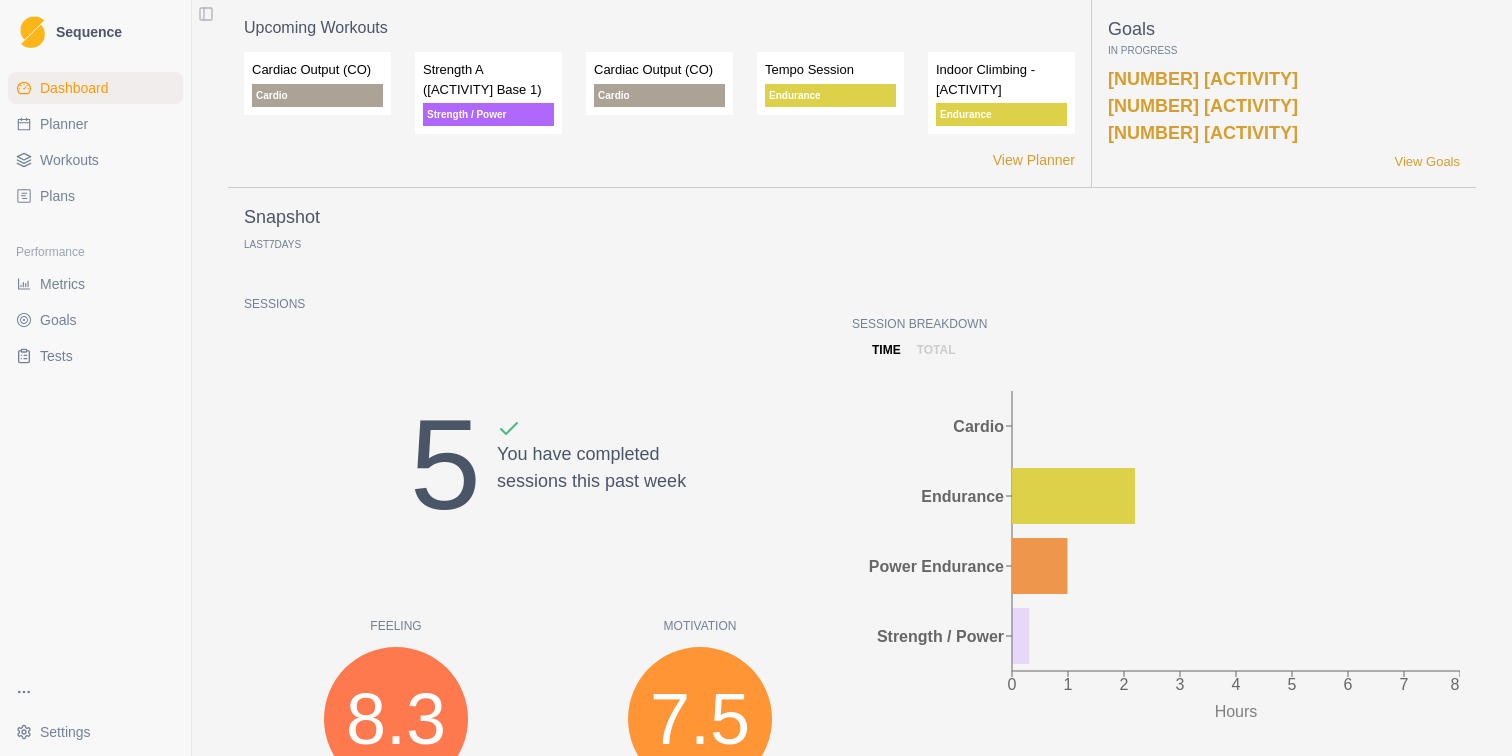 scroll, scrollTop: 0, scrollLeft: 0, axis: both 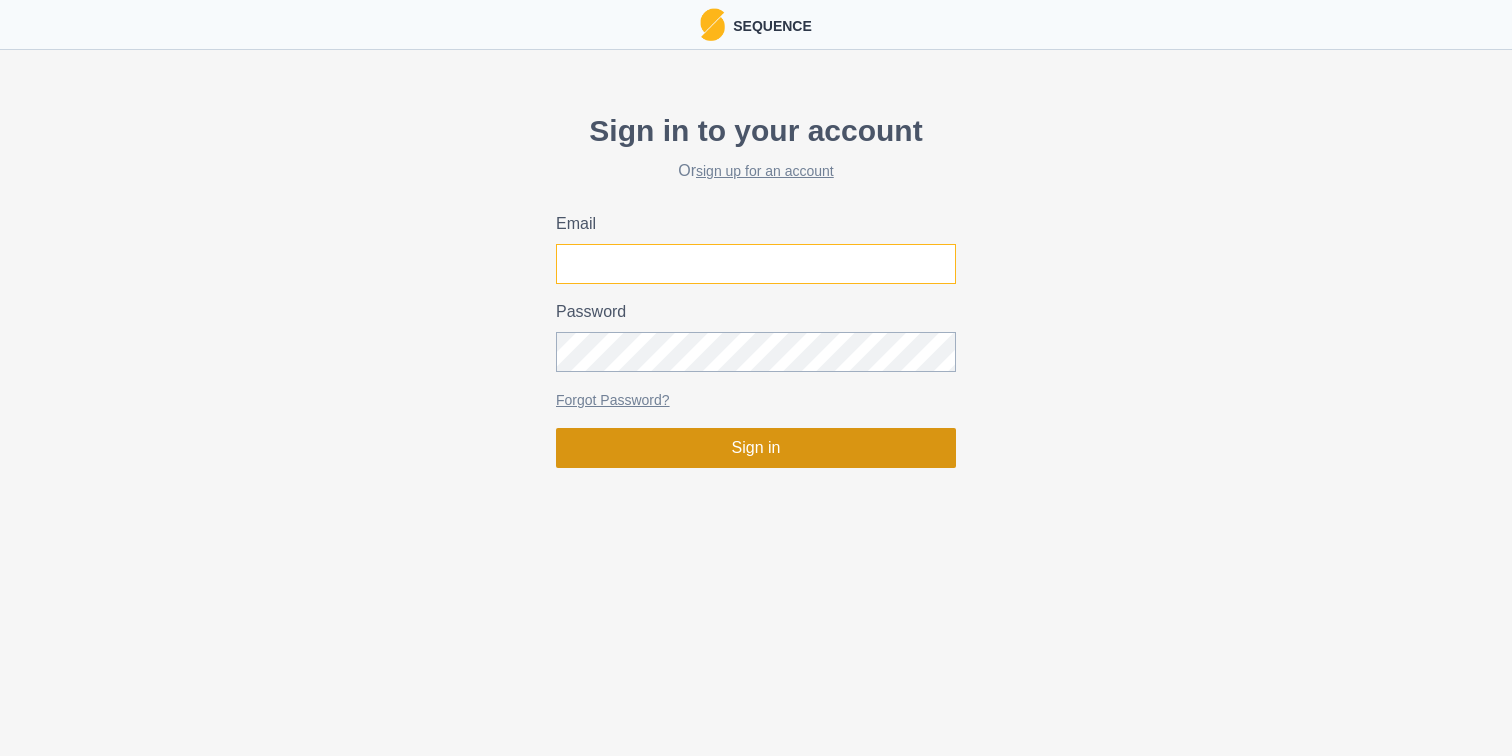type on "[EMAIL]" 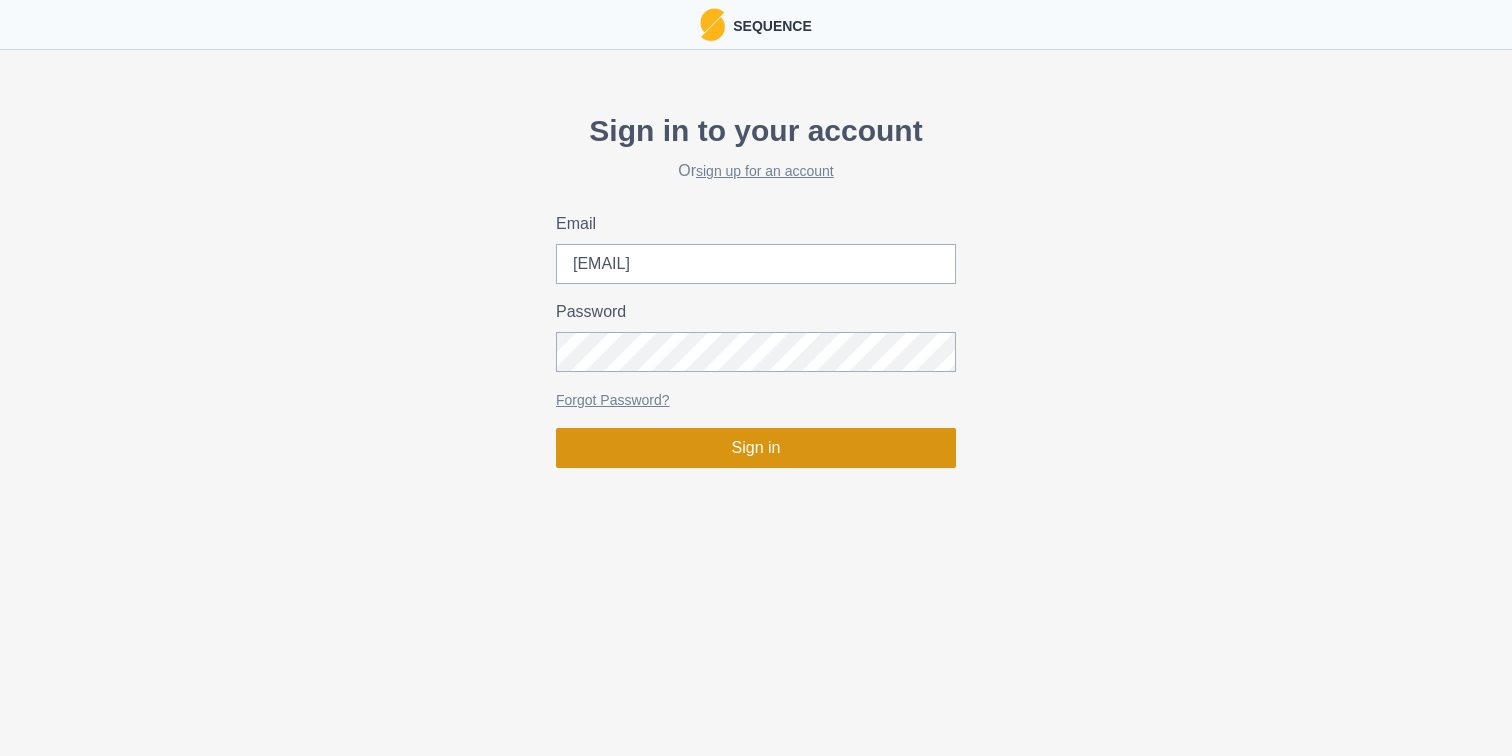 click on "Sign in" at bounding box center [756, 448] 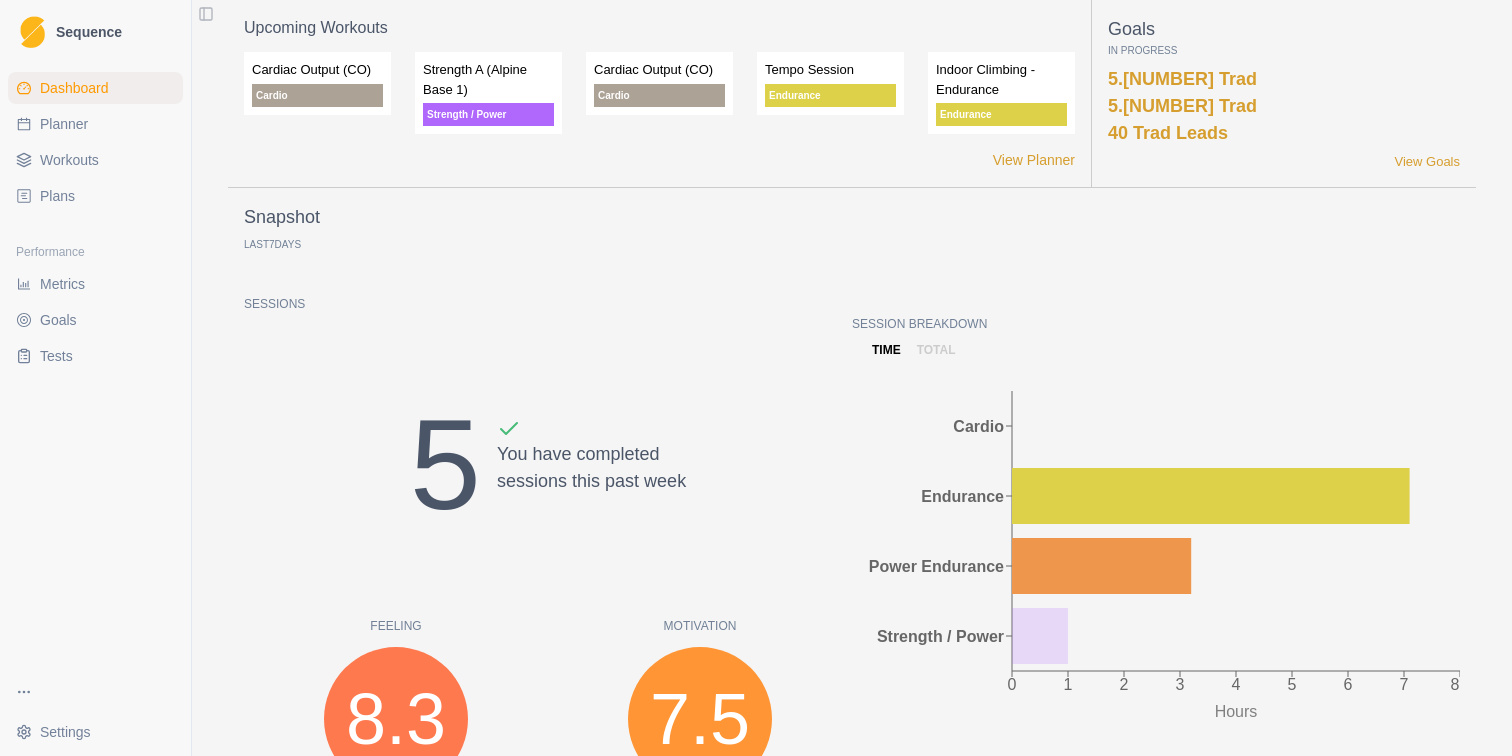 click on "Workouts" at bounding box center [69, 160] 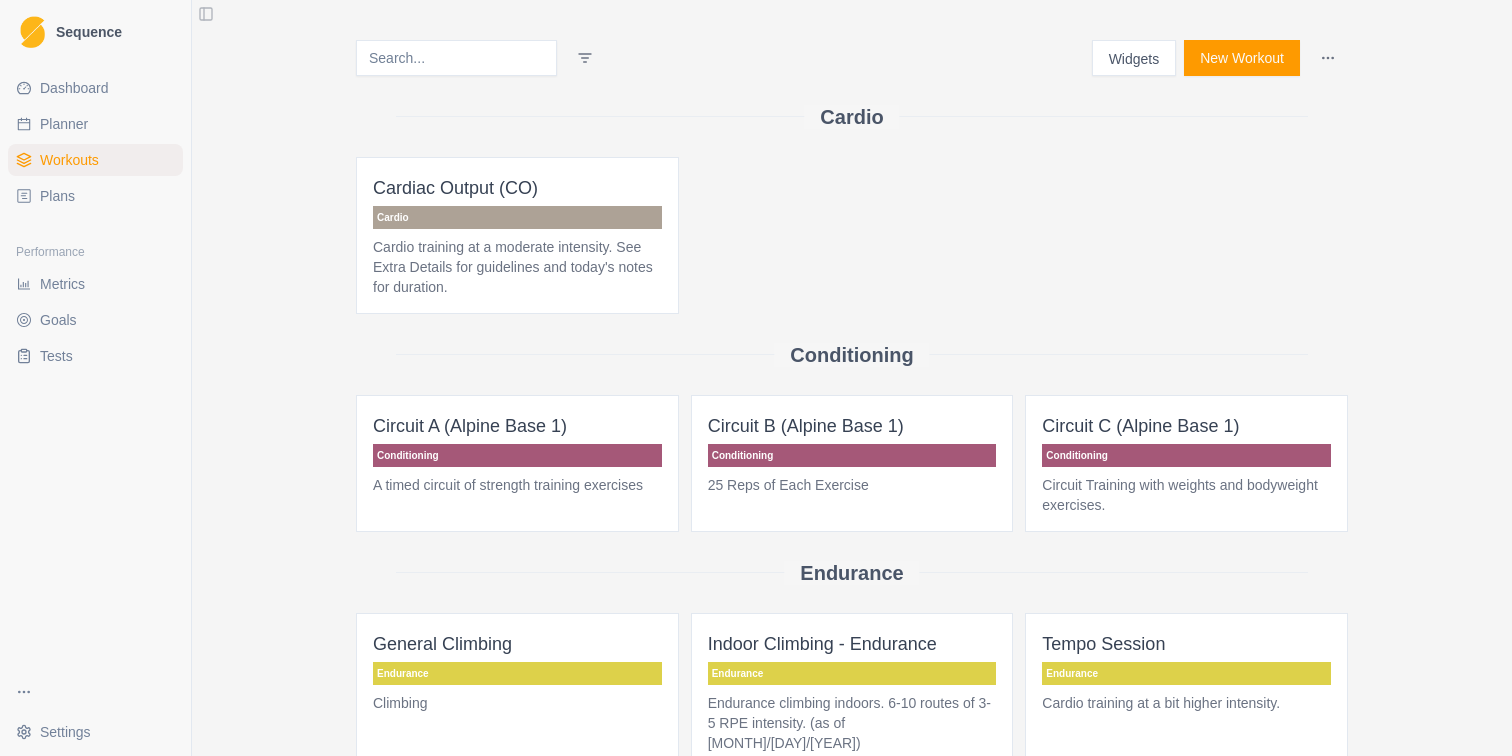 click on "Widgets" at bounding box center (1134, 58) 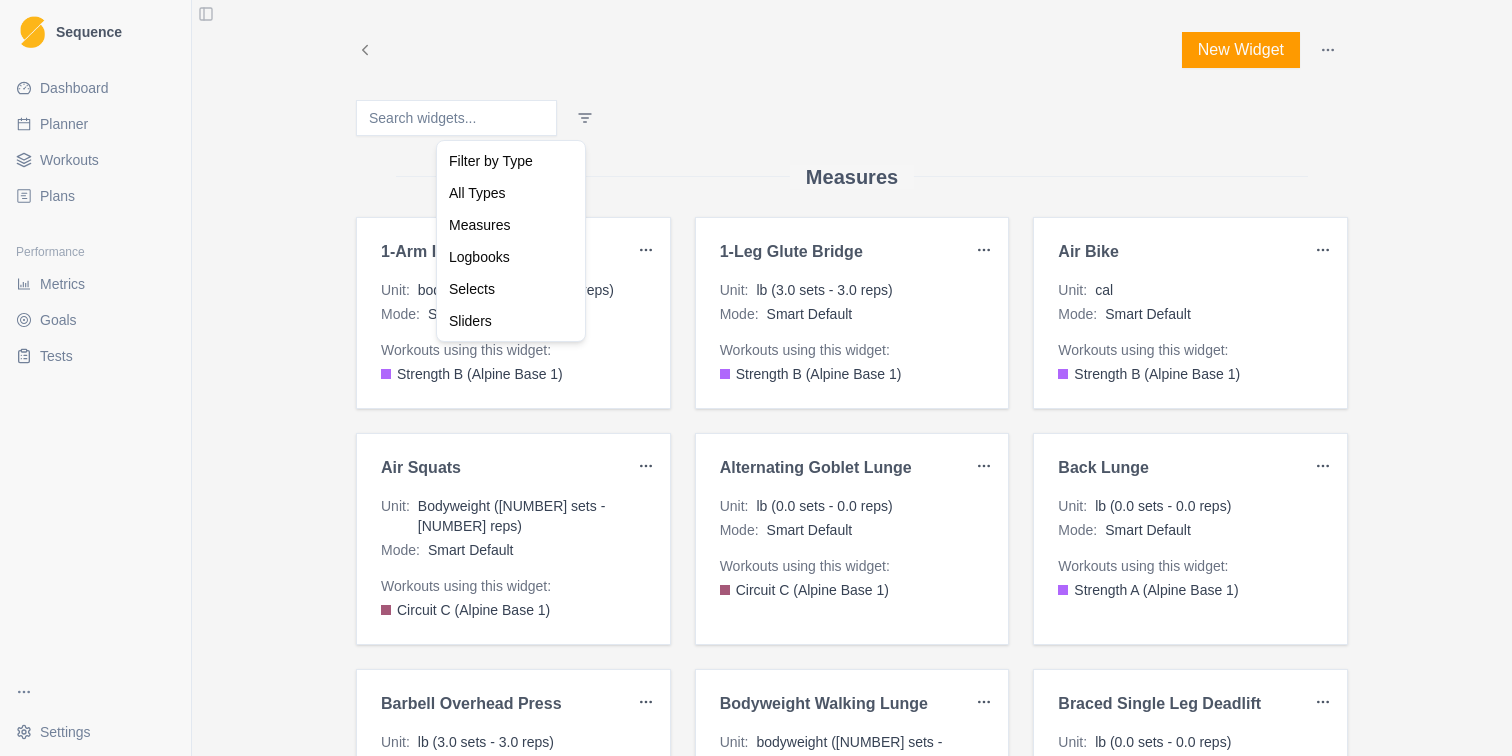 click on "Sequence Dashboard Planner Workouts Plans Performance Metrics Goals Tests Settings Toggle Sidebar New Widget Measures 1-Arm Inverted Row Unit : bodyweight ([NUMBER] sets - [NUMBER] reps) Mode : Smart Default Workouts using this widget: Strength B (Alpine Base 1) 1-Leg Glute Bridge Unit : lb ([NUMBER] sets - [NUMBER] reps) Mode : Smart Default Workouts using this widget: Strength B (Alpine Base 1) Air Bike Unit : cal Mode : Smart Default Workouts using this widget: Strength B (Alpine Base 1) Air Squats Unit : Bodyweight ([NUMBER] sets - [NUMBER] reps) Mode : Smart Default Workouts using this widget: Circuit C (Alpine Base 1) Alternating Goblet Lunge Unit : lb ([NUMBER] sets - [NUMBER] reps) Mode : Smart Default Workouts using this widget: Circuit C (Alpine Base 1) Back Lunge Unit : lb ([NUMBER] sets - [NUMBER] reps) Mode : Smart Default Workouts using this widget: Strength A (Alpine Base 1) Barbell Overhead Press Unit : lb ([NUMBER] sets - [NUMBER] reps) Mode : Smart Default Workouts using this widget: Strength A (Alpine Base 1) Bodyweight Walking Lunge" at bounding box center (756, 378) 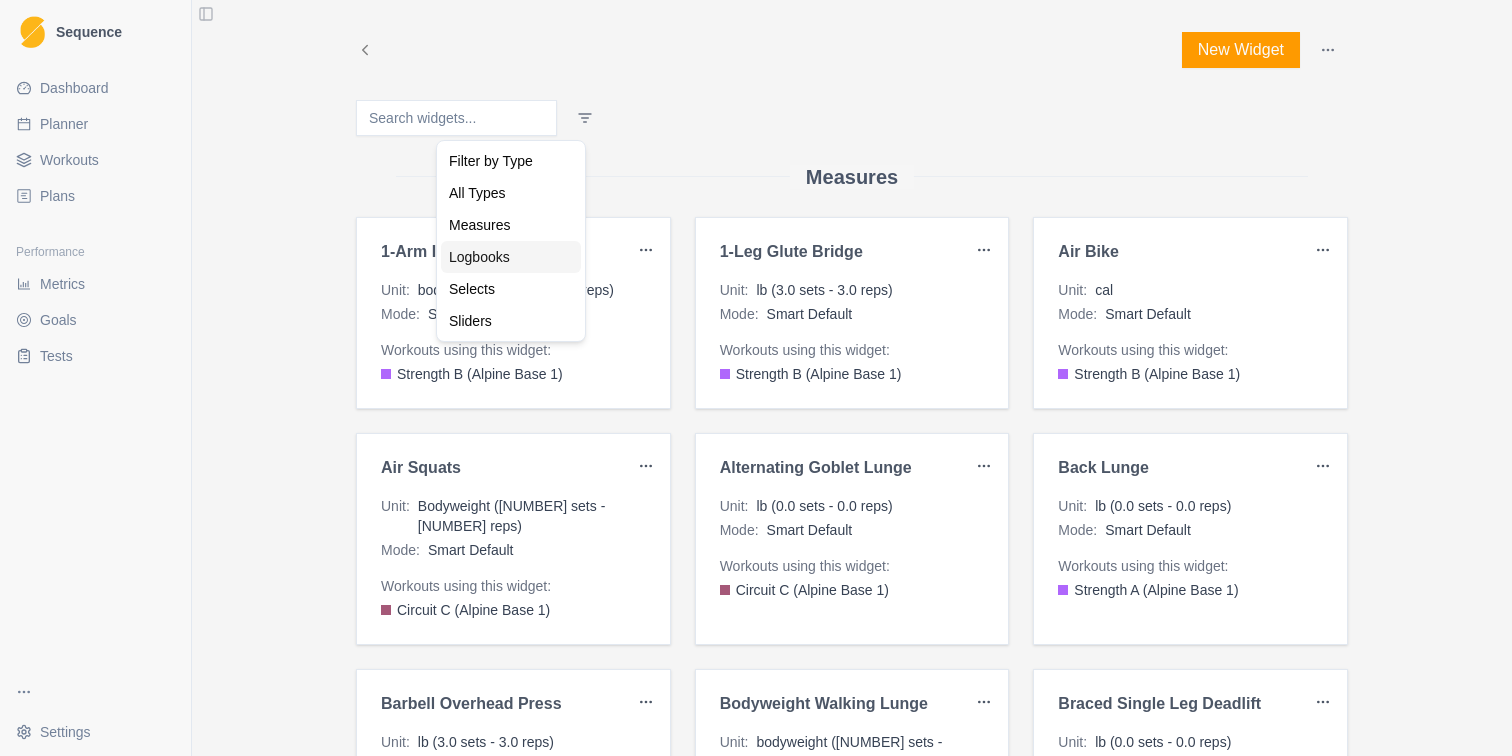 click on "Logbooks" at bounding box center [511, 257] 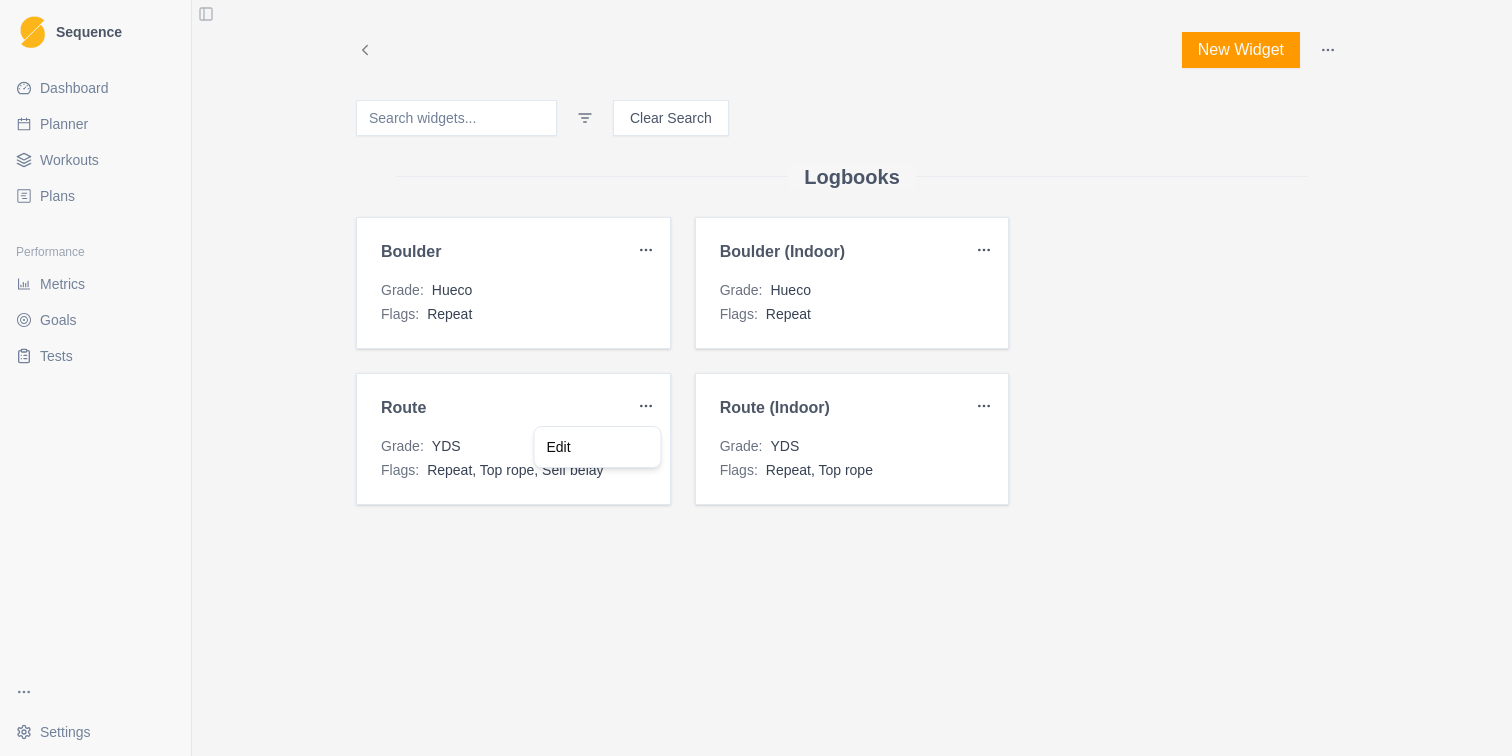 click on "Sequence Dashboard Planner Workouts Plans Performance Metrics Goals Tests Settings Toggle Sidebar New Widget Clear Search Logbooks Boulder Grade : Hueco Flags : Repeat Boulder (Indoor) Grade : Hueco Flags : Repeat Route Grade : YDS Flags : Repeat, Top rope, Self belay Route (Indoor) Grade : YDS Flags : Repeat, Top rope
Cardio Edit" at bounding box center (756, 378) 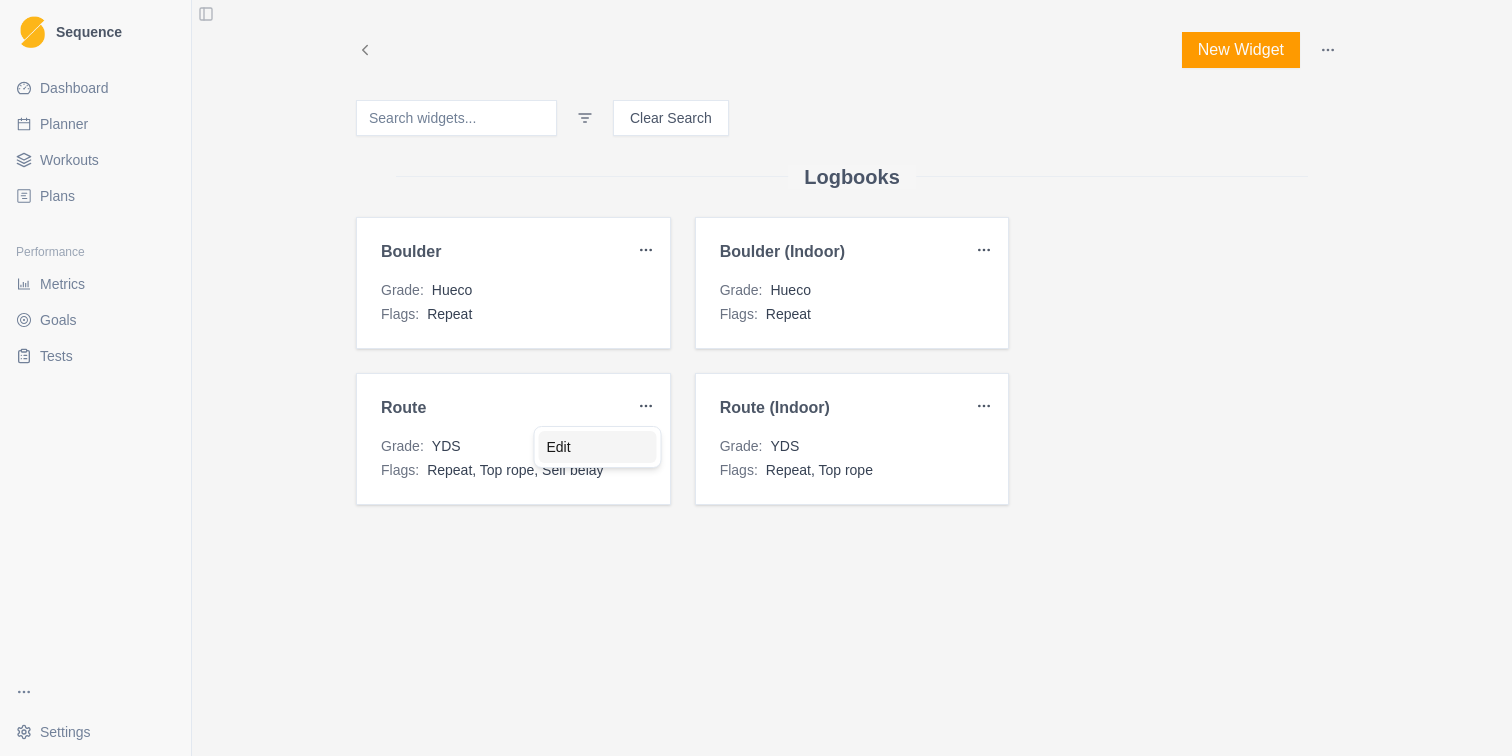 click on "Edit" at bounding box center [598, 447] 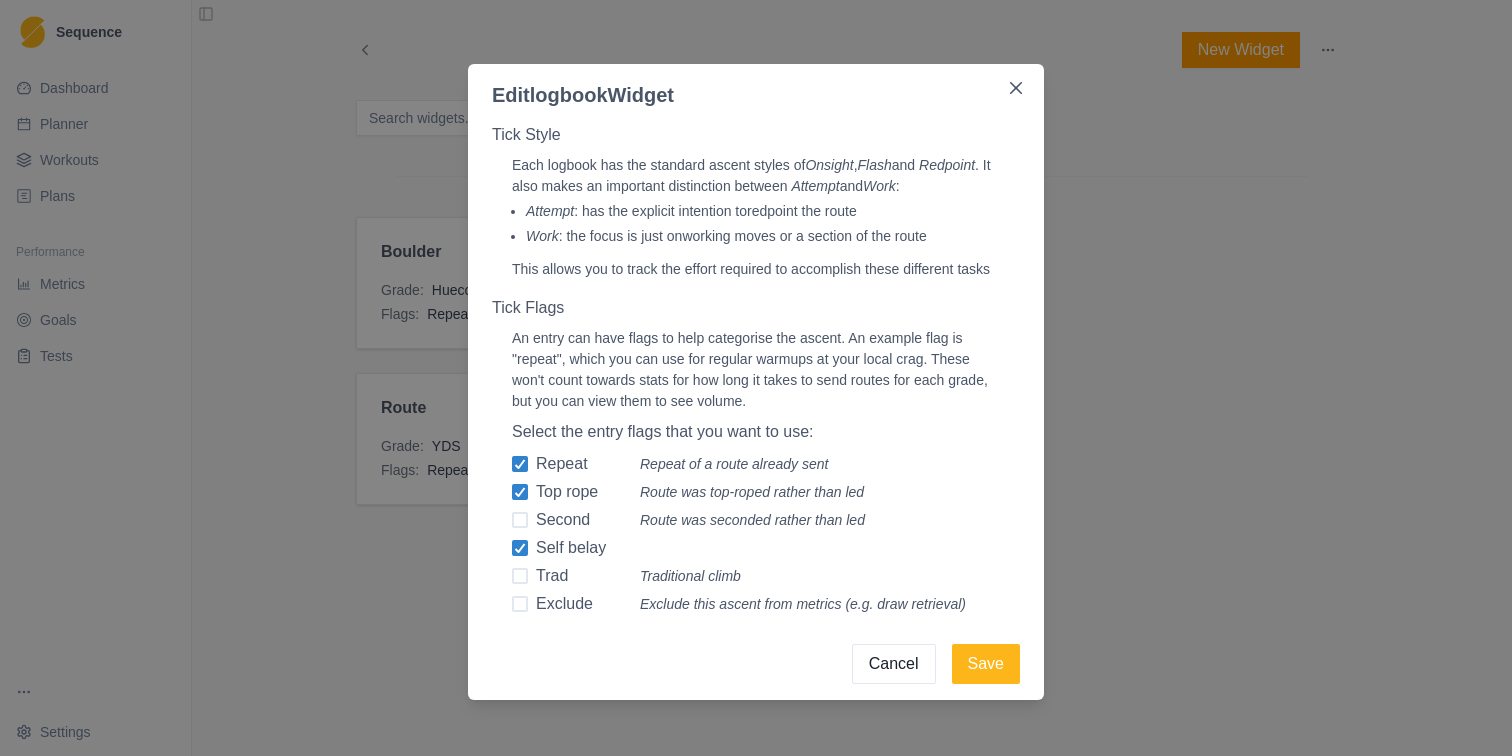 scroll, scrollTop: 355, scrollLeft: 0, axis: vertical 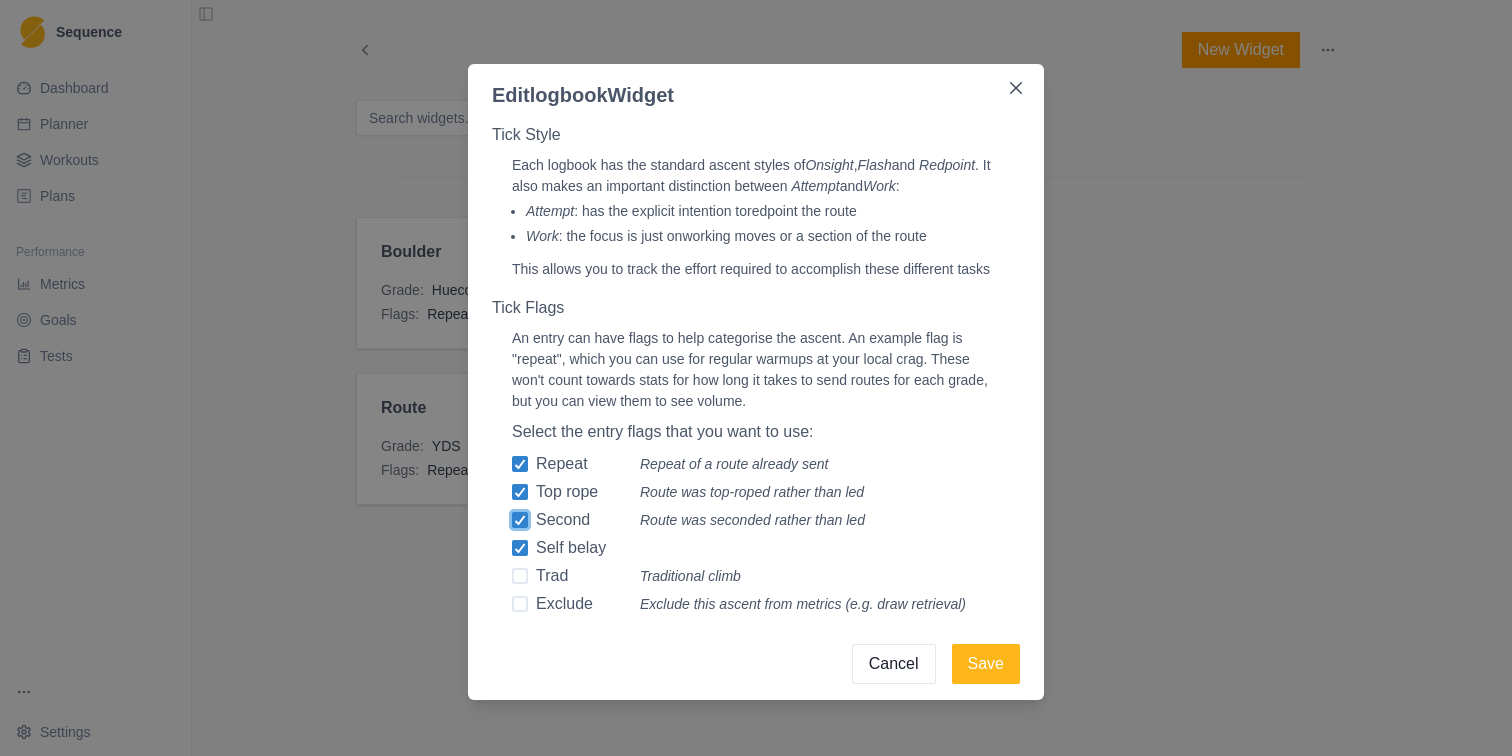 click at bounding box center [520, 576] 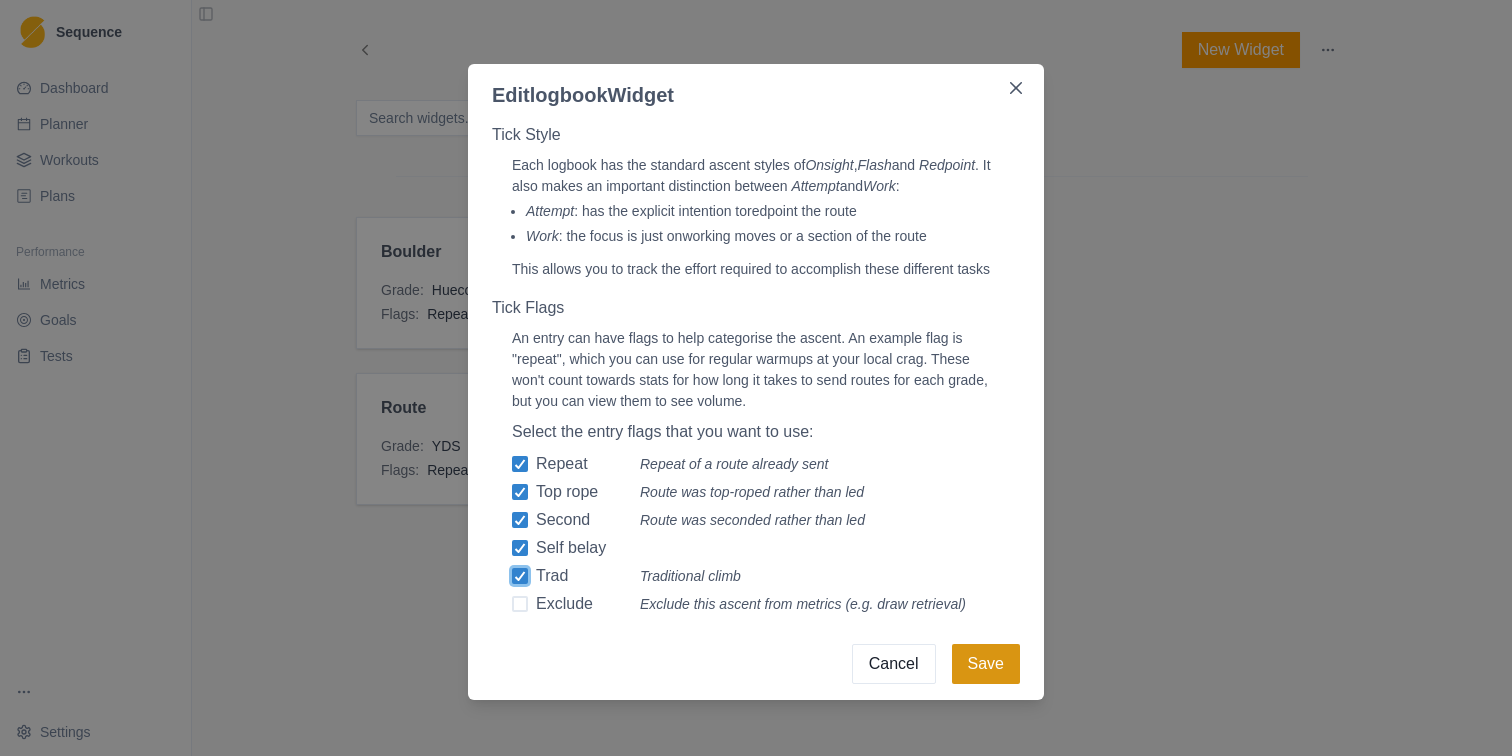 click on "Save" at bounding box center (986, 664) 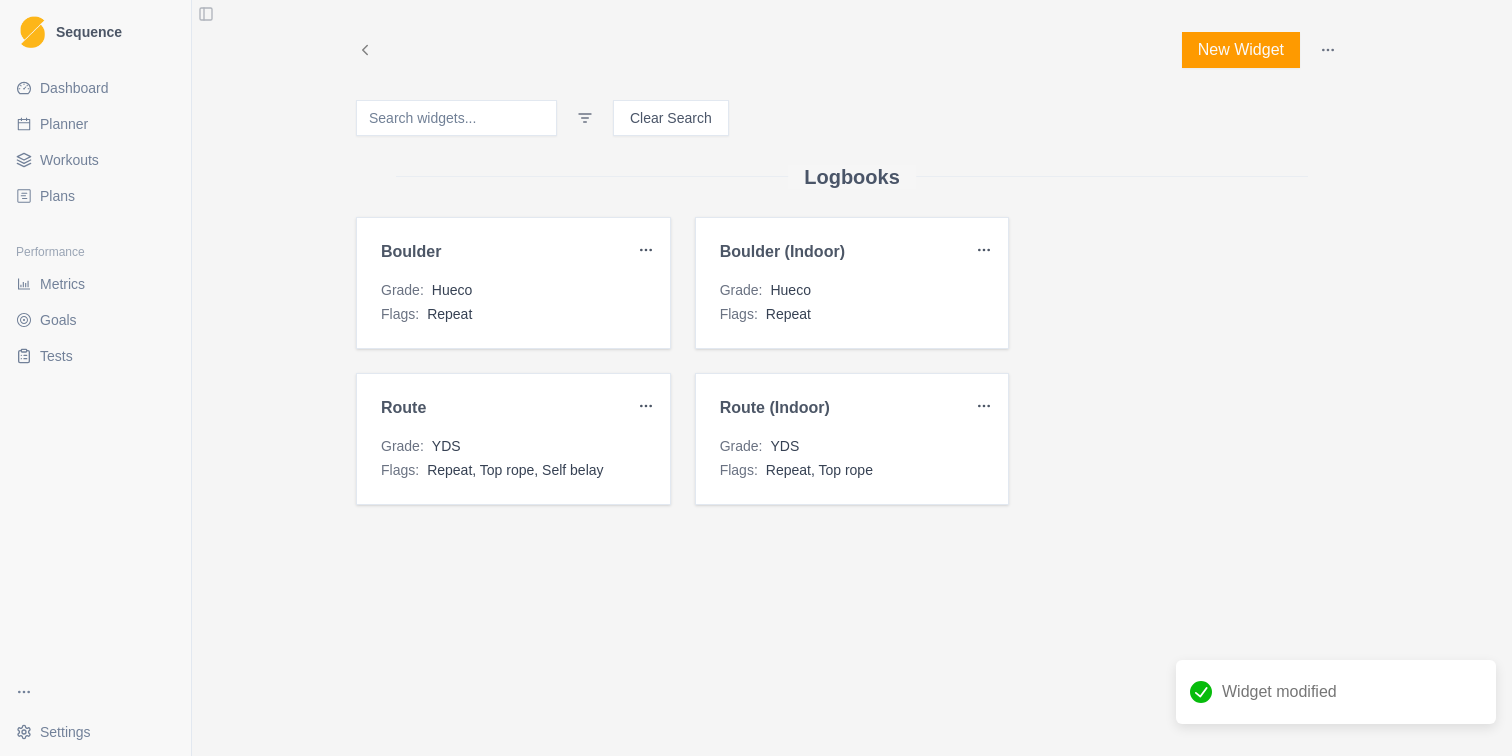 click on "Sequence Dashboard Planner Workouts Plans Performance Metrics Goals Tests Settings Toggle Sidebar New Widget Clear Search Logbooks Boulder Grade : Hueco Flags : Repeat Boulder (Indoor) Grade : Hueco Flags : Repeat Route Grade : YDS Flags : Repeat, Top rope, Self belay Route (Indoor) Grade : YDS Flags : Repeat, Top rope Widget modified
Cardio" at bounding box center (756, 378) 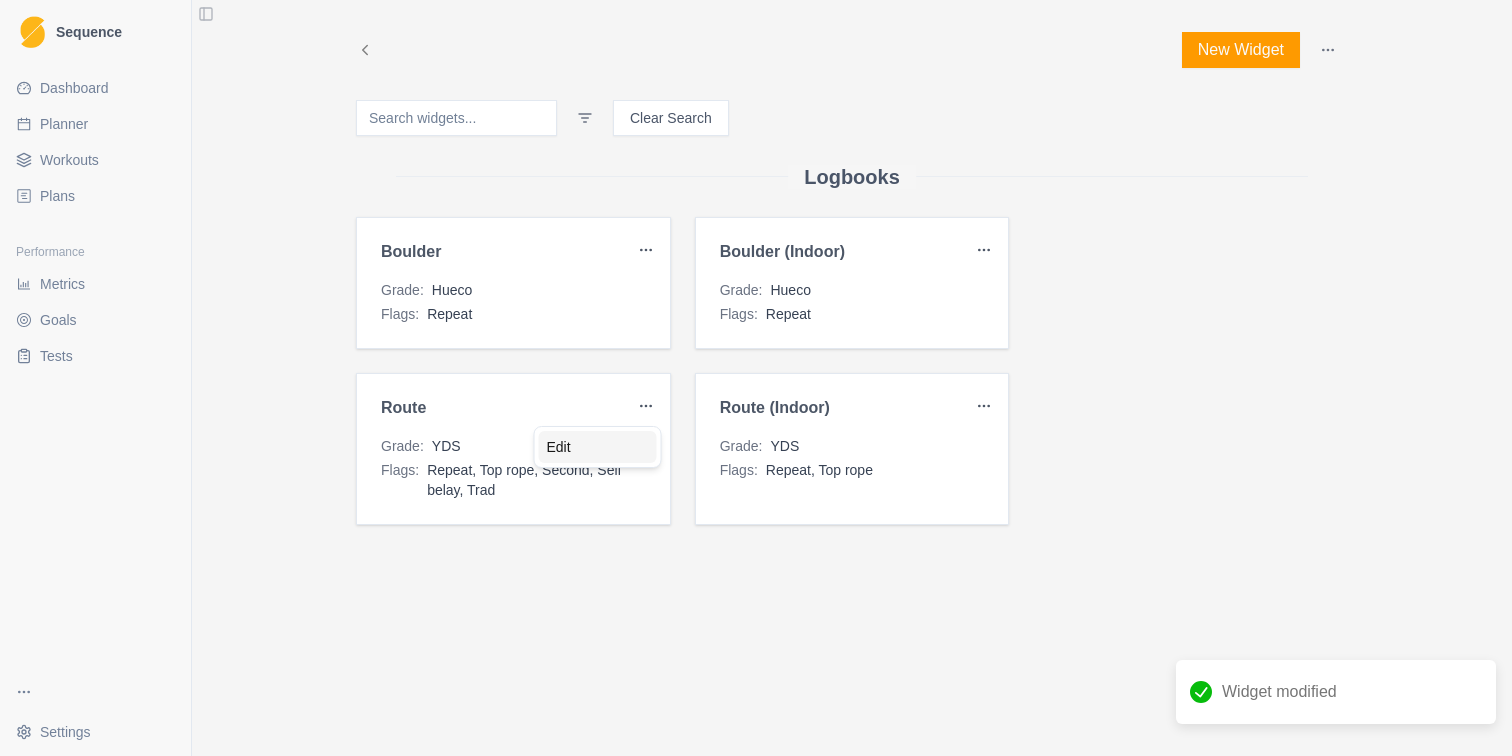 click on "Edit" at bounding box center [598, 447] 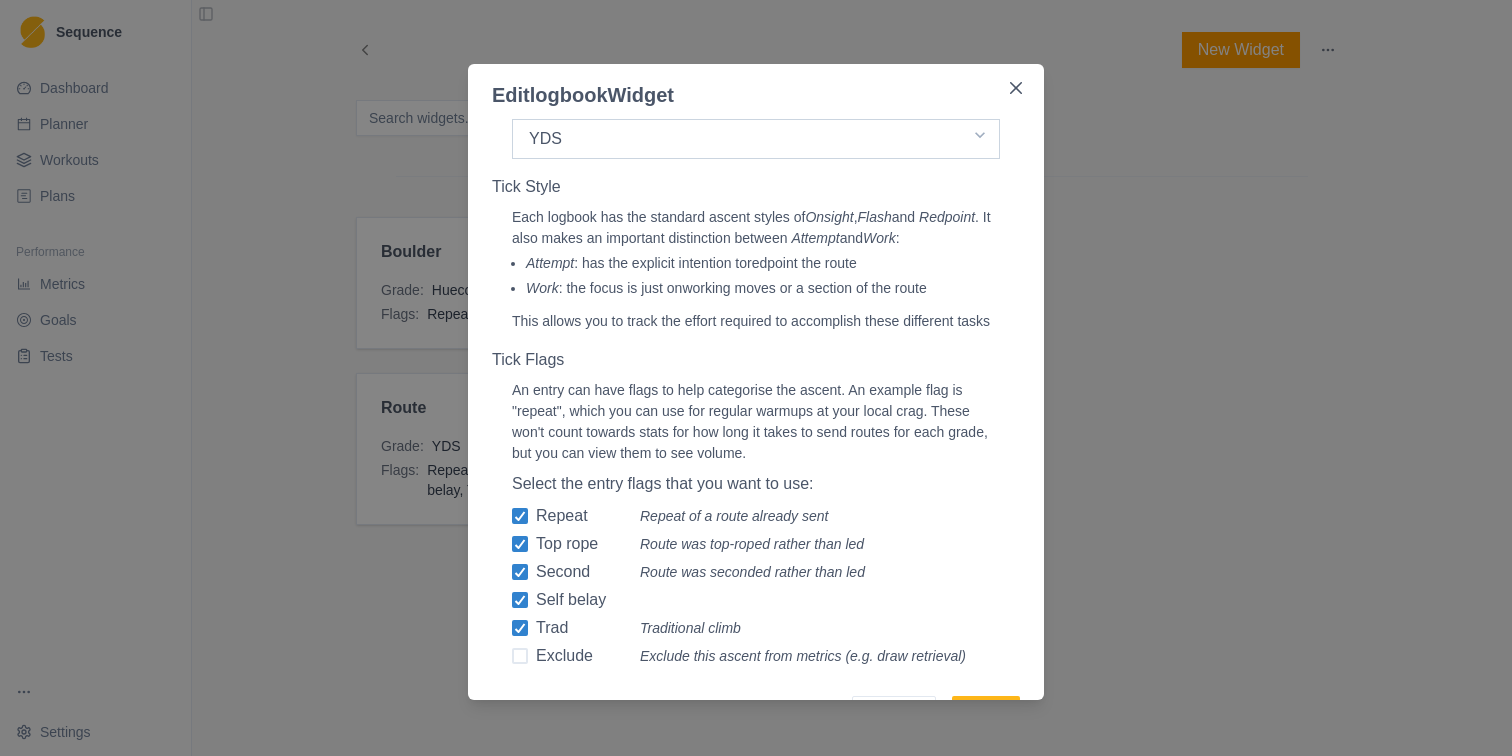 scroll, scrollTop: 355, scrollLeft: 0, axis: vertical 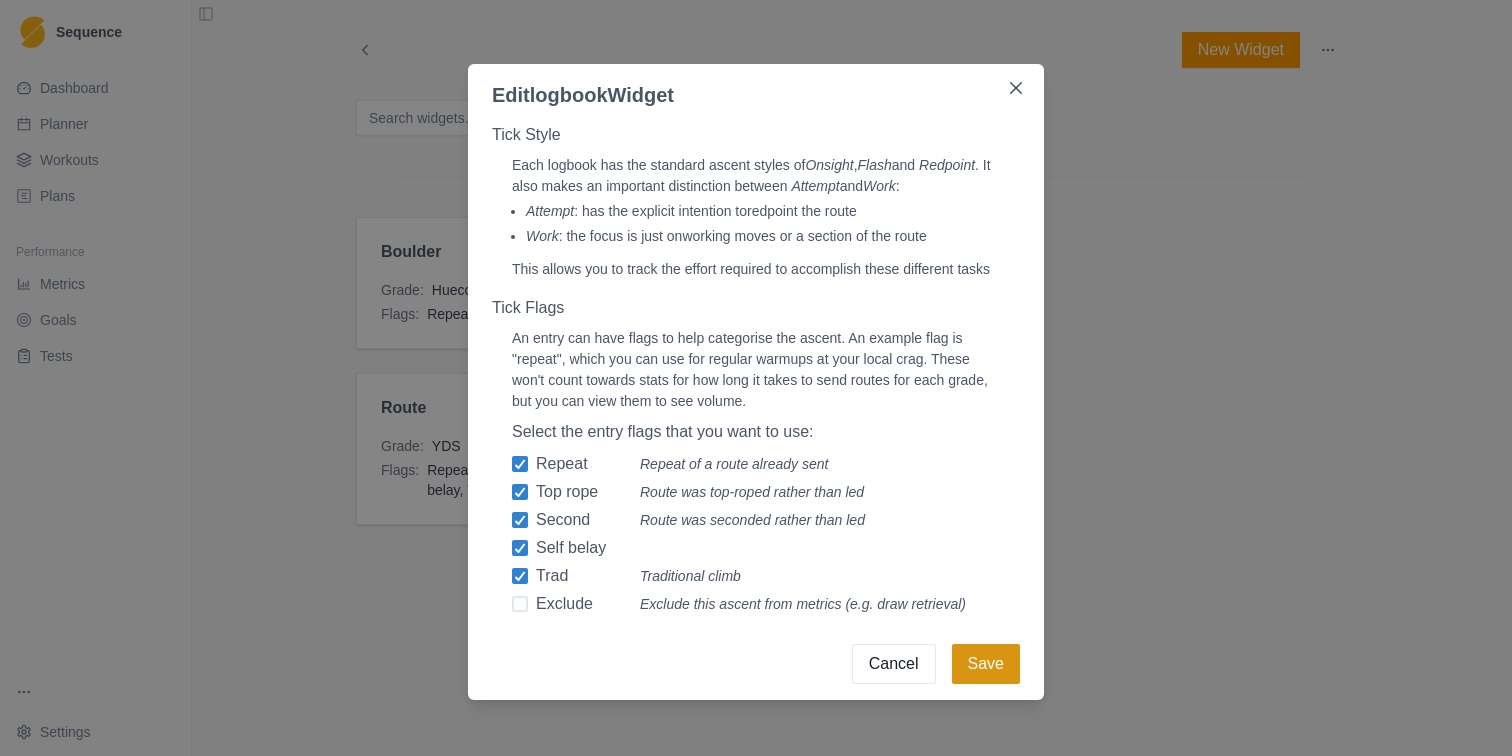 click on "Save" at bounding box center [986, 664] 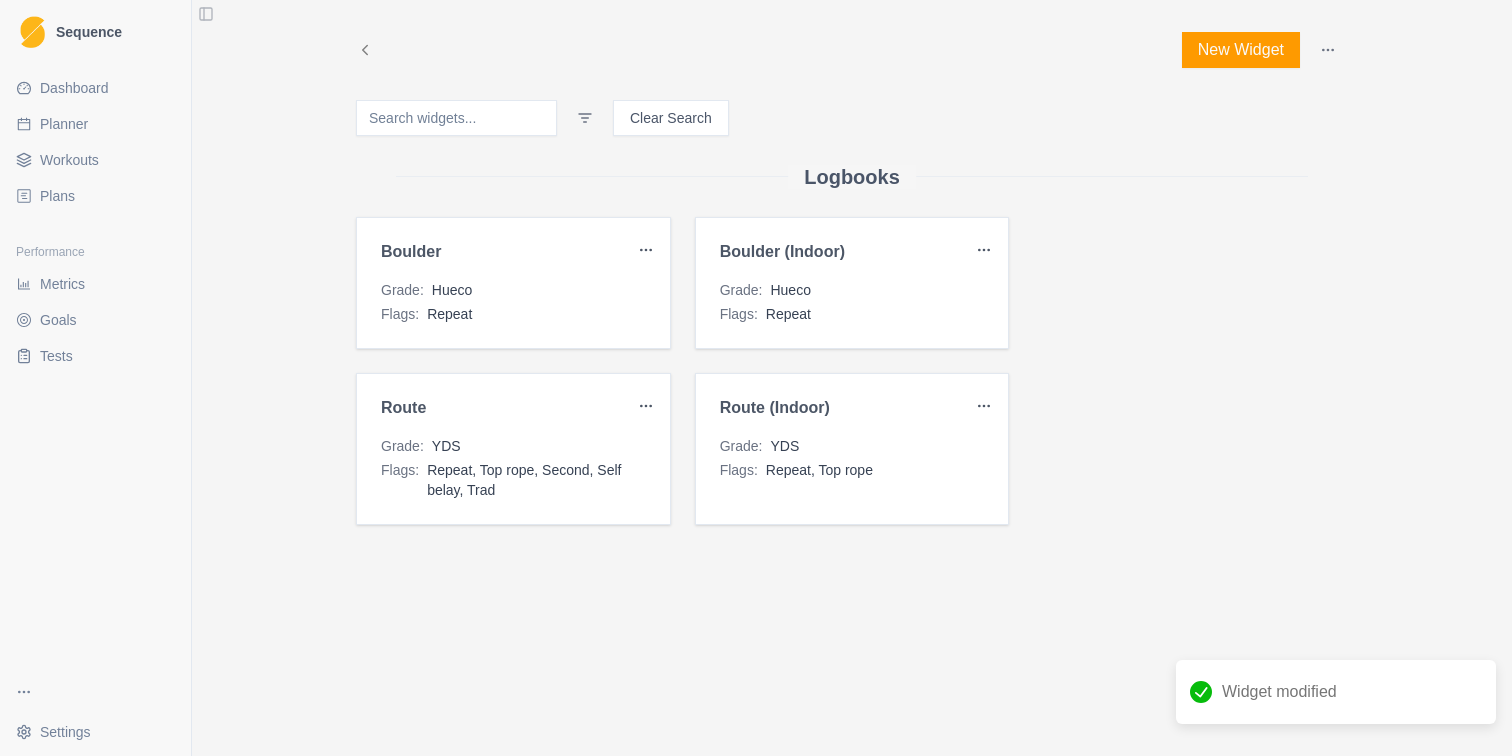 click on "Workouts" at bounding box center (69, 160) 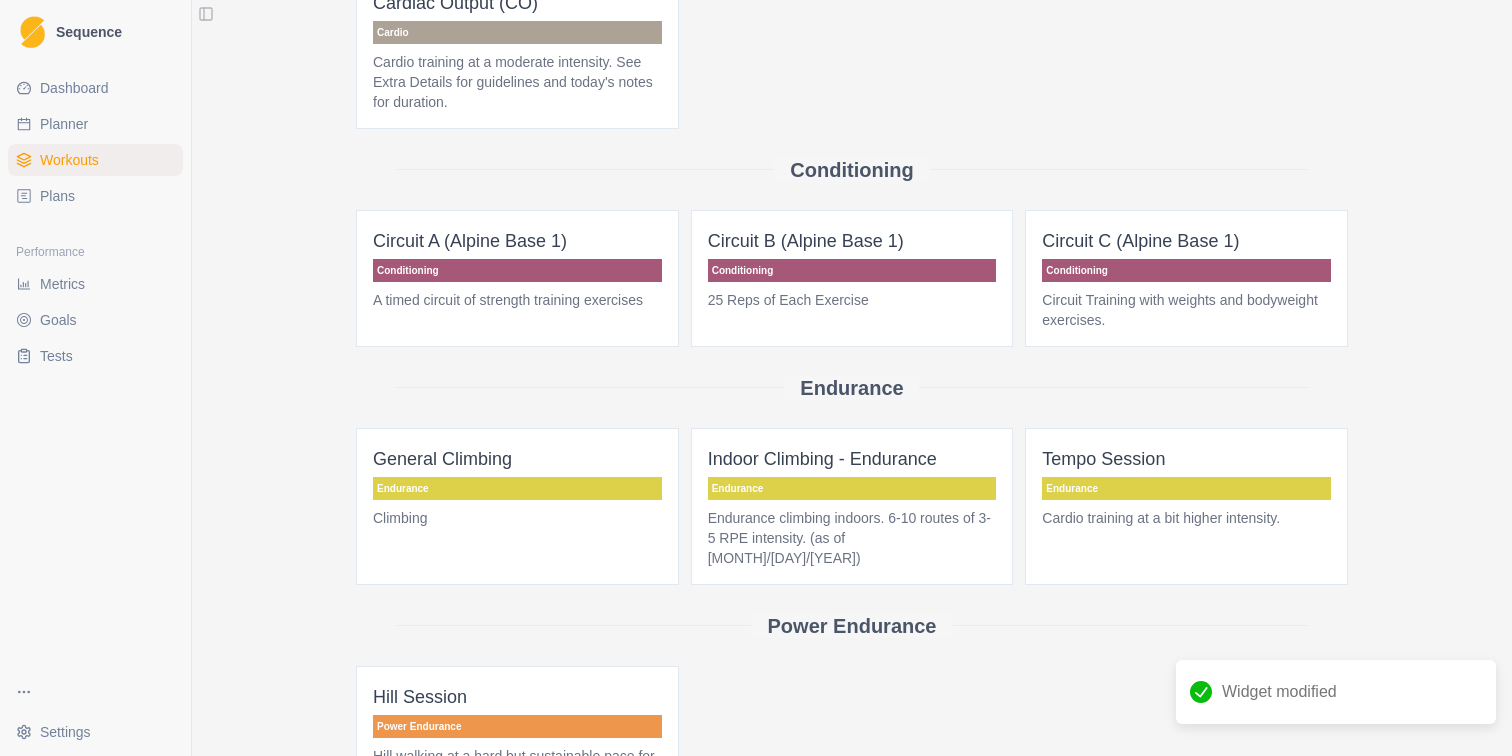 scroll, scrollTop: 224, scrollLeft: 0, axis: vertical 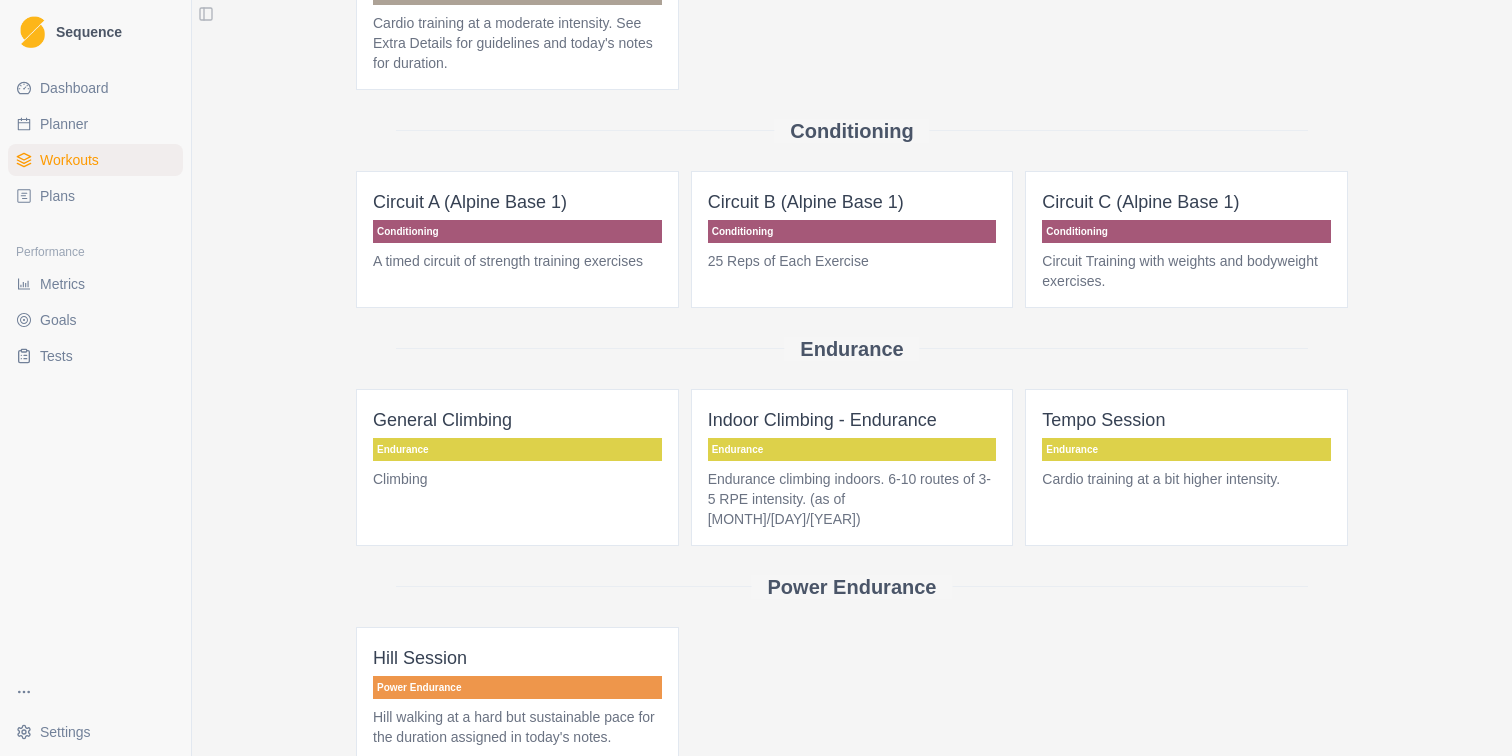 click on "Climbing" at bounding box center [517, 479] 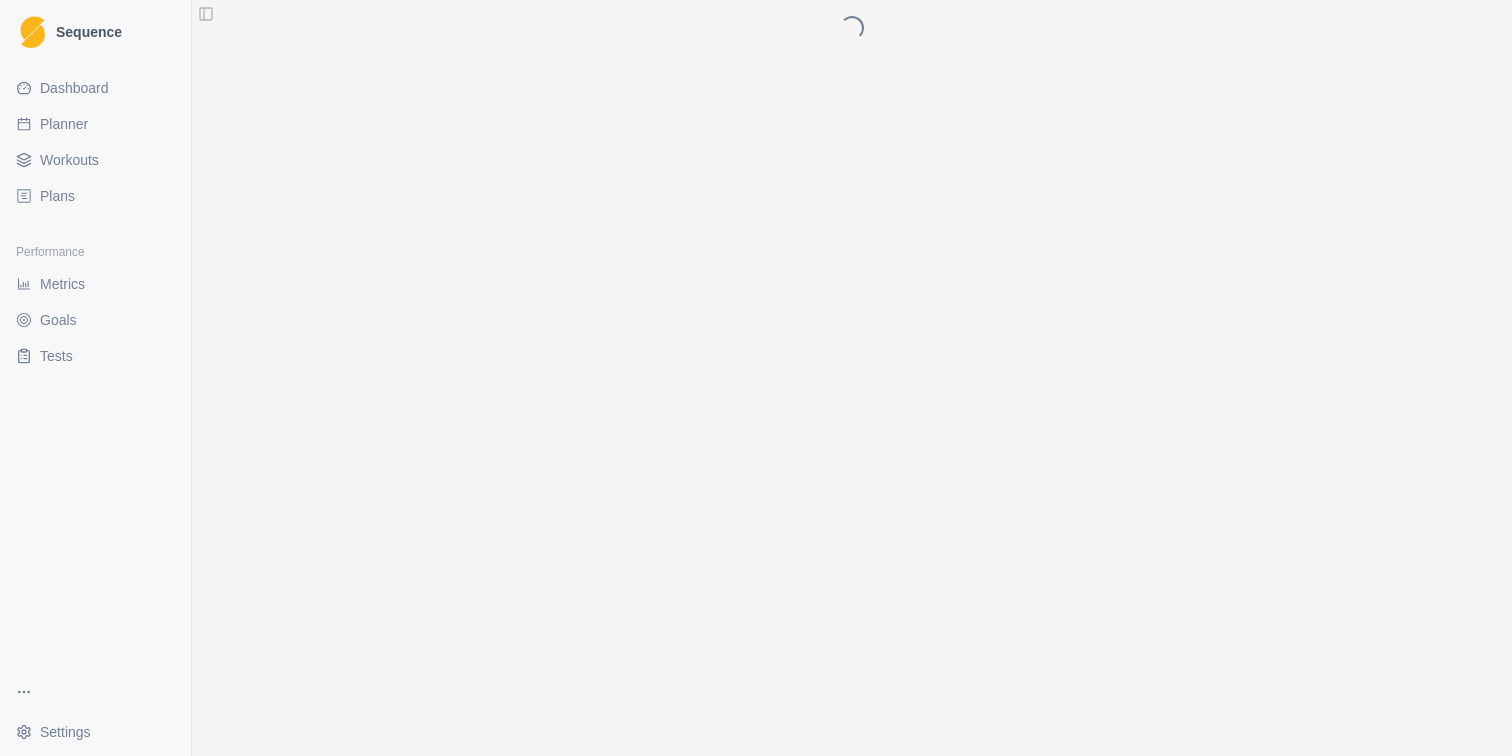 scroll, scrollTop: 0, scrollLeft: 0, axis: both 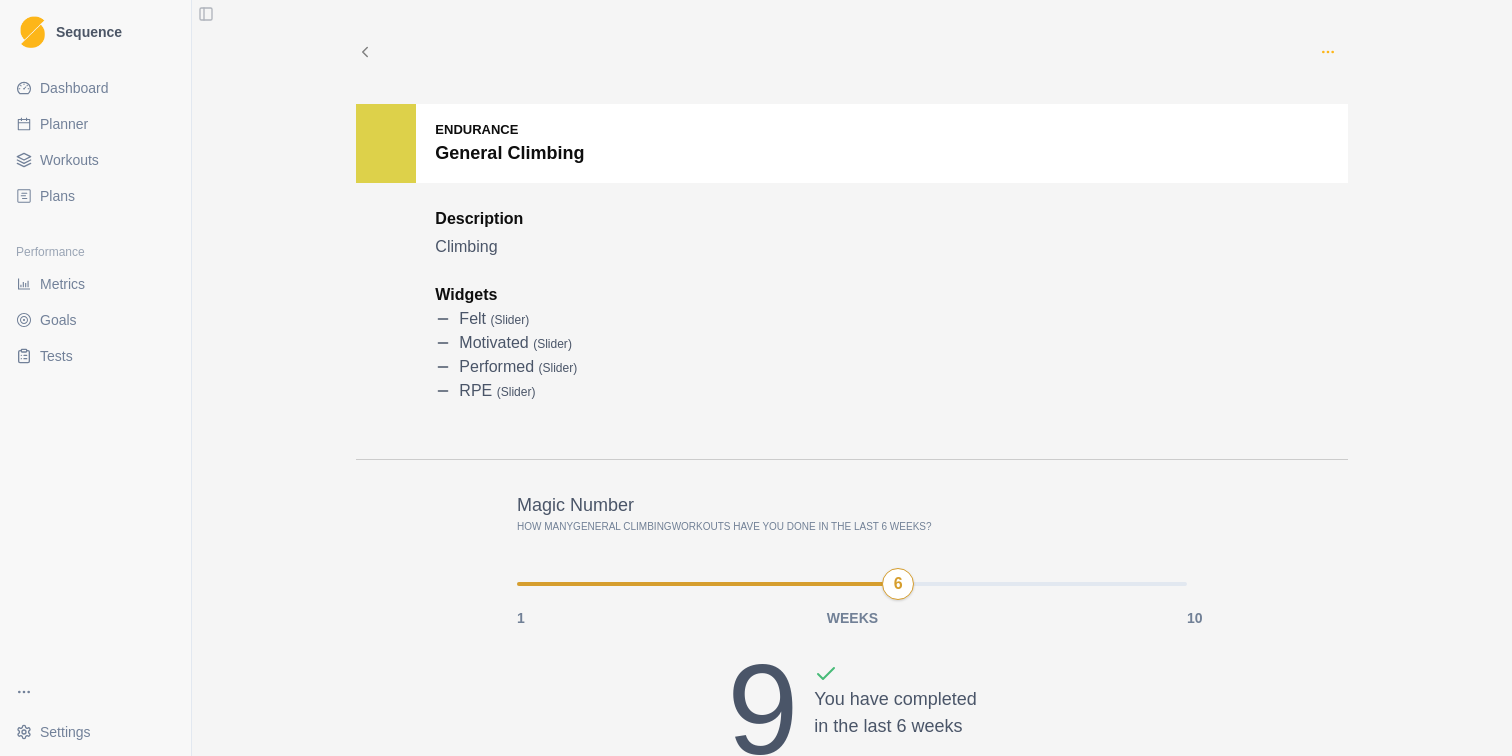 click 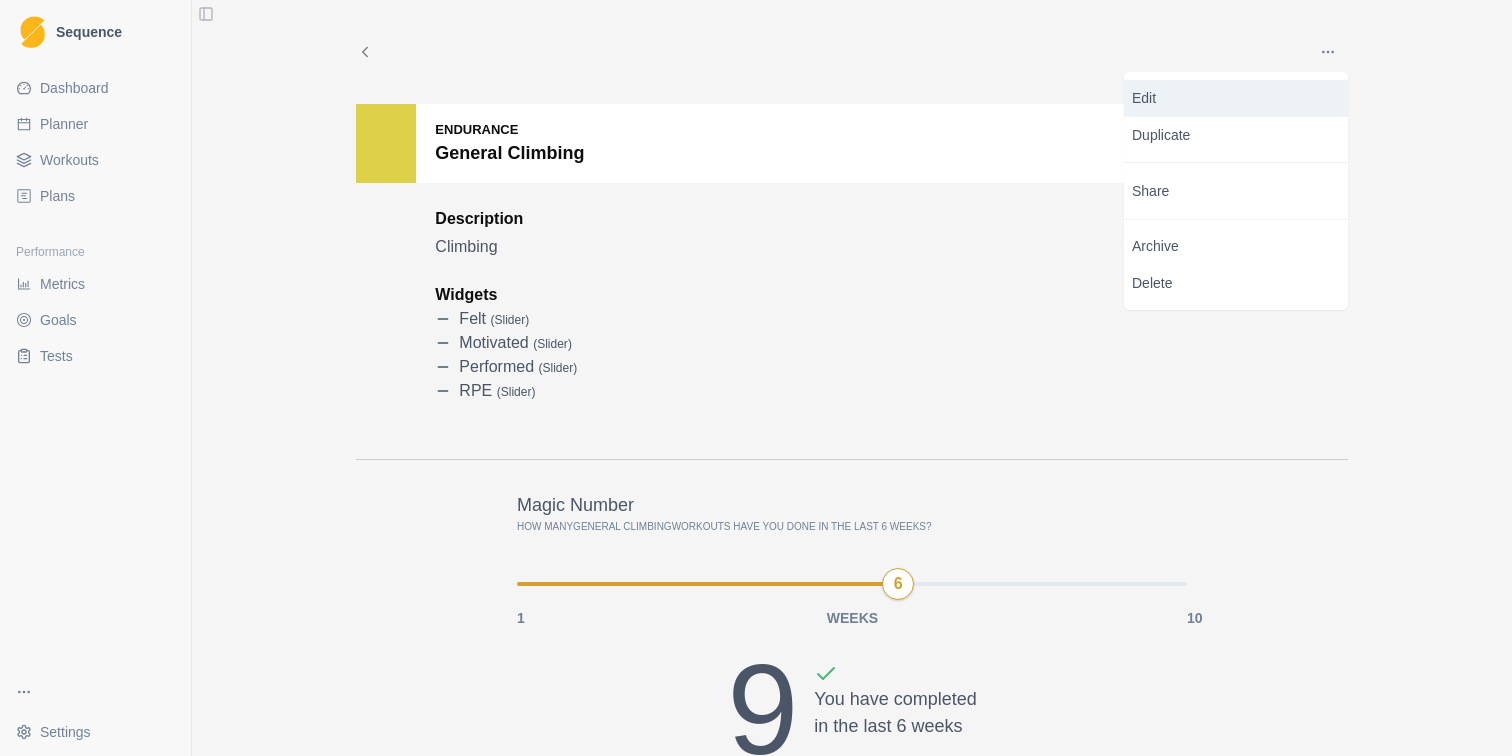 click on "Edit" at bounding box center [1236, 98] 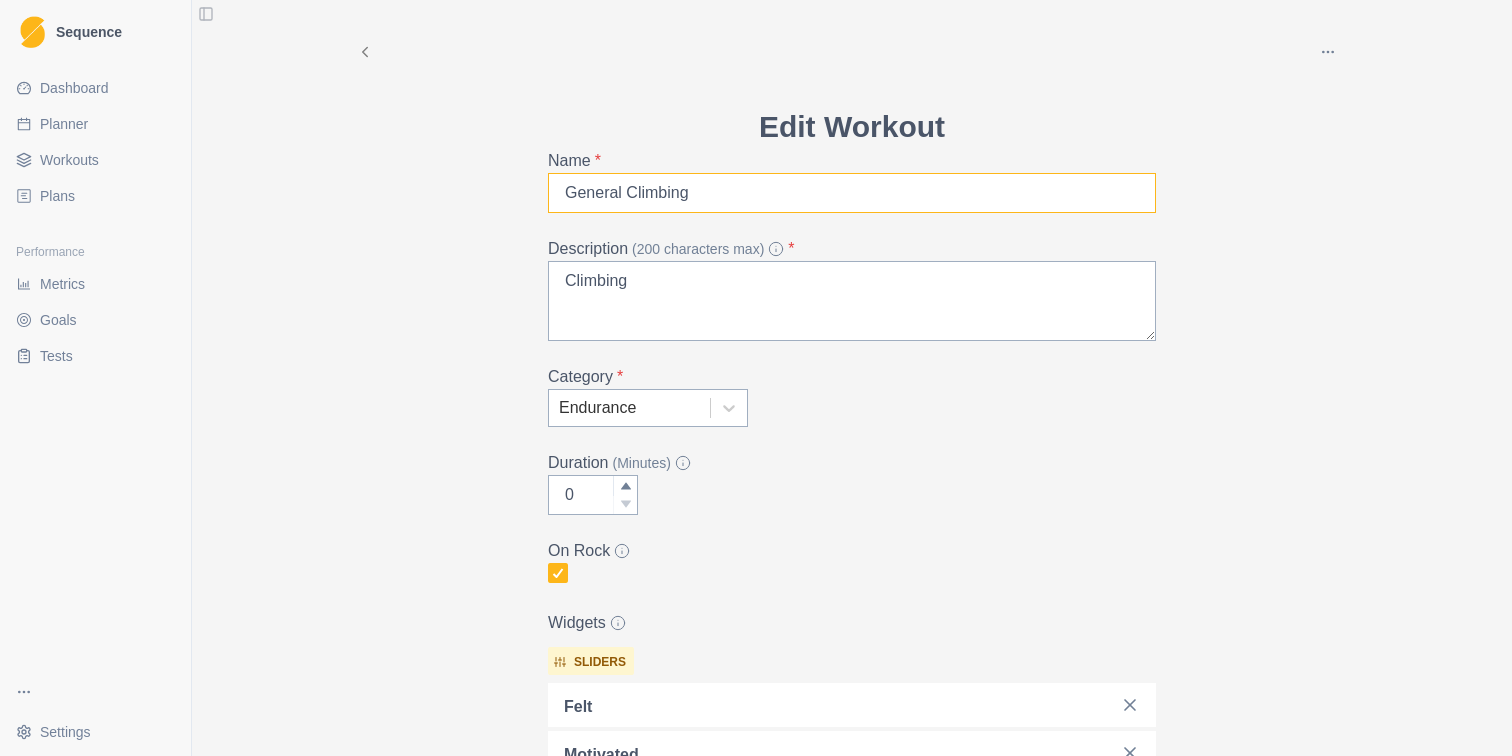 click on "General Climbing" at bounding box center [852, 193] 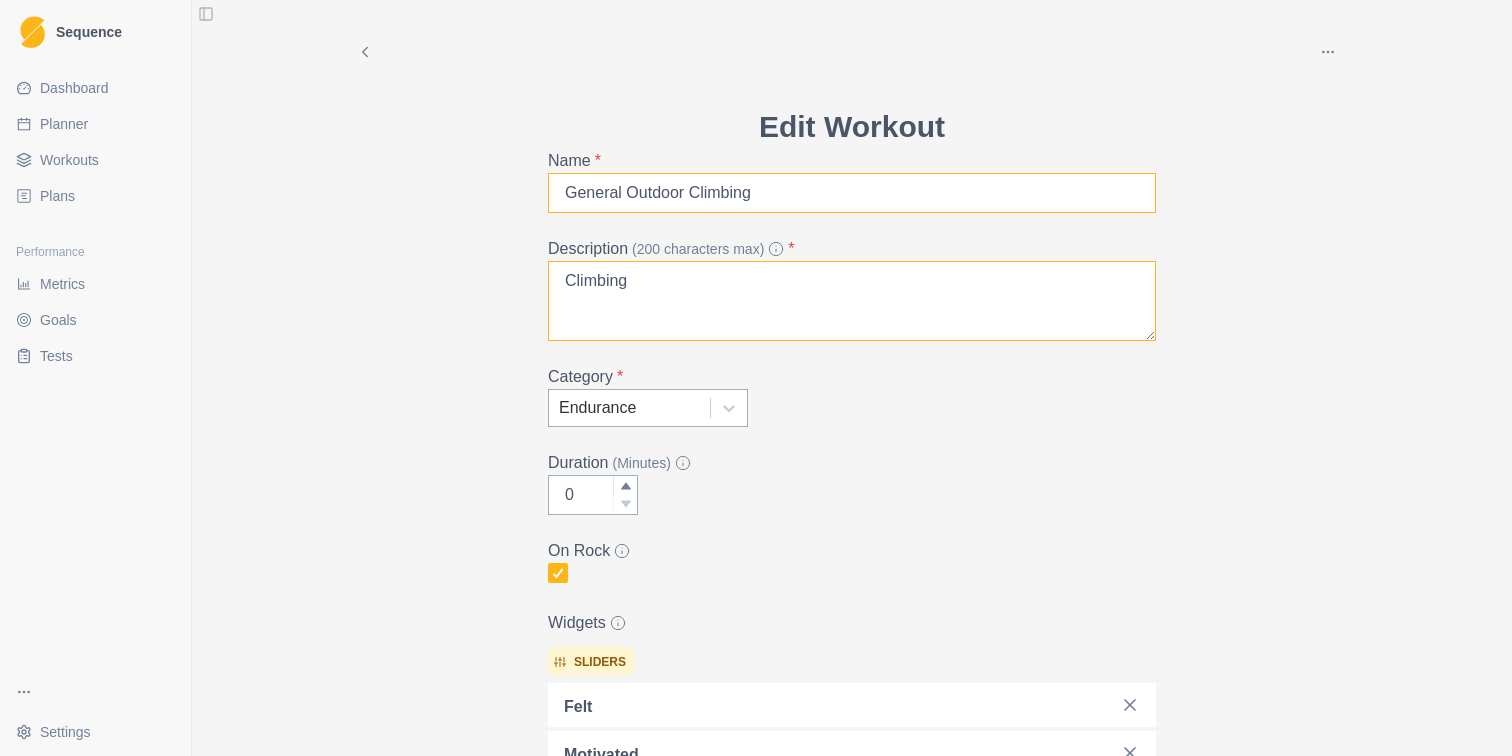 type on "General Outdoor Climbing" 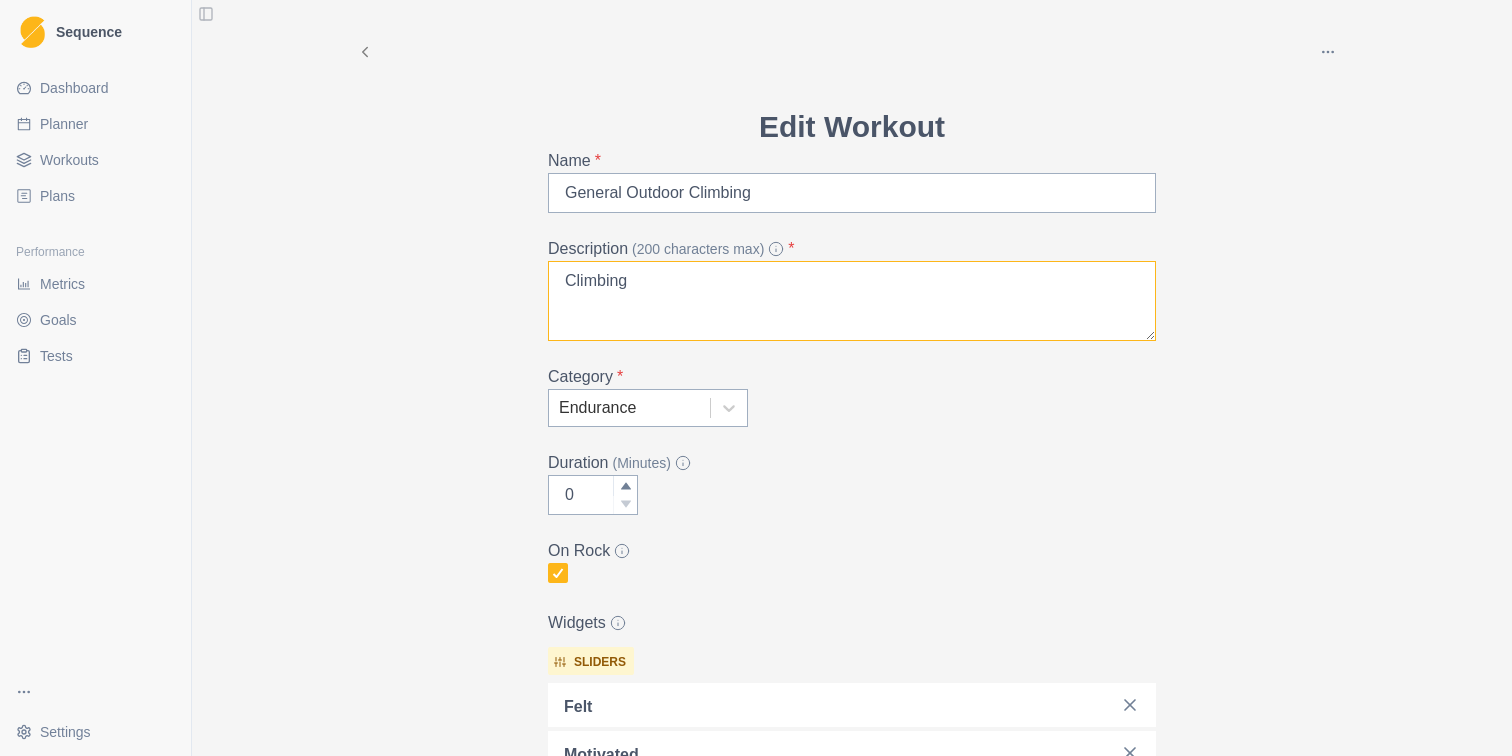 click on "Climbing" at bounding box center (852, 301) 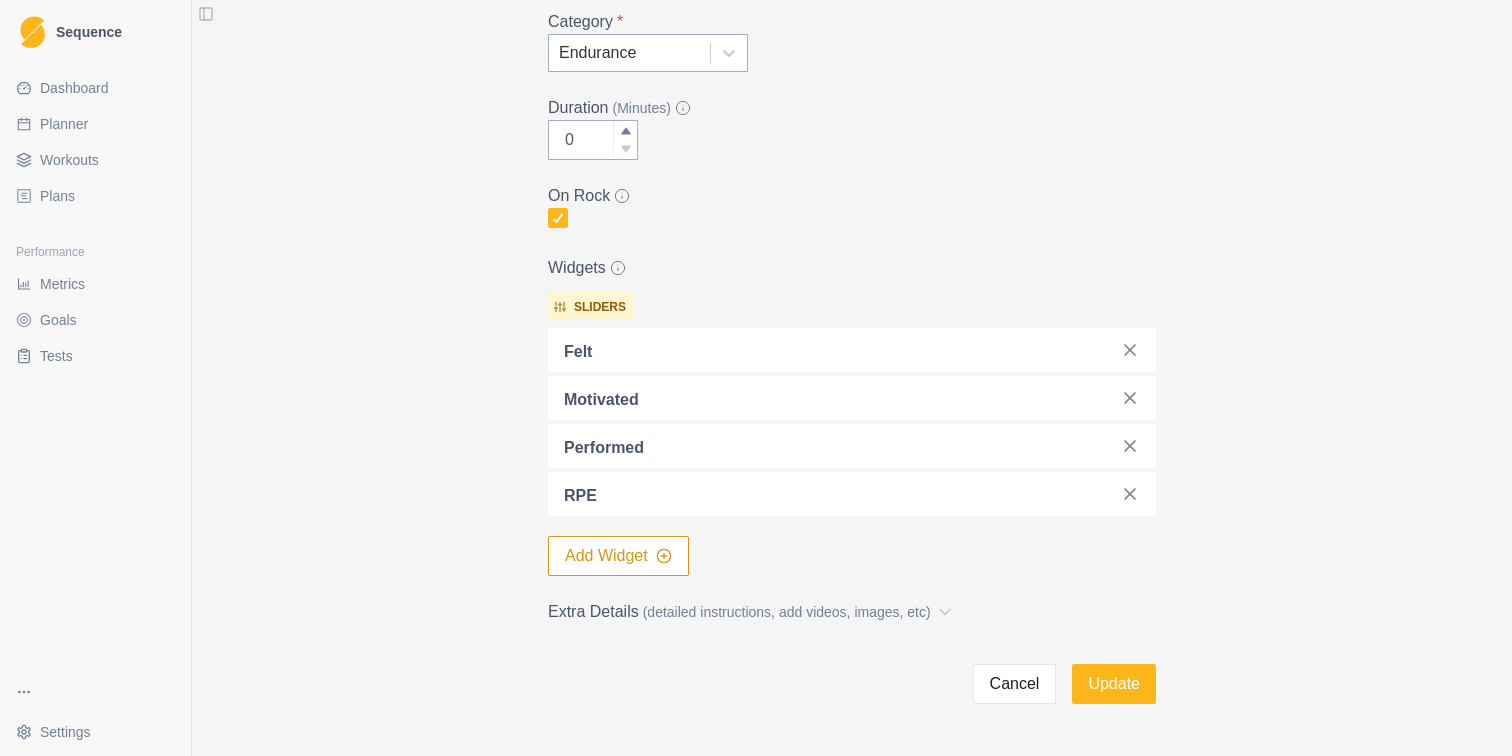 scroll, scrollTop: 367, scrollLeft: 0, axis: vertical 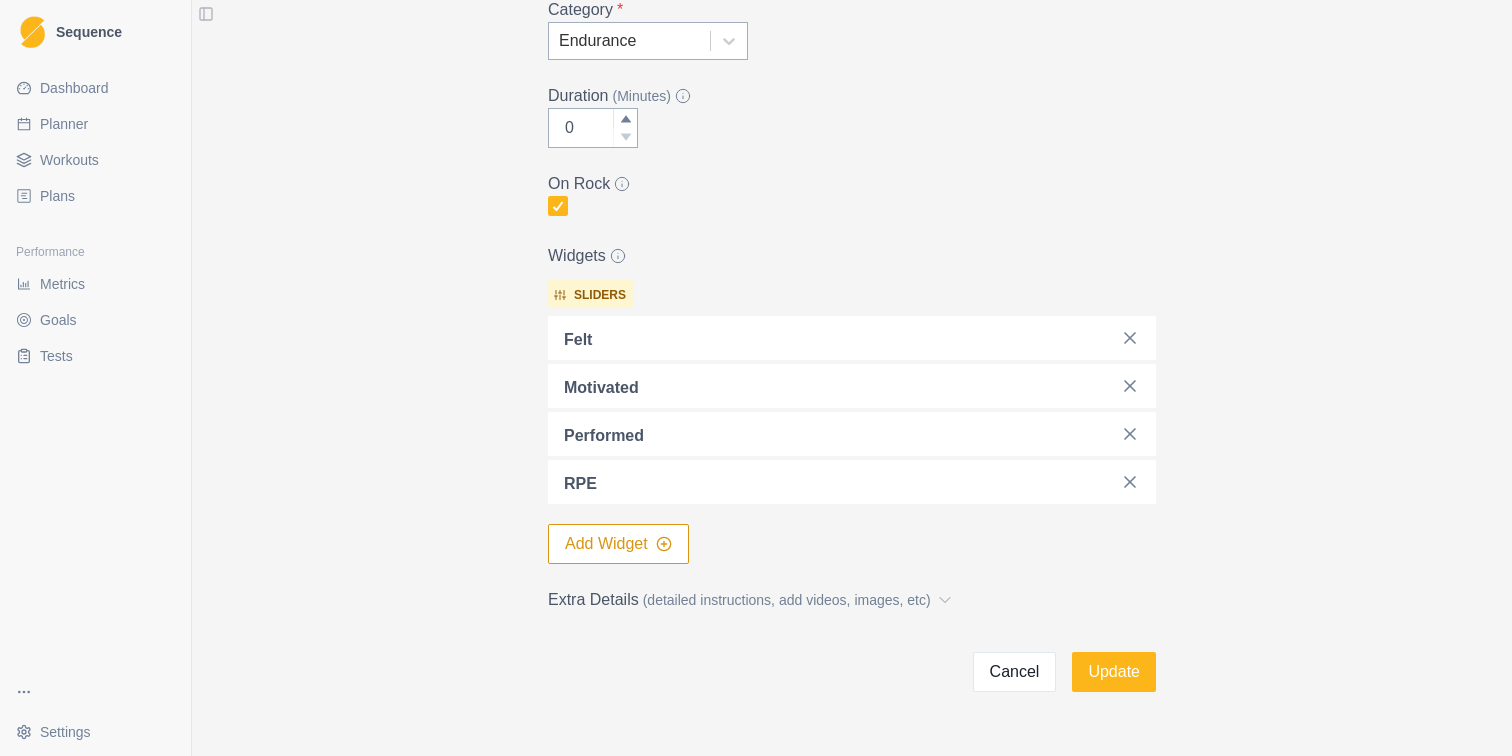 type on "Climbing outside" 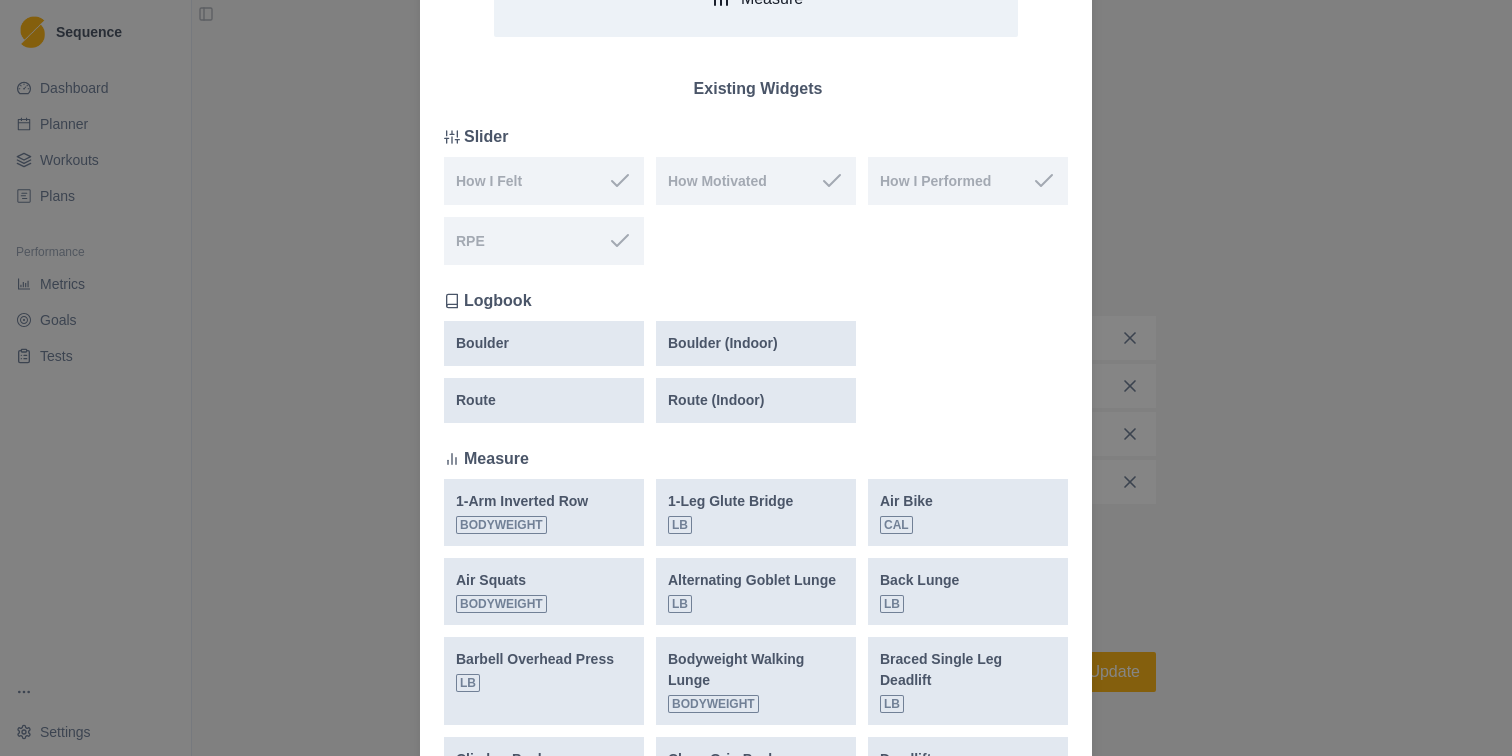 scroll, scrollTop: 320, scrollLeft: 0, axis: vertical 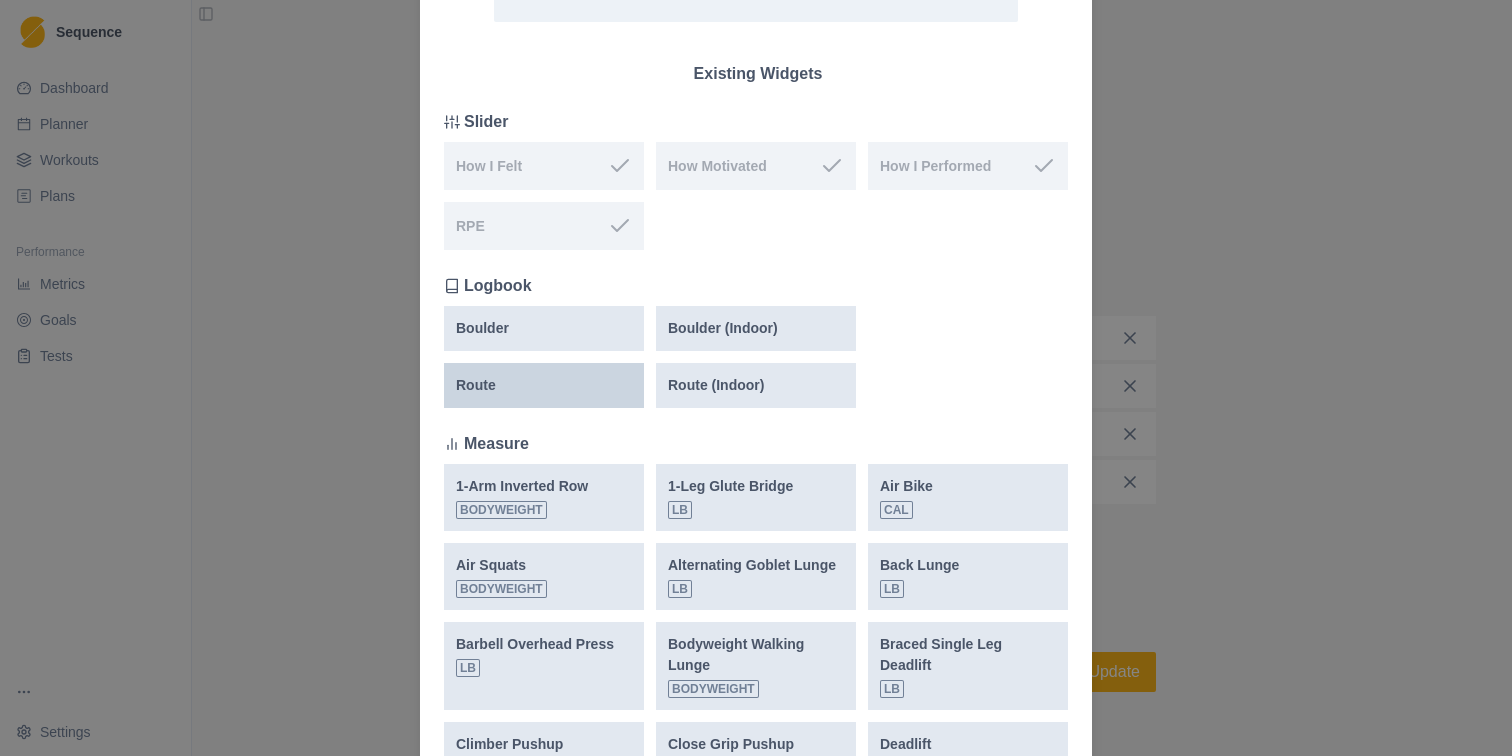 click on "Route" at bounding box center (544, 385) 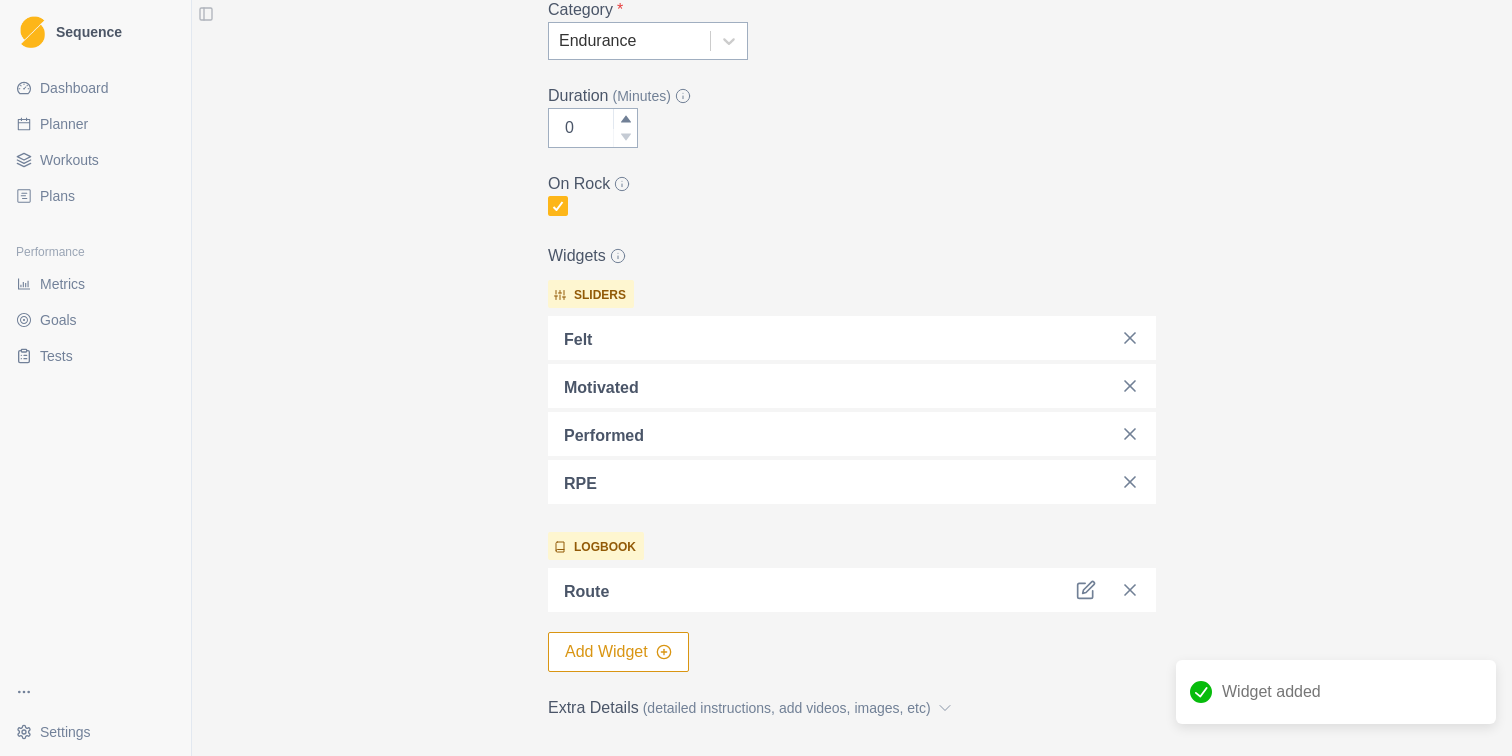 scroll, scrollTop: 523, scrollLeft: 0, axis: vertical 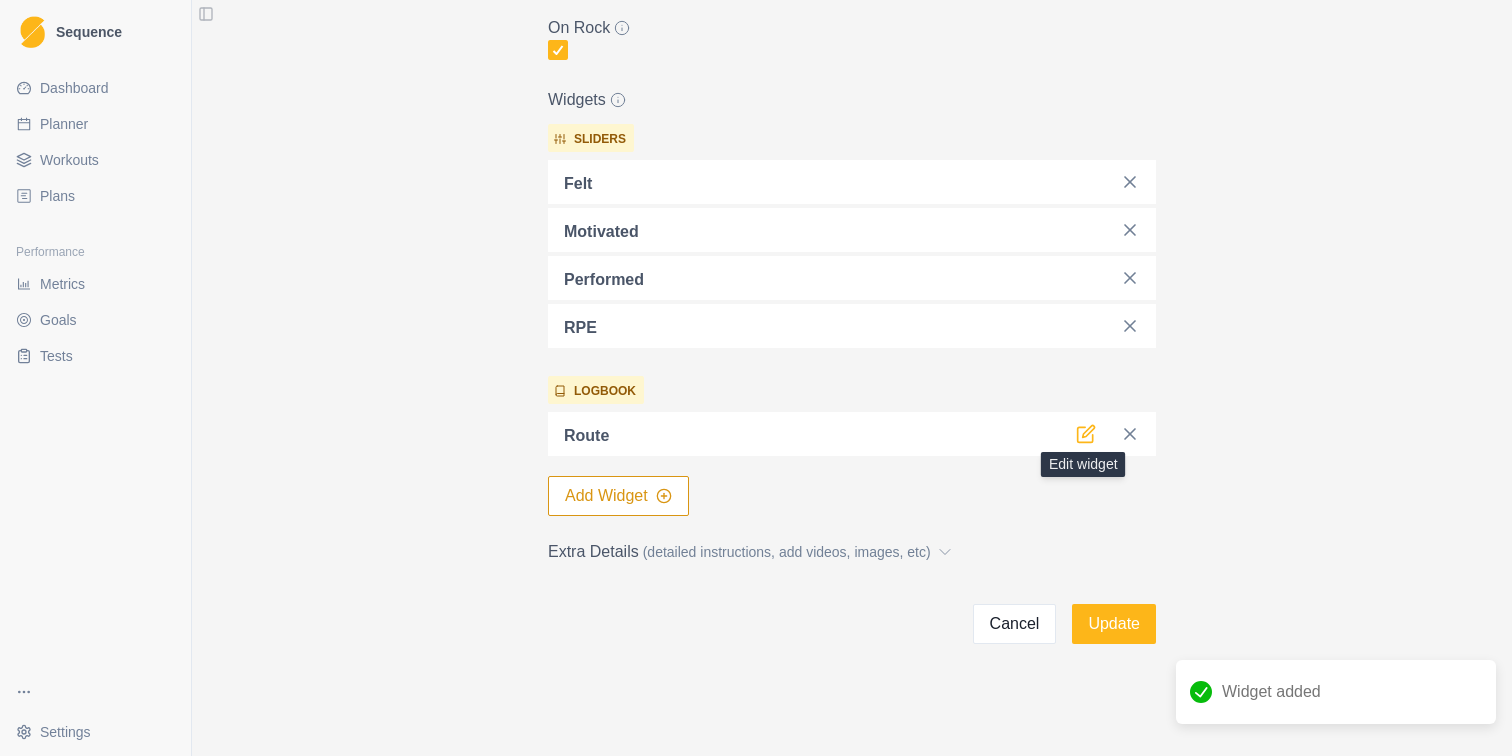 click 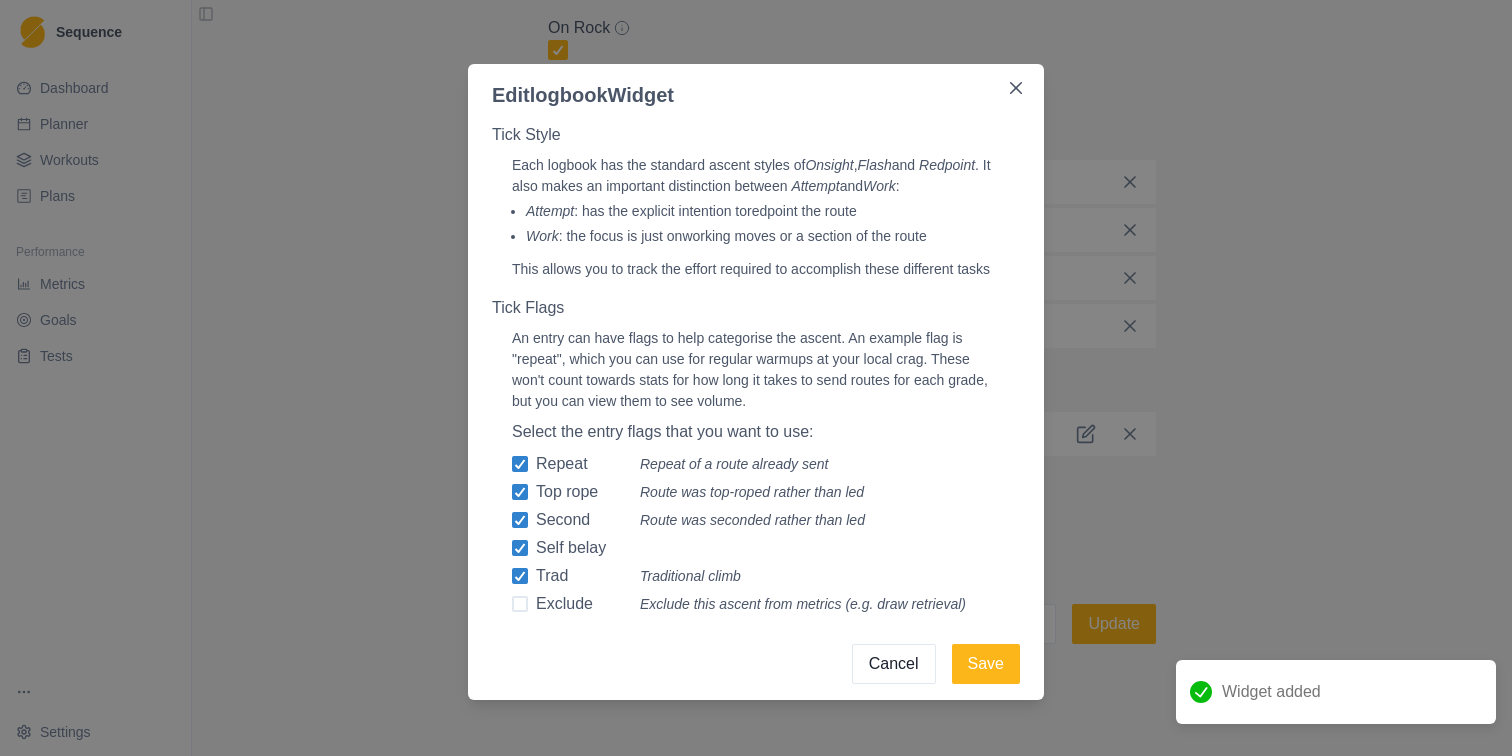 scroll, scrollTop: 355, scrollLeft: 0, axis: vertical 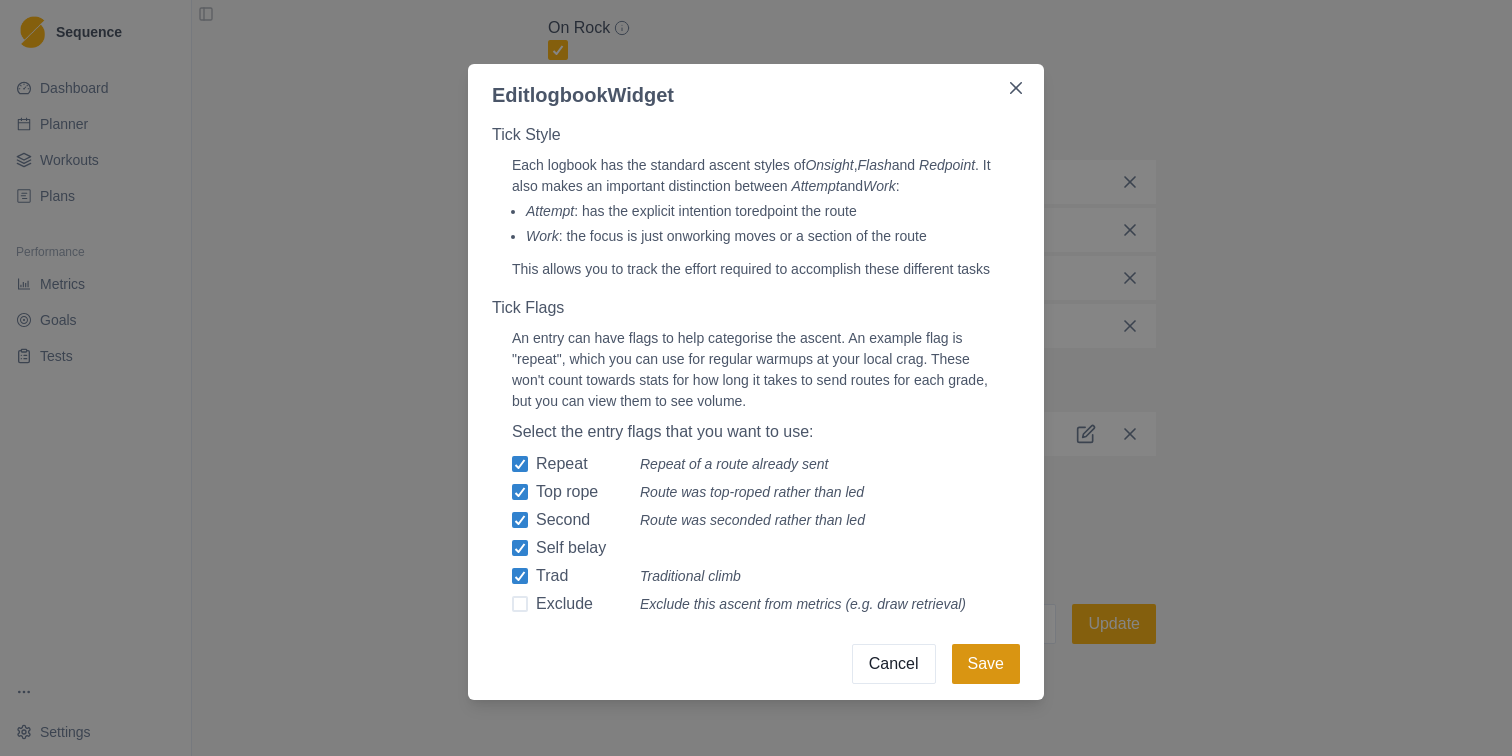 click on "Save" at bounding box center (986, 664) 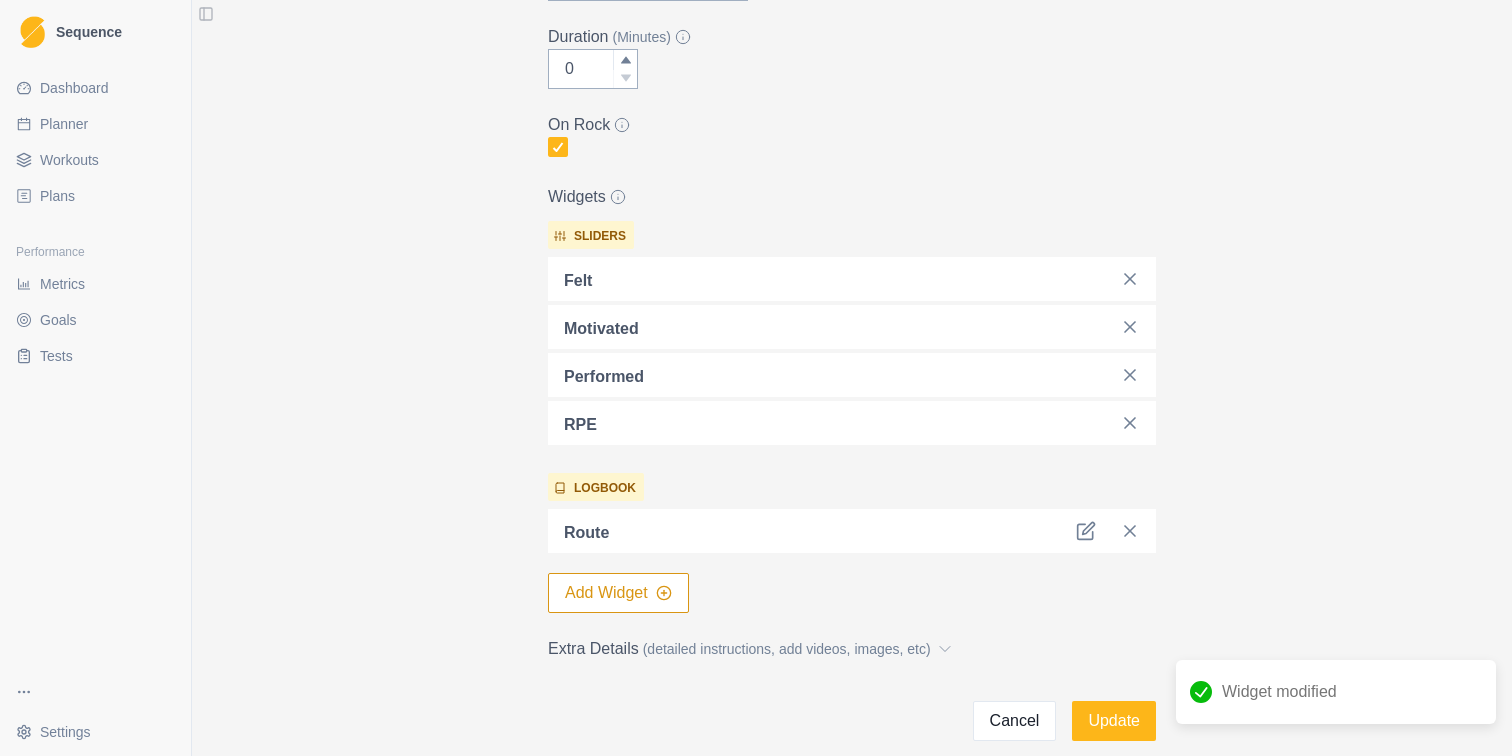 scroll, scrollTop: 523, scrollLeft: 0, axis: vertical 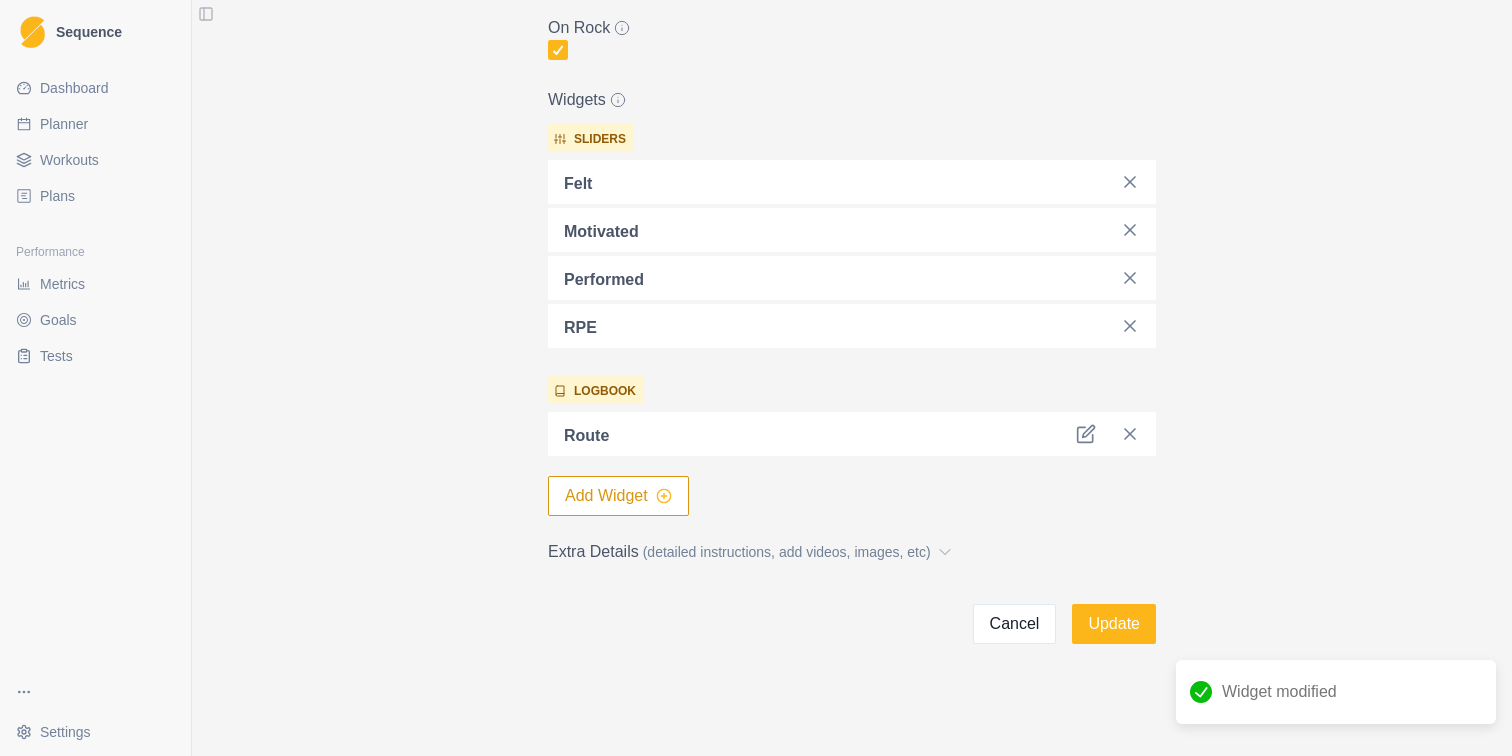 click 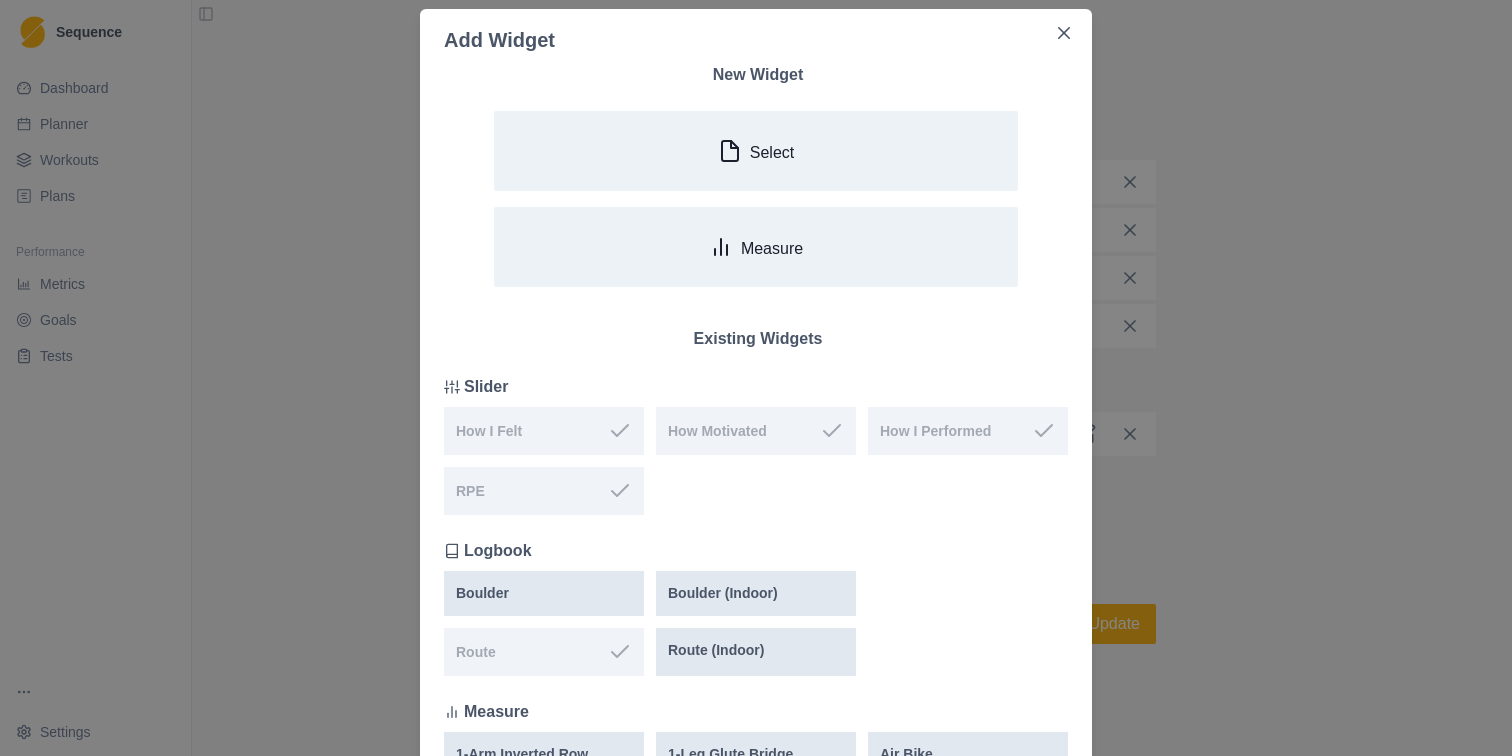 scroll, scrollTop: 0, scrollLeft: 0, axis: both 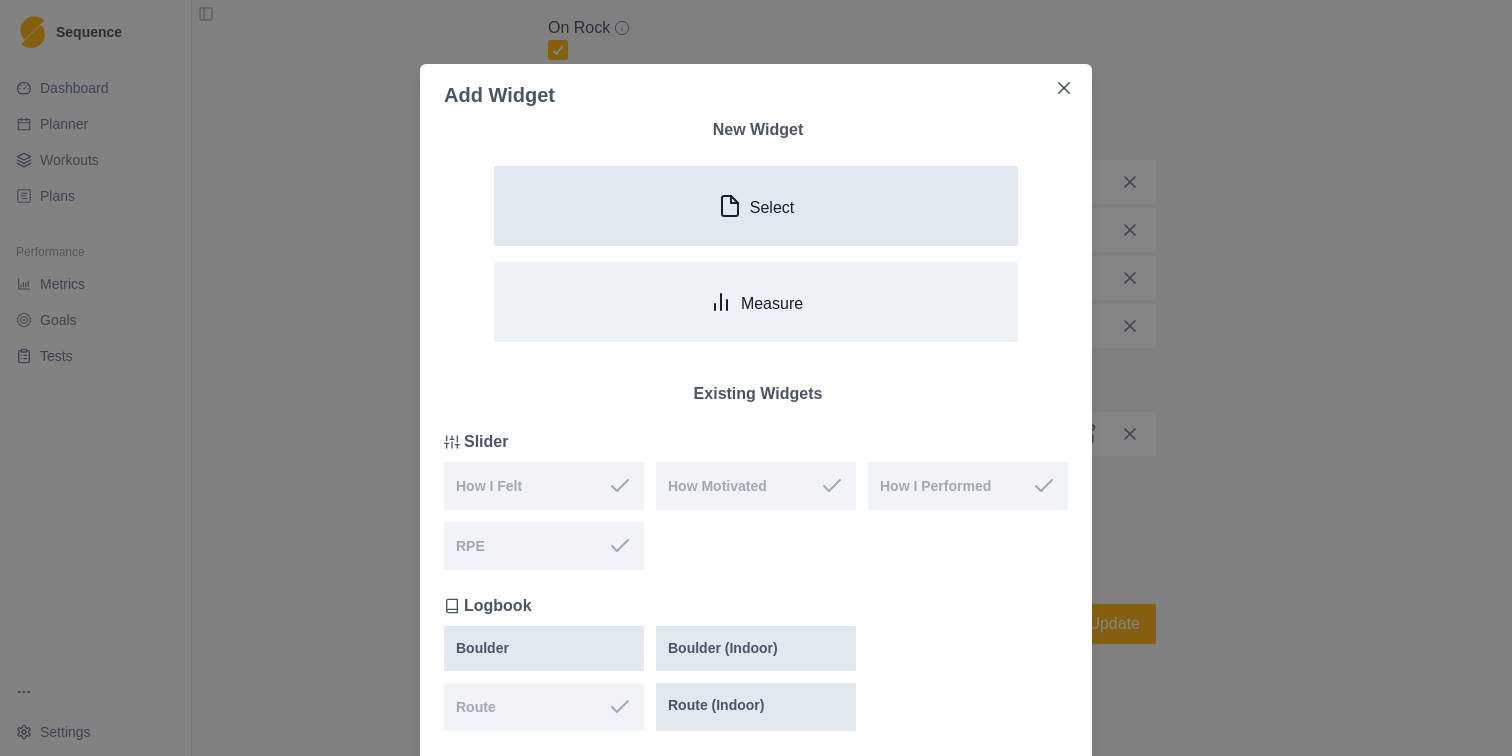 click on "Select" at bounding box center [756, 206] 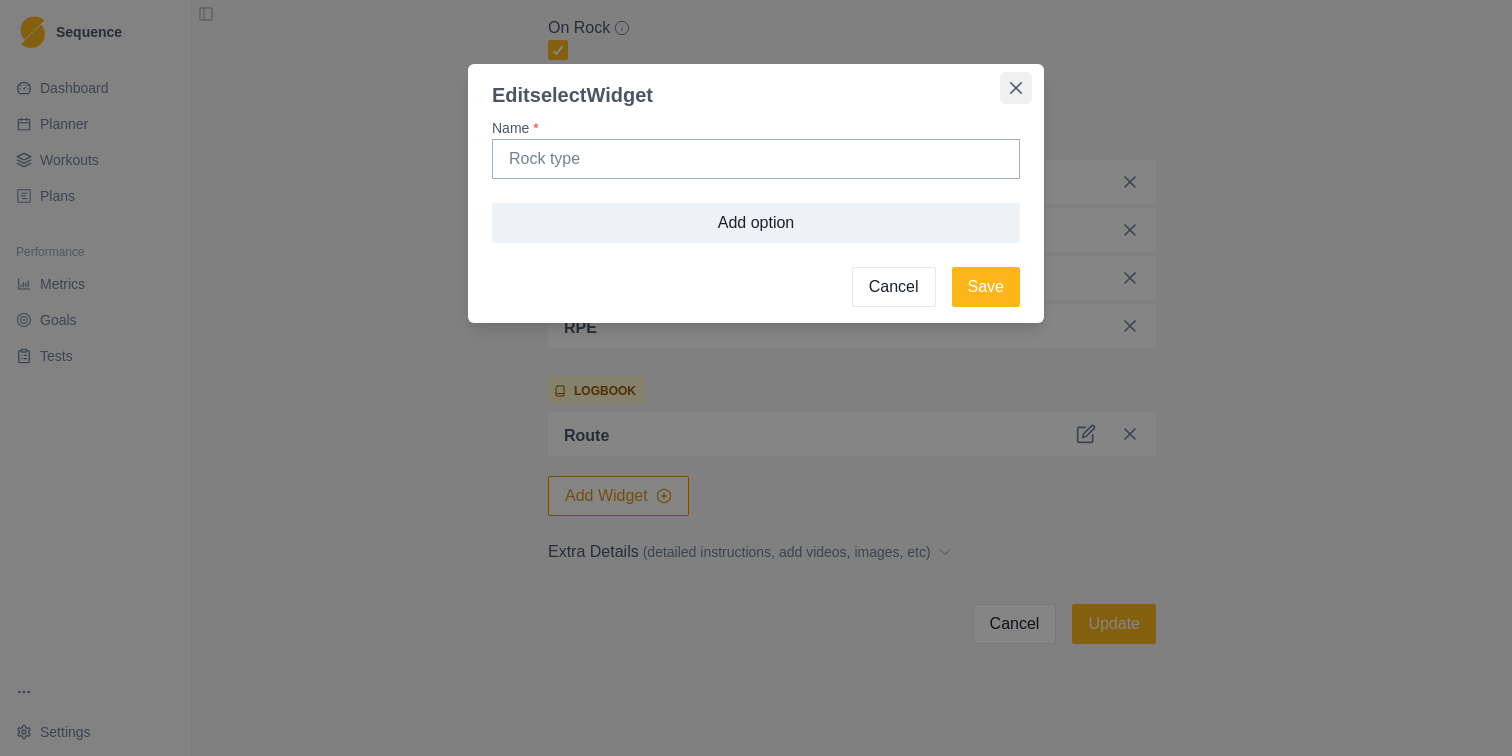 click 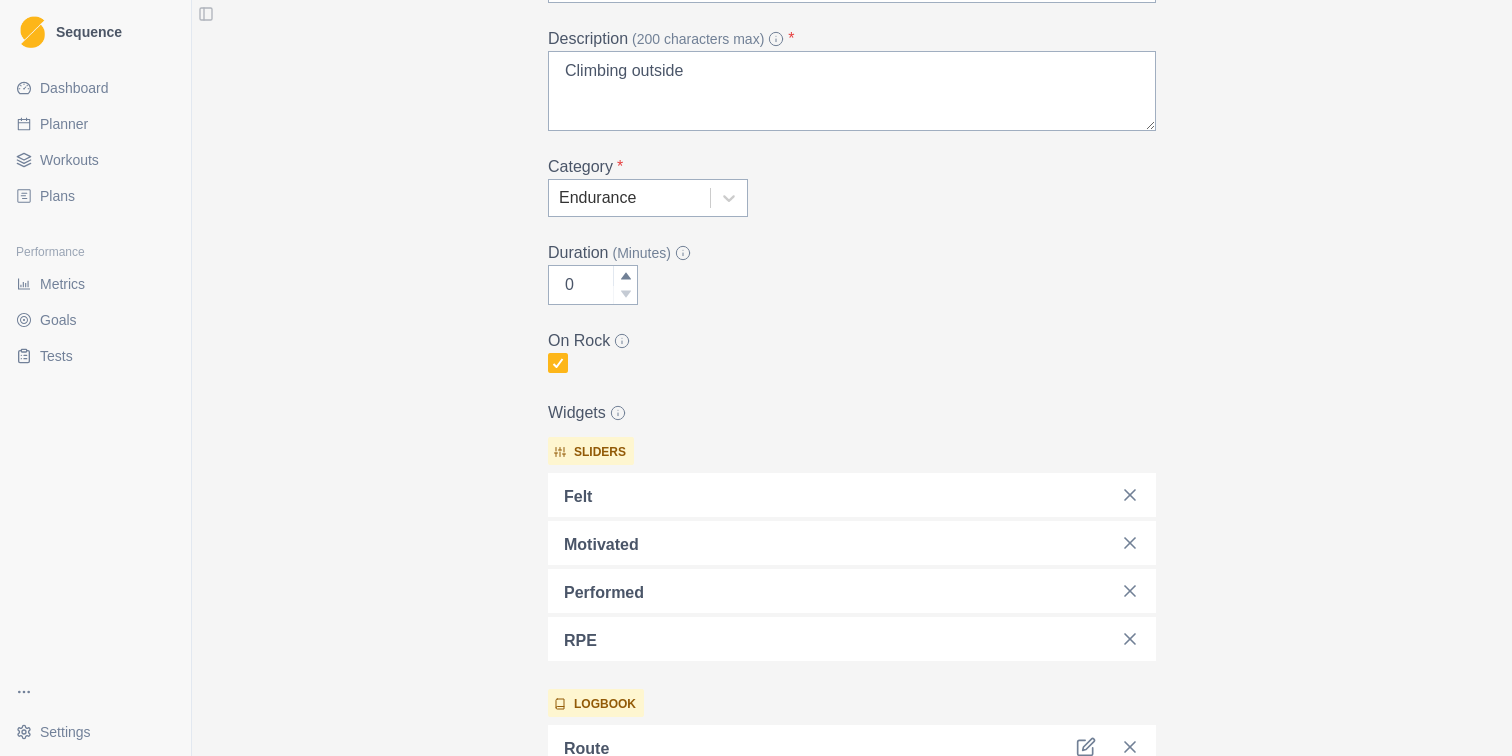 scroll, scrollTop: 523, scrollLeft: 0, axis: vertical 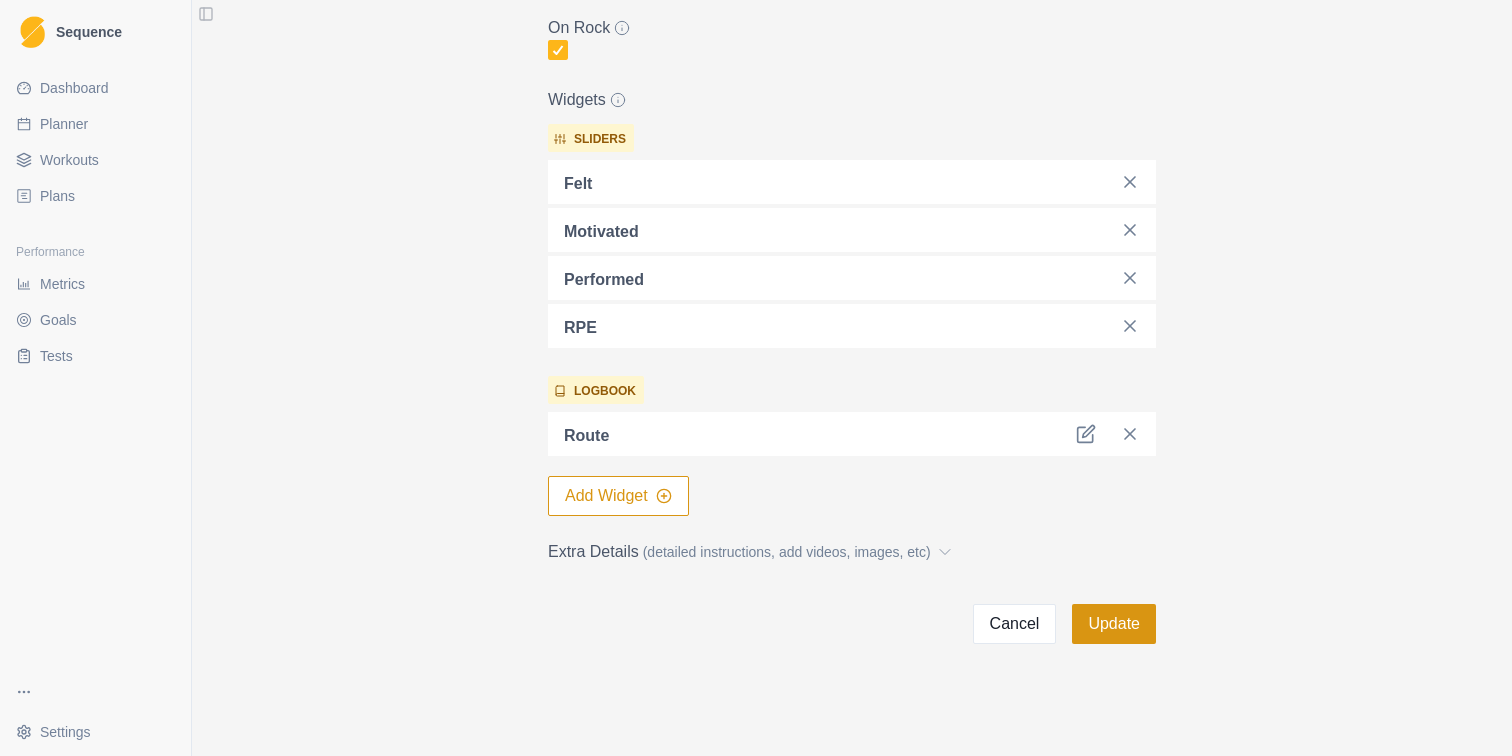 click on "Update" at bounding box center [1114, 624] 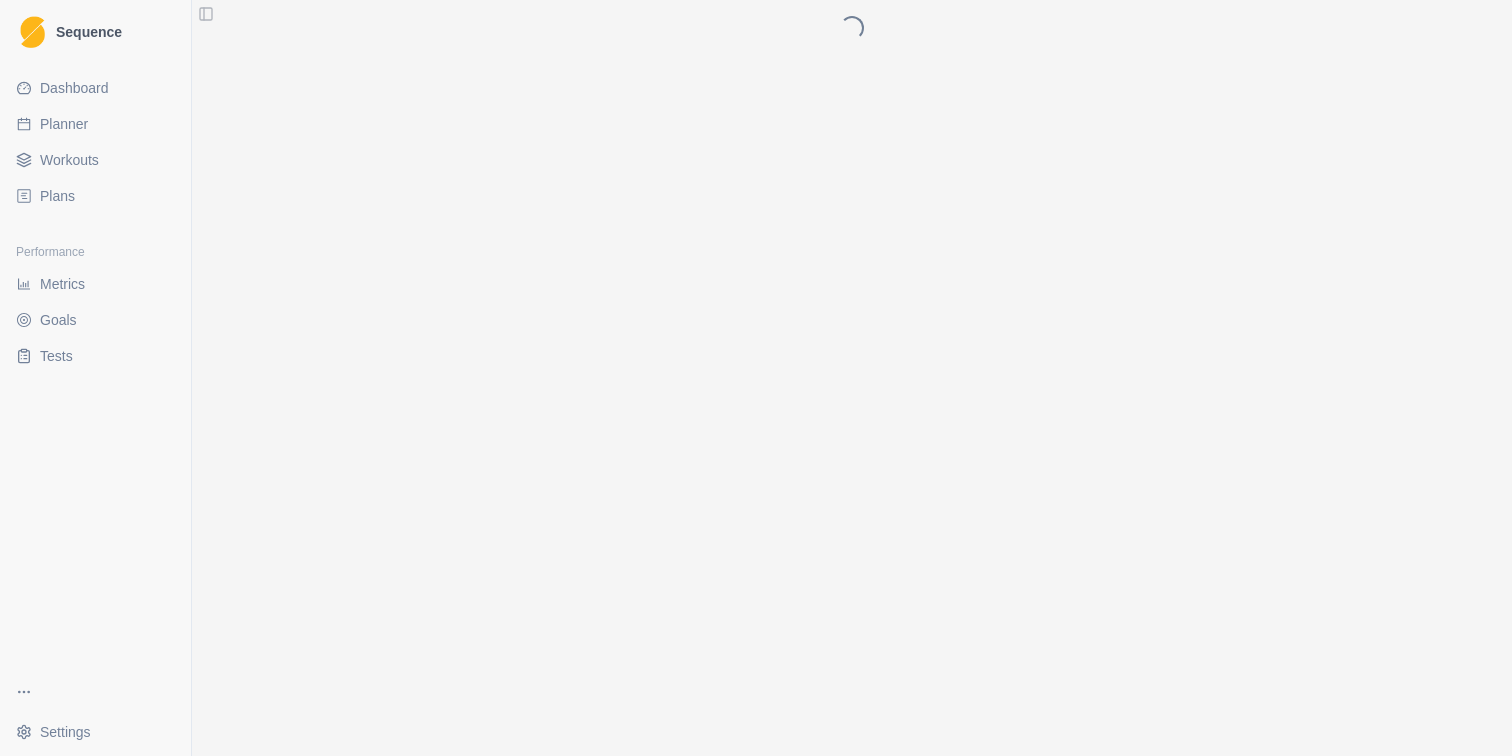 scroll, scrollTop: 0, scrollLeft: 0, axis: both 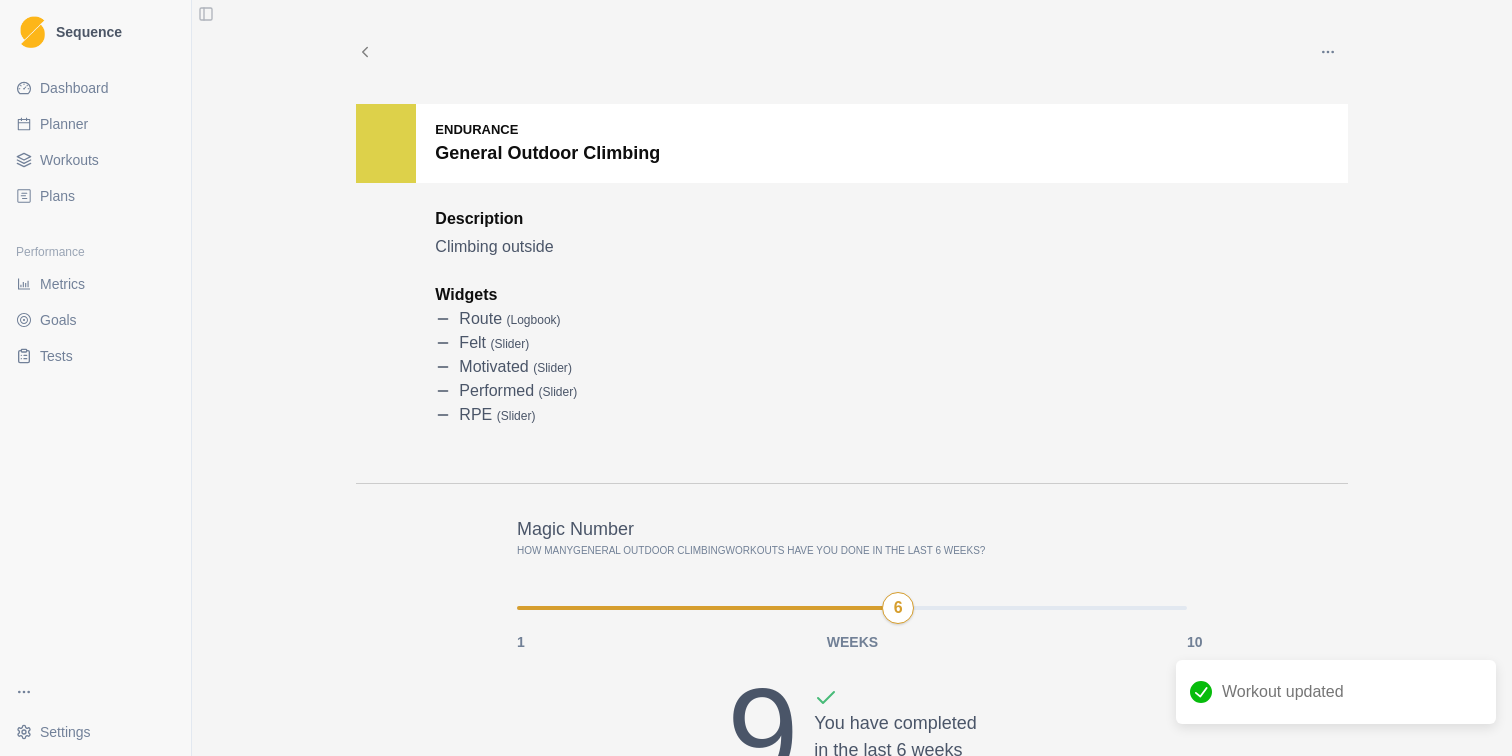 click on "Dashboard" at bounding box center [95, 88] 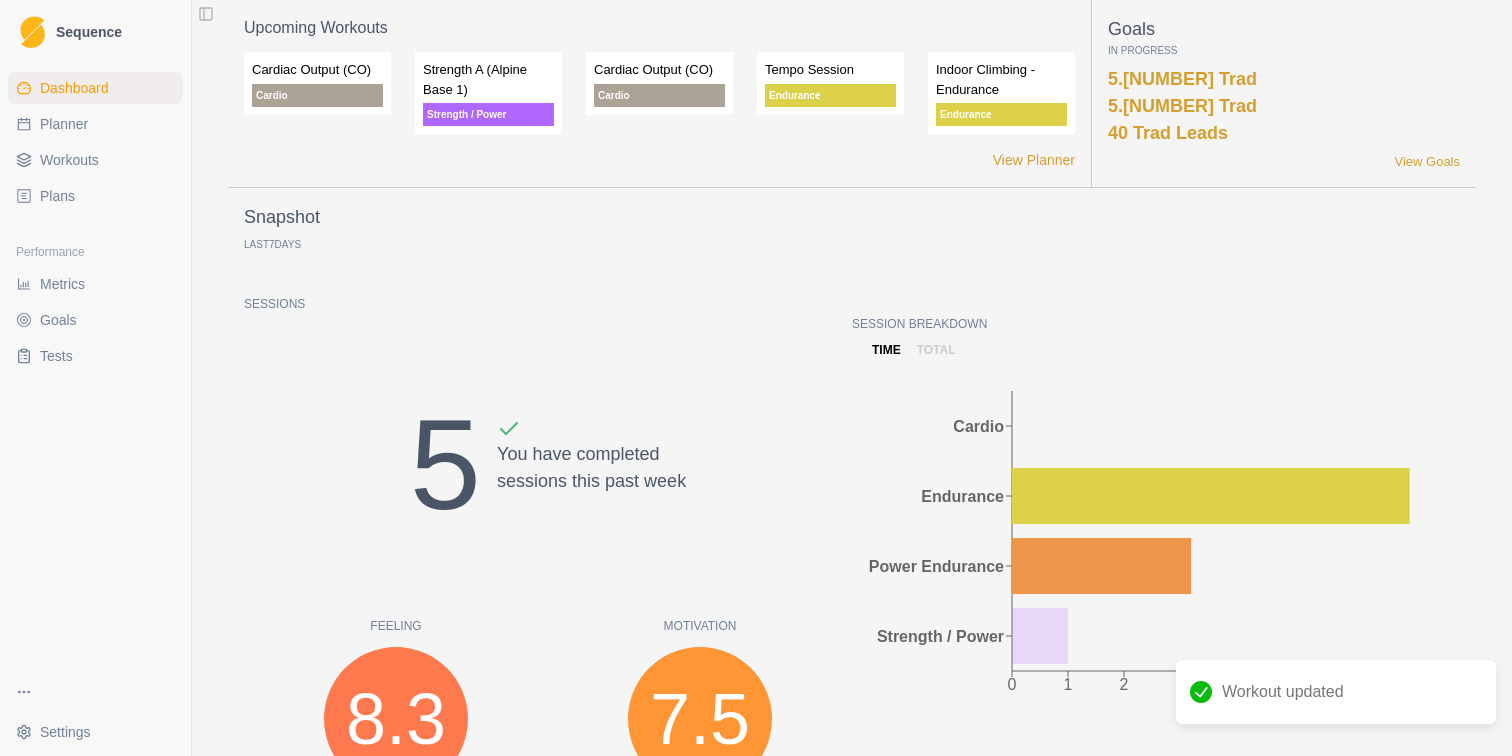 click on "Workouts" at bounding box center (69, 160) 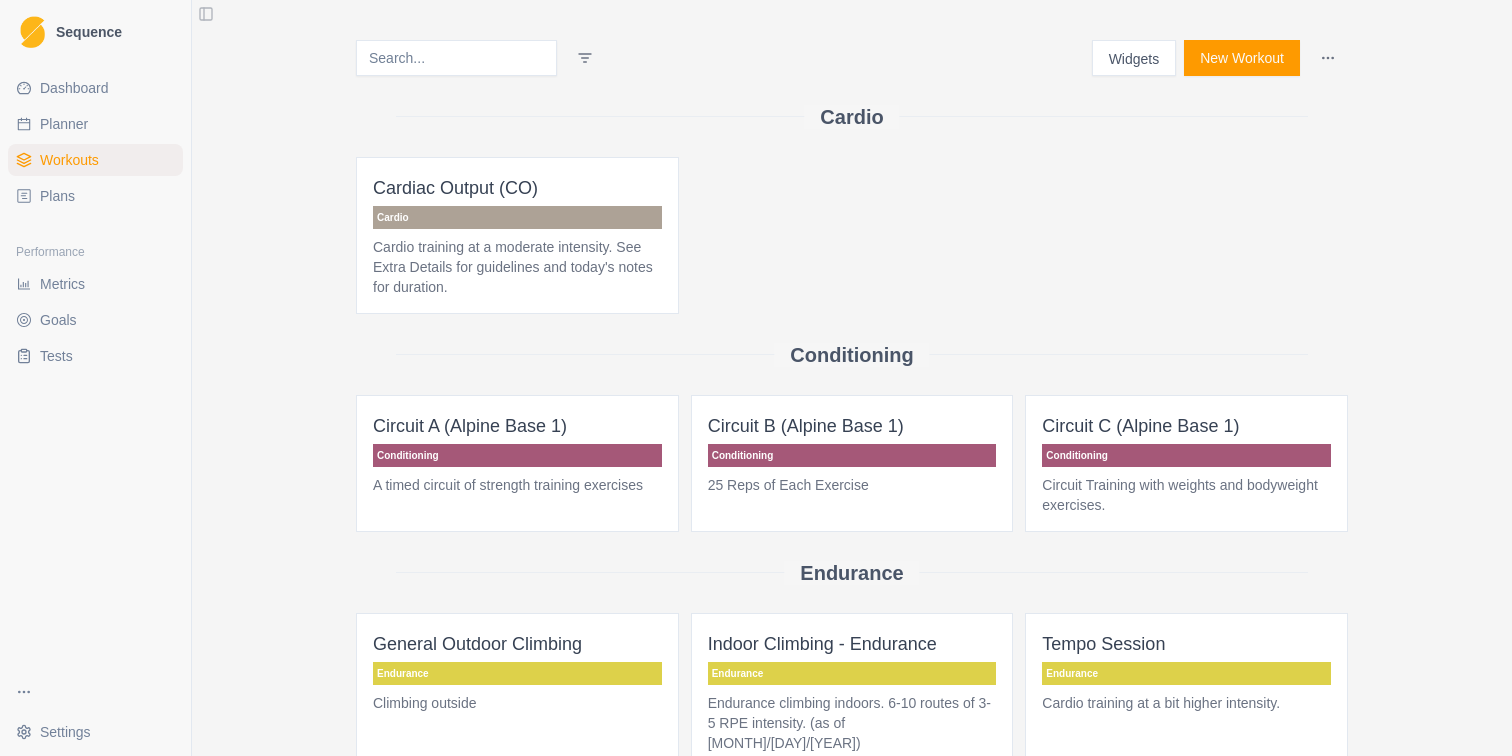 click on "Planner" at bounding box center [95, 124] 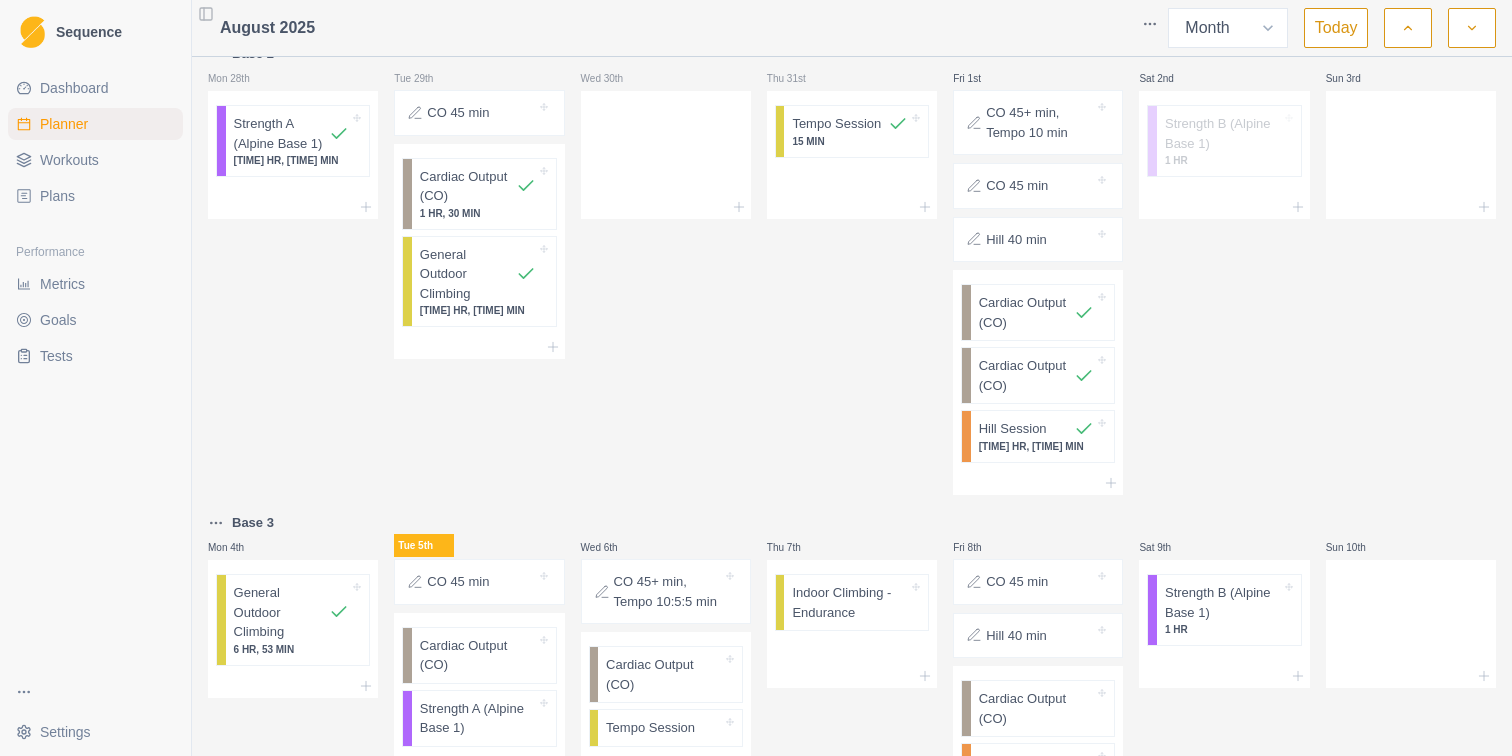 scroll, scrollTop: 0, scrollLeft: 0, axis: both 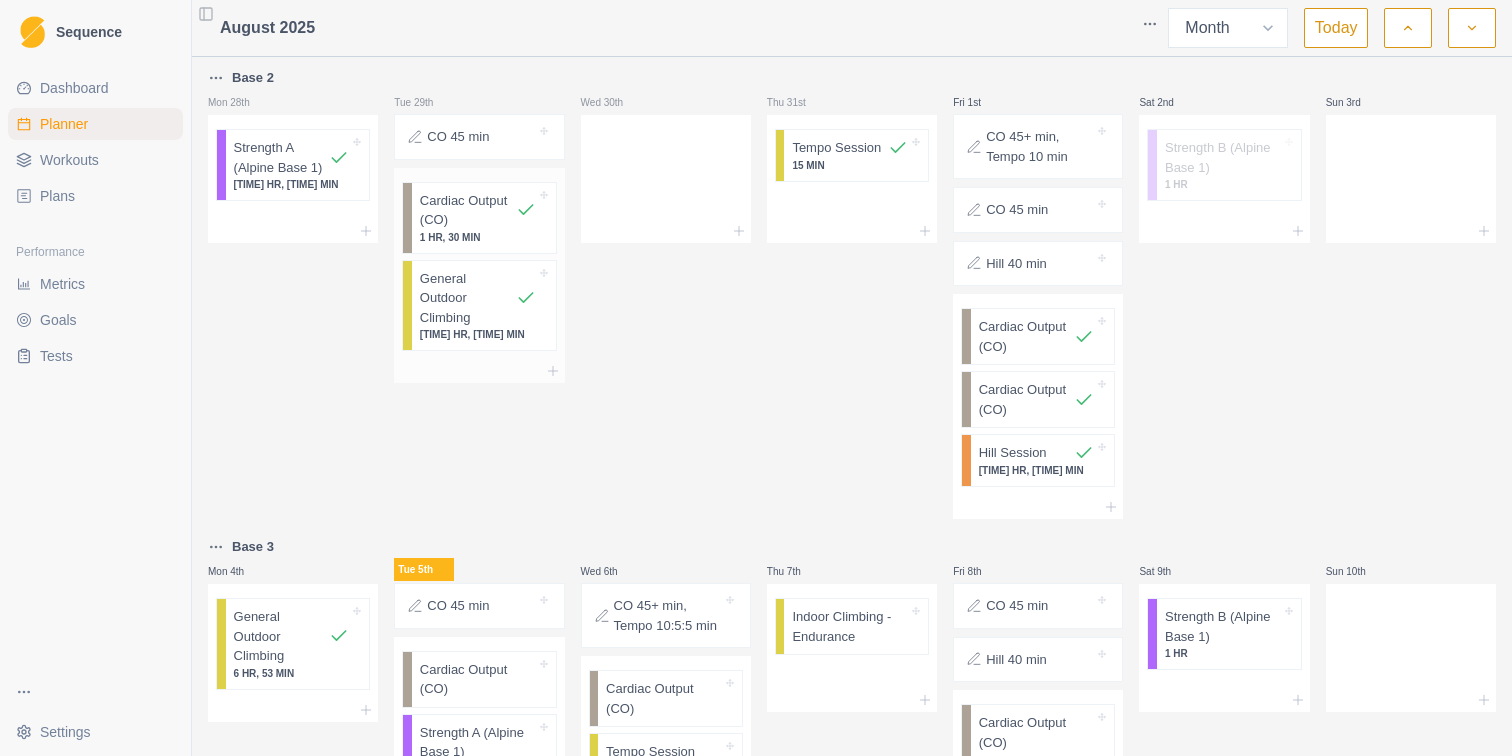 click on "[TIME] HR, [TIME] MIN" at bounding box center (478, 334) 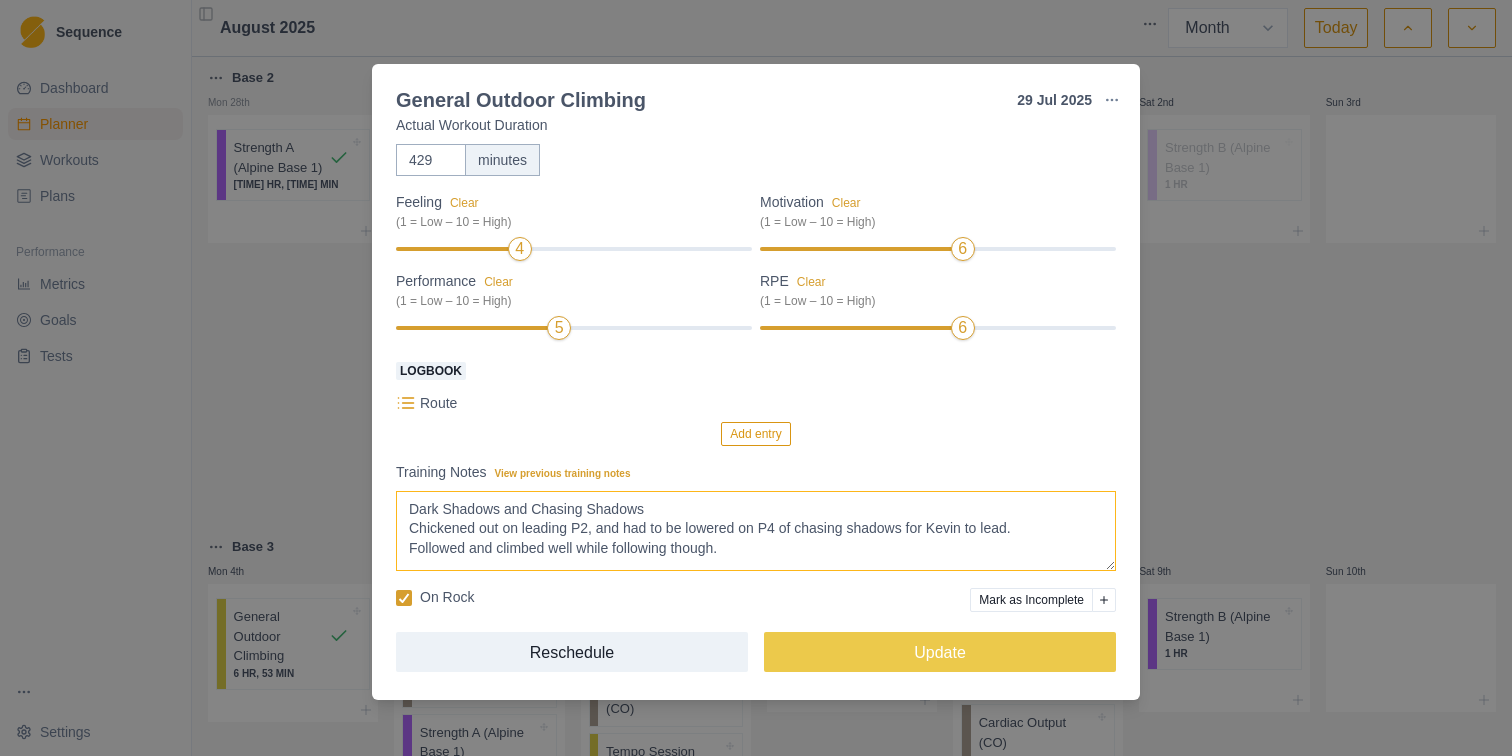 scroll, scrollTop: 45, scrollLeft: 0, axis: vertical 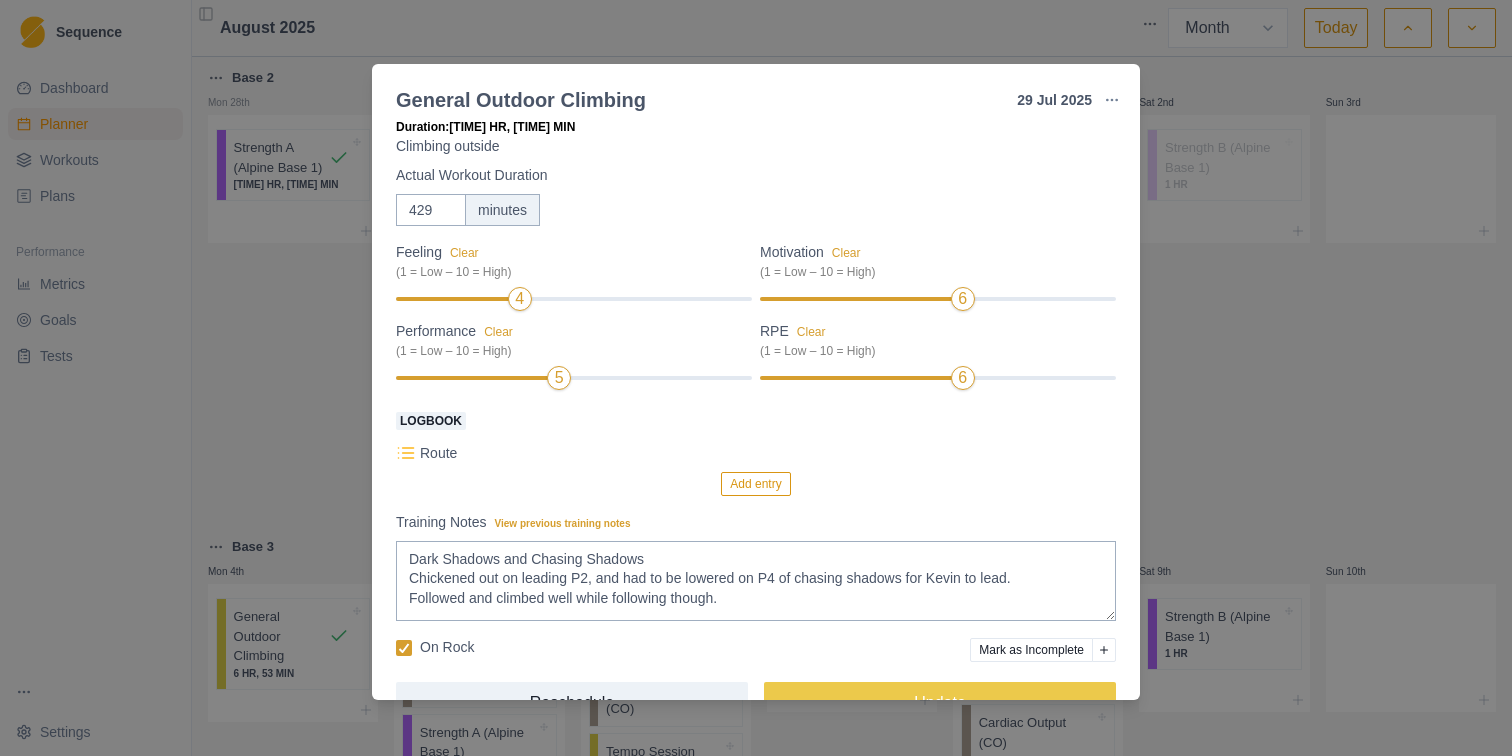 click 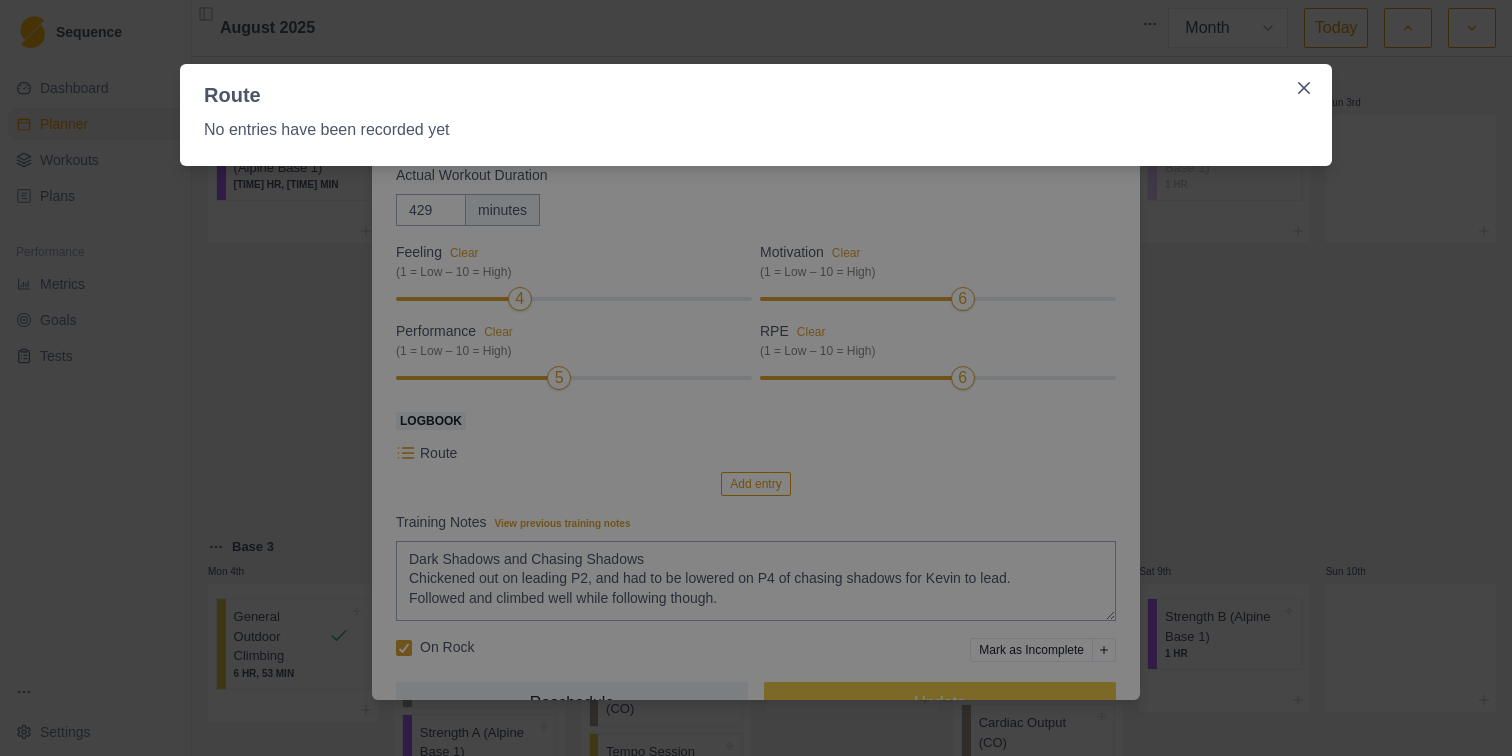 click on "Route No entries have been recorded yet" at bounding box center (756, 378) 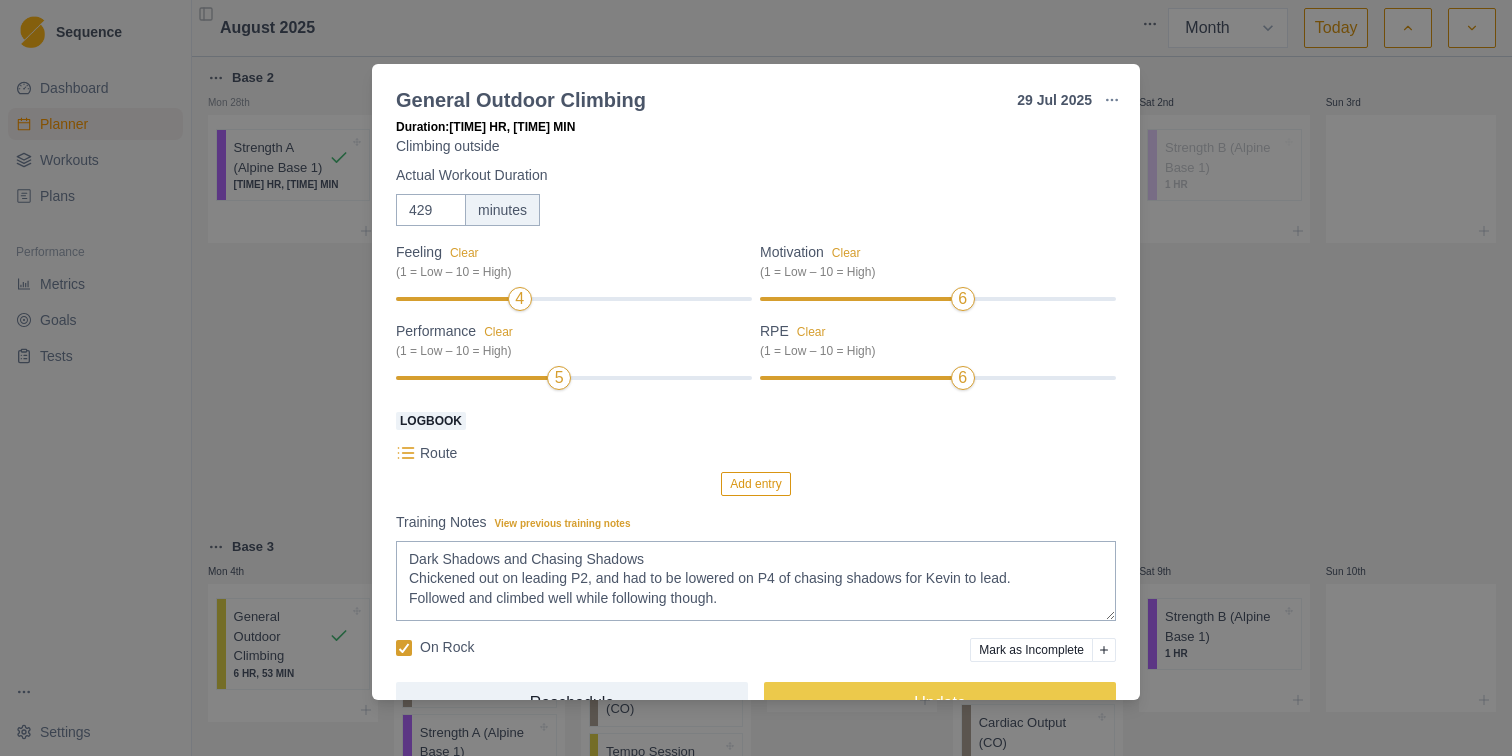 click on "Add entry" at bounding box center (755, 484) 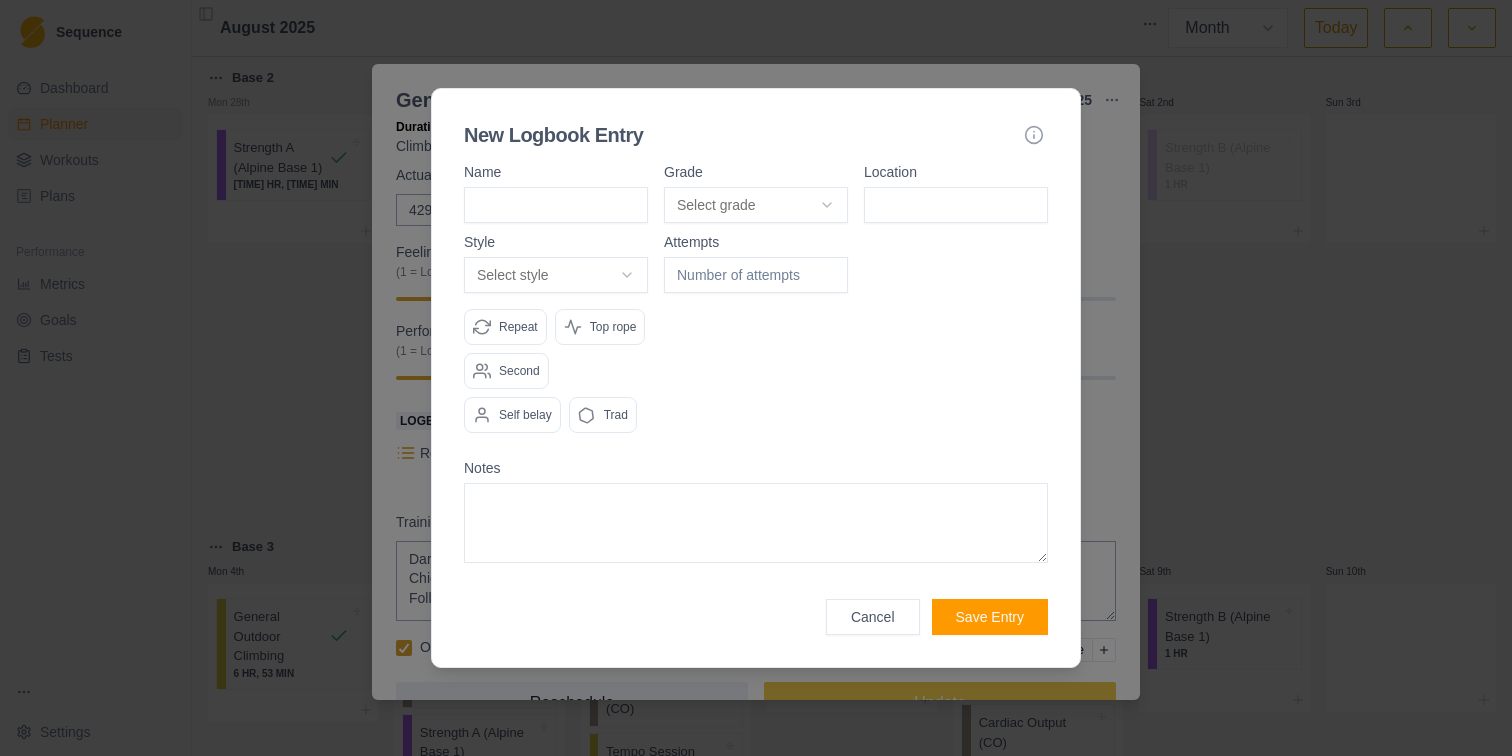 click on "Cancel" at bounding box center [873, 617] 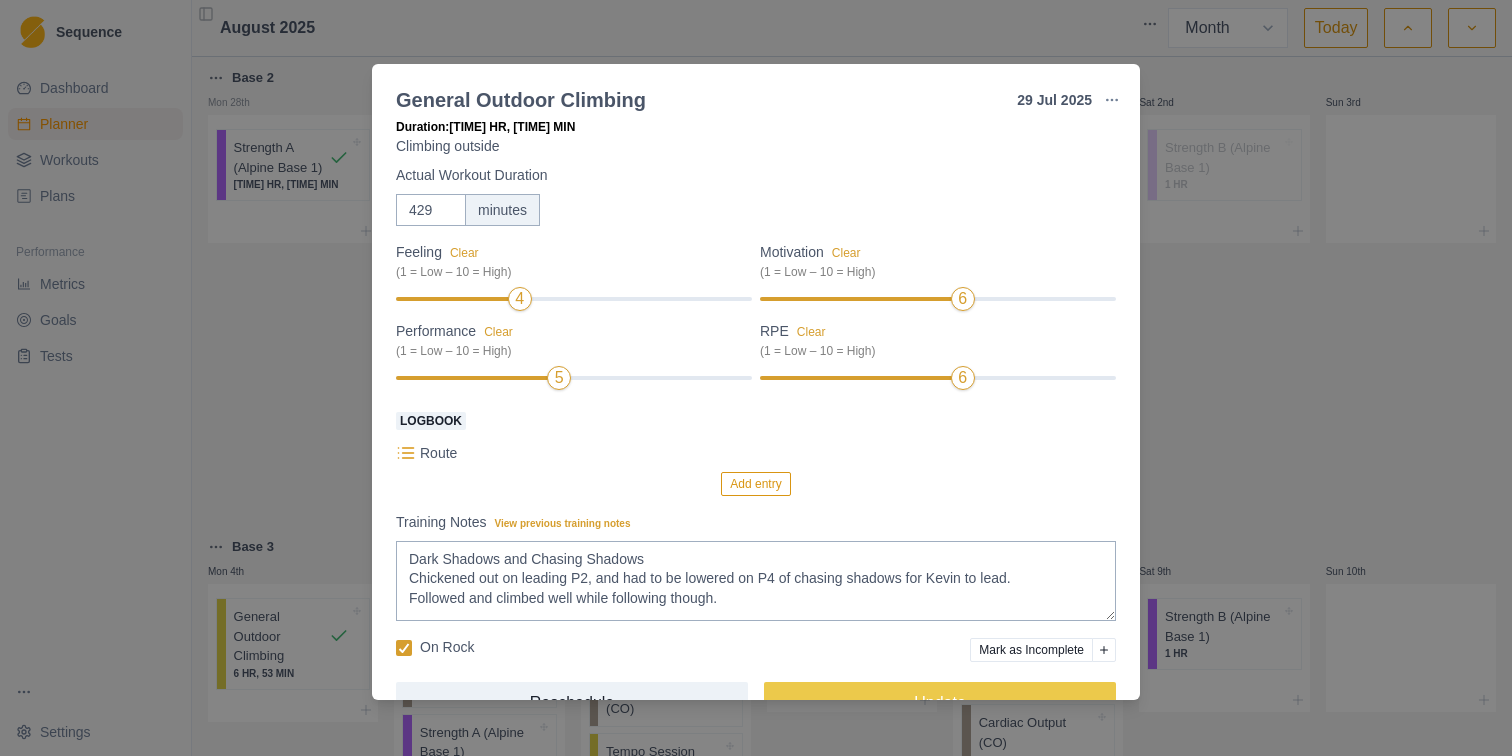 click on "Add entry" at bounding box center (755, 484) 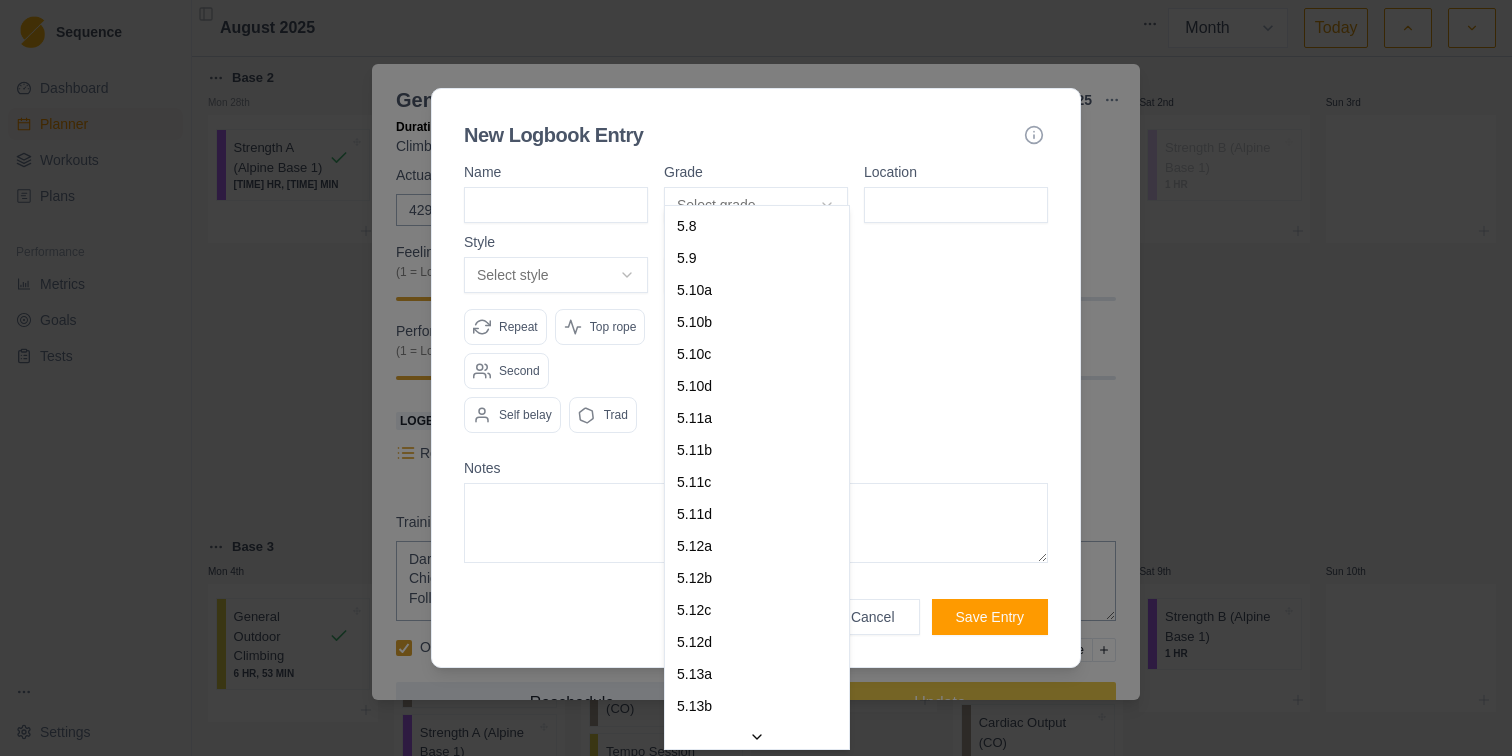 click on "Sequence Dashboard Planner Workouts Plans Performance Metrics Goals Tests Settings Toggle Sidebar August [MONTH] Week Month Today Base 2 Mon 28th Strength A (Alpine Base 1) [TIME] Tue 29th CO 45 min Cardiac Output (CO) [TIME] General Outdoor Climbing [TIME] Wed 30th Thu 31st Tempo Session 15 MIN Fri 1st CO 45+ min, Tempo 10 min CO 45 min Hill 40 min Cardiac Output (CO) Cardiac Output (CO) Hill Session [TIME] Sat 2nd Strength B (Alpine Base 1) 1 HR Sun 3rd Base 3 Mon 4th General Outdoor Climbing [TIME] Tue 5th CO 45 min Cardiac Output (CO) Wed 6th Tempo Session Thu 7th CO 45+ min, Tempo 10:5:5 min Cardiac Output (CO) Strength A (Alpine Base 1) Fri 8th CO 45 min Hill 40 min Cardiac Output (CO) Hill Session Sat 9th Strength B (Alpine Base 1) 1 HR Sun 10th Base 4 Mon 11th CO 30 min Cardiac Output (CO) Strength A (Alpine Base 1) Tue 12th Indoor Climbing - Endurance Wed 13th CO 60+ min Cardiac Output (CO) Thu 14th Indoor Climbing - Endurance Fri 15th" at bounding box center (756, 378) 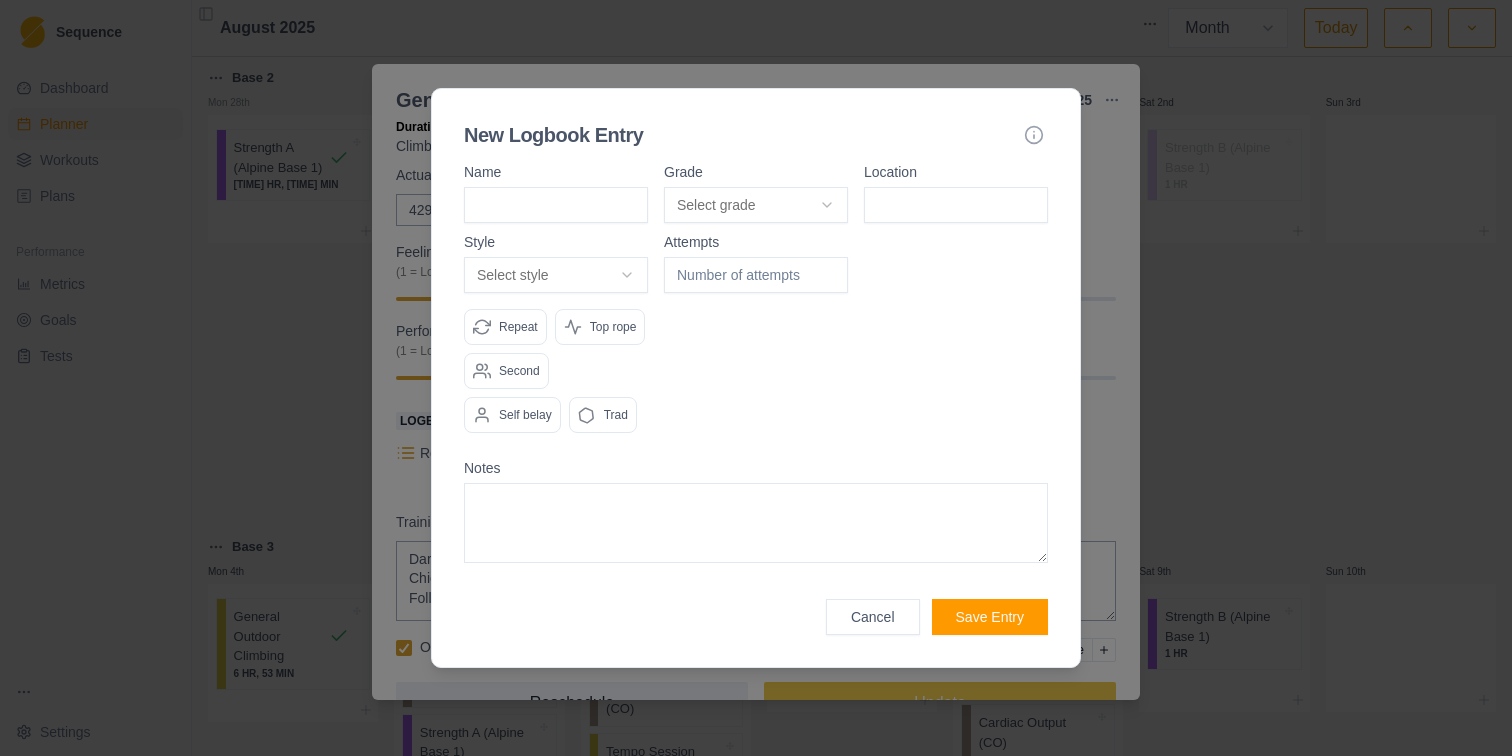 click on "Sequence Dashboard Planner Workouts Plans Performance Metrics Goals Tests Settings Toggle Sidebar August [MONTH] Week Month Today Base 2 Mon 28th Strength A (Alpine Base 1) [TIME] Tue 29th CO 45 min Cardiac Output (CO) [TIME] General Outdoor Climbing [TIME] Wed 30th Thu 31st Tempo Session 15 MIN Fri 1st CO 45+ min, Tempo 10 min CO 45 min Hill 40 min Cardiac Output (CO) Cardiac Output (CO) Hill Session [TIME] Sat 2nd Strength B (Alpine Base 1) 1 HR Sun 3rd Base 3 Mon 4th General Outdoor Climbing [TIME] Tue 5th CO 45 min Cardiac Output (CO) Wed 6th Tempo Session Thu 7th CO 45+ min, Tempo 10:5:5 min Cardiac Output (CO) Strength A (Alpine Base 1) Fri 8th CO 45 min Hill 40 min Cardiac Output (CO) Hill Session Sat 9th Strength B (Alpine Base 1) 1 HR Sun 10th Base 4 Mon 11th CO 30 min Cardiac Output (CO) Strength A (Alpine Base 1) Tue 12th Indoor Climbing - Endurance Wed 13th CO 60+ min Cardiac Output (CO) Thu 14th Indoor Climbing - Endurance Fri 15th" at bounding box center [756, 378] 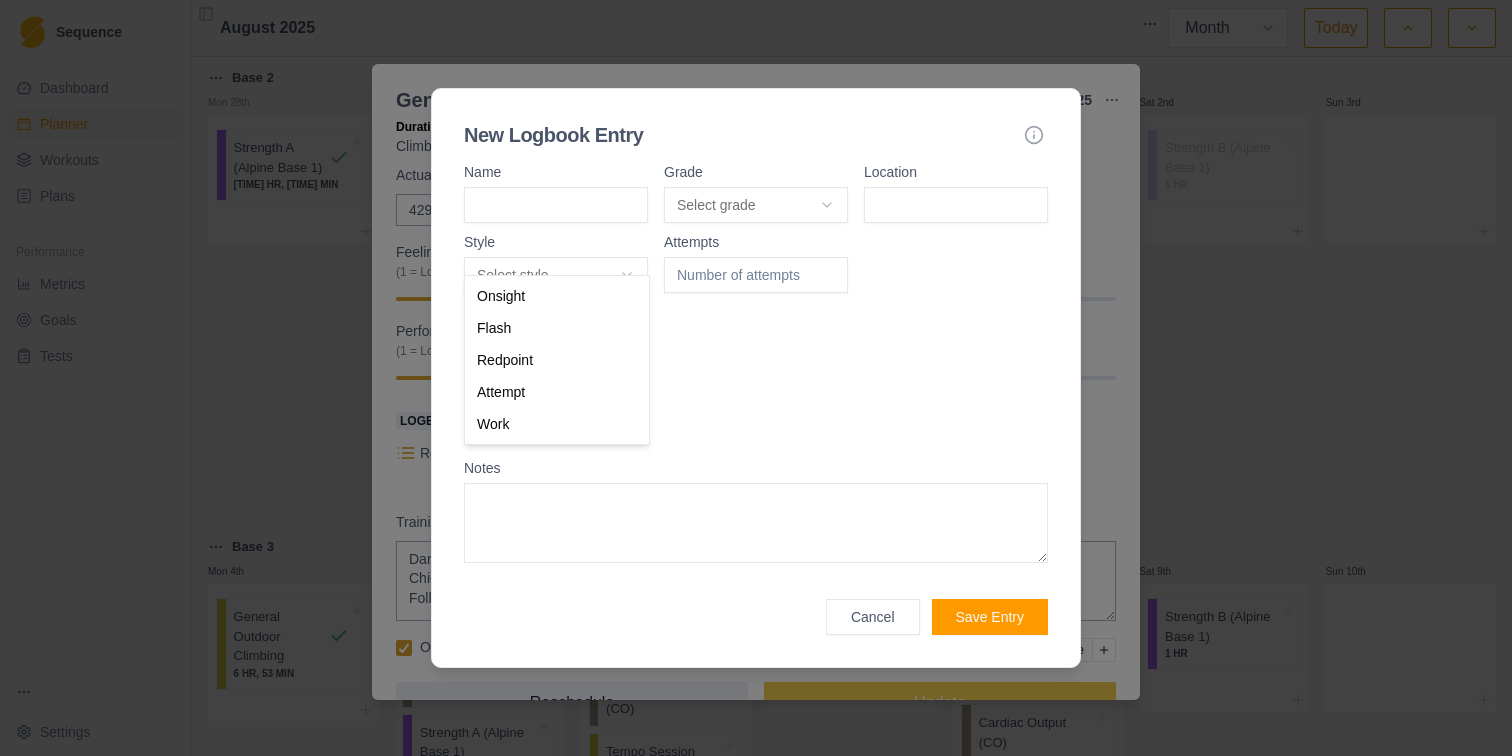 click on "Sequence Dashboard Planner Workouts Plans Performance Metrics Goals Tests Settings Toggle Sidebar August [MONTH] Week Month Today Base 2 Mon 28th Strength A (Alpine Base 1) [TIME] Tue 29th CO 45 min Cardiac Output (CO) [TIME] General Outdoor Climbing [TIME] Wed 30th Thu 31st Tempo Session 15 MIN Fri 1st CO 45+ min, Tempo 10 min CO 45 min Hill 40 min Cardiac Output (CO) Cardiac Output (CO) Hill Session [TIME] Sat 2nd Strength B (Alpine Base 1) 1 HR Sun 3rd Base 3 Mon 4th General Outdoor Climbing [TIME] Tue 5th CO 45 min Cardiac Output (CO) Wed 6th Tempo Session Thu 7th CO 45+ min, Tempo 10:5:5 min Cardiac Output (CO) Strength A (Alpine Base 1) Fri 8th CO 45 min Hill 40 min Cardiac Output (CO) Hill Session Sat 9th Strength B (Alpine Base 1) 1 HR Sun 10th Base 4 Mon 11th CO 30 min Cardiac Output (CO) Strength A (Alpine Base 1) Tue 12th Indoor Climbing - Endurance Wed 13th CO 60+ min Cardiac Output (CO) Thu 14th Indoor Climbing - Endurance Fri 15th" at bounding box center [756, 378] 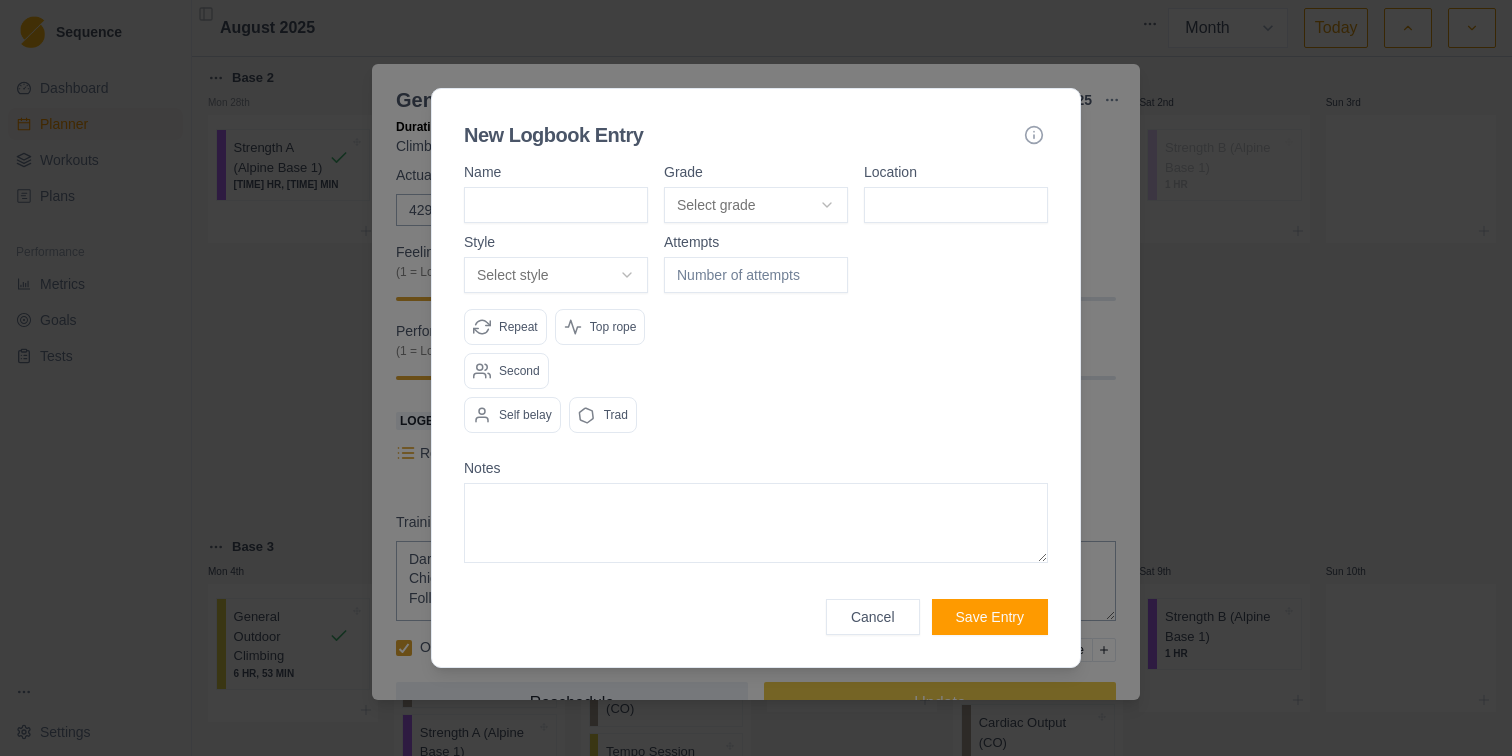 click on "Cancel" at bounding box center (873, 617) 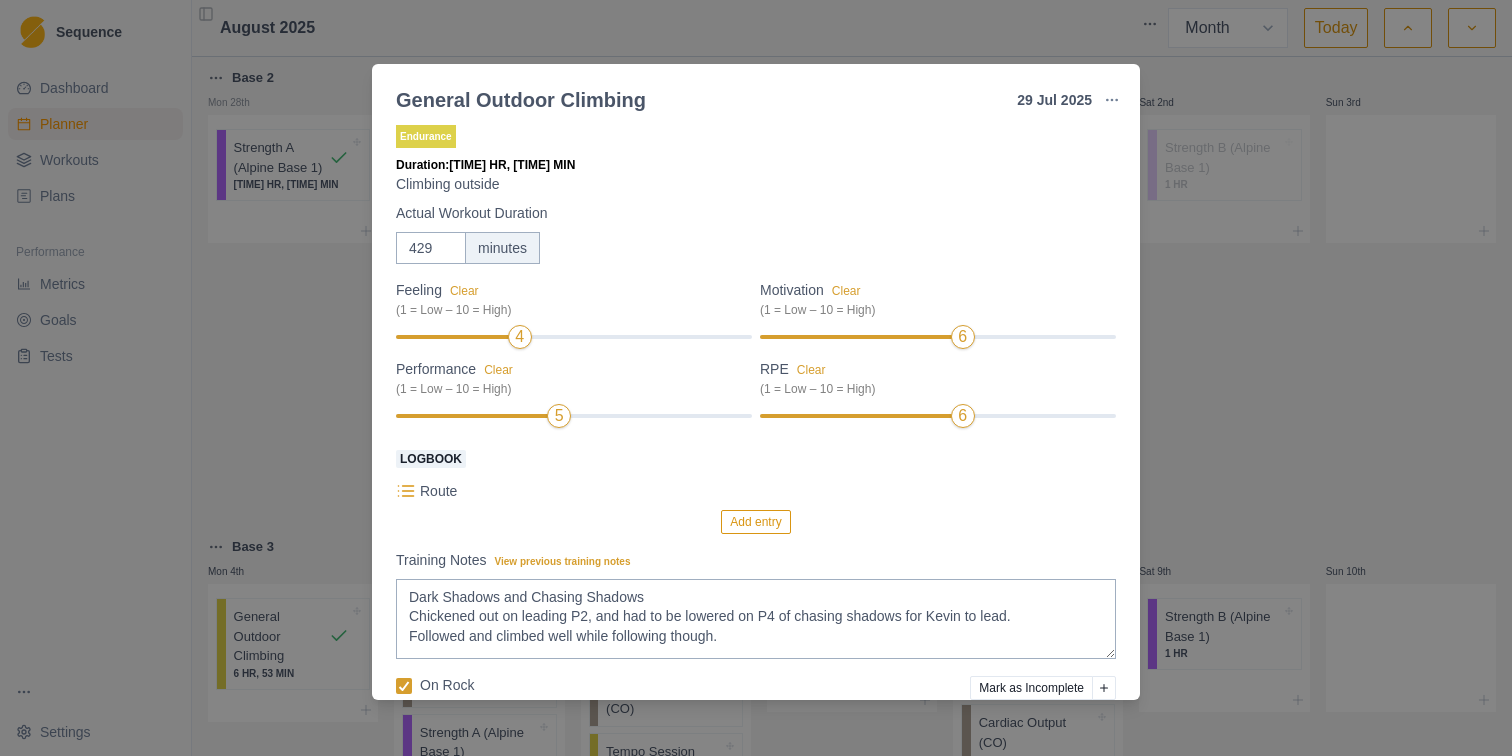 scroll, scrollTop: 0, scrollLeft: 0, axis: both 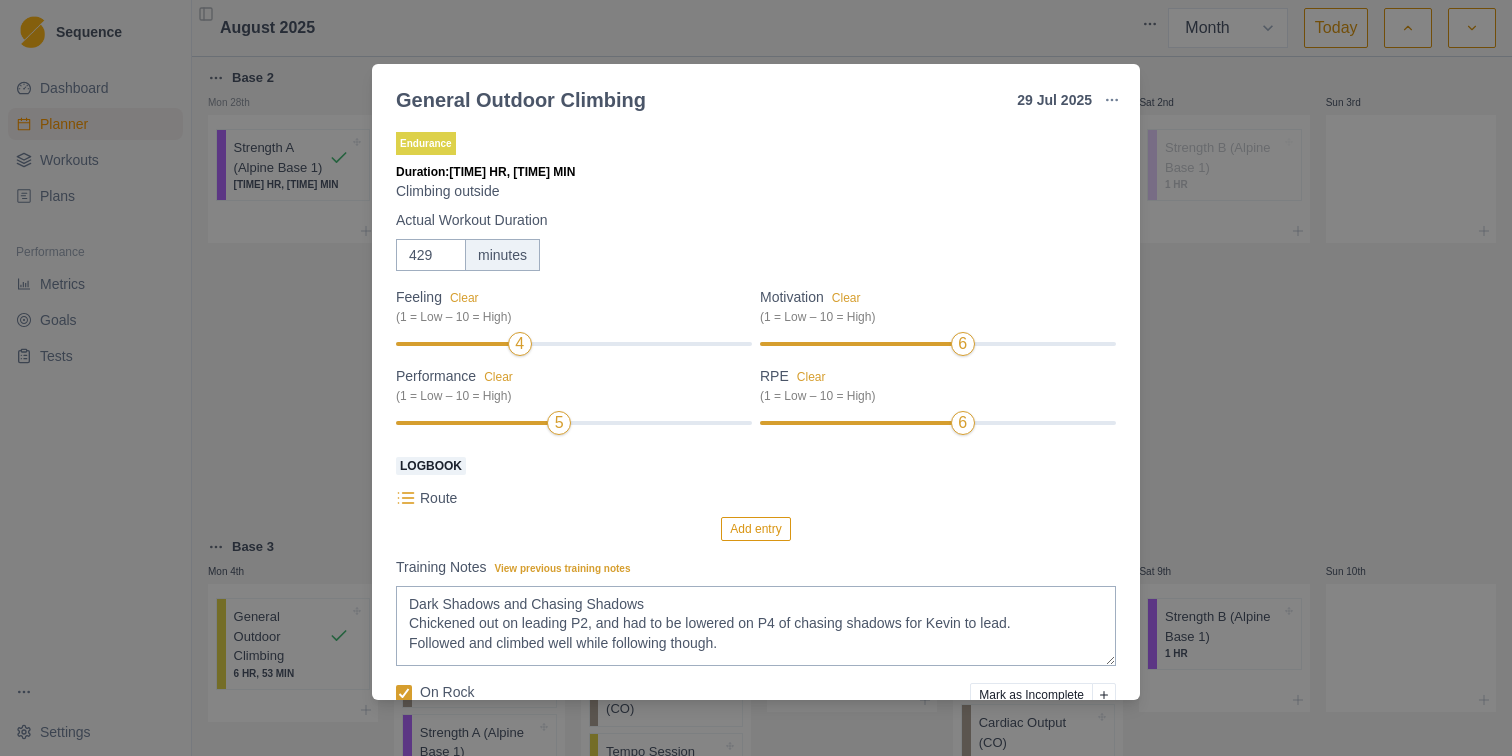 click on "General Outdoor Climbing [DATE] Link To Goal View Workout Metrics Edit Original Workout Reschedule Workout Remove From Schedule Endurance Duration:  [TIME] Climbing outside Actual Workout Duration 429 minutes Feeling Clear (1 = Low – 10 = High) 4 Motivation Clear (1 = Low – 10 = High) 6 Performance Clear (1 = Low – 10 = High) 5 RPE Clear (1 = Low – 10 = High) 6 Logbook Route Add entry Training Notes View previous training notes Dark Shadows and Chasing Shadows
Chickened out on leading P2, and had to be lowered on P4 of chasing shadows for Kevin to lead.
Followed and climbed well while following though. On Rock Mark as Incomplete Reschedule Update" at bounding box center [756, 378] 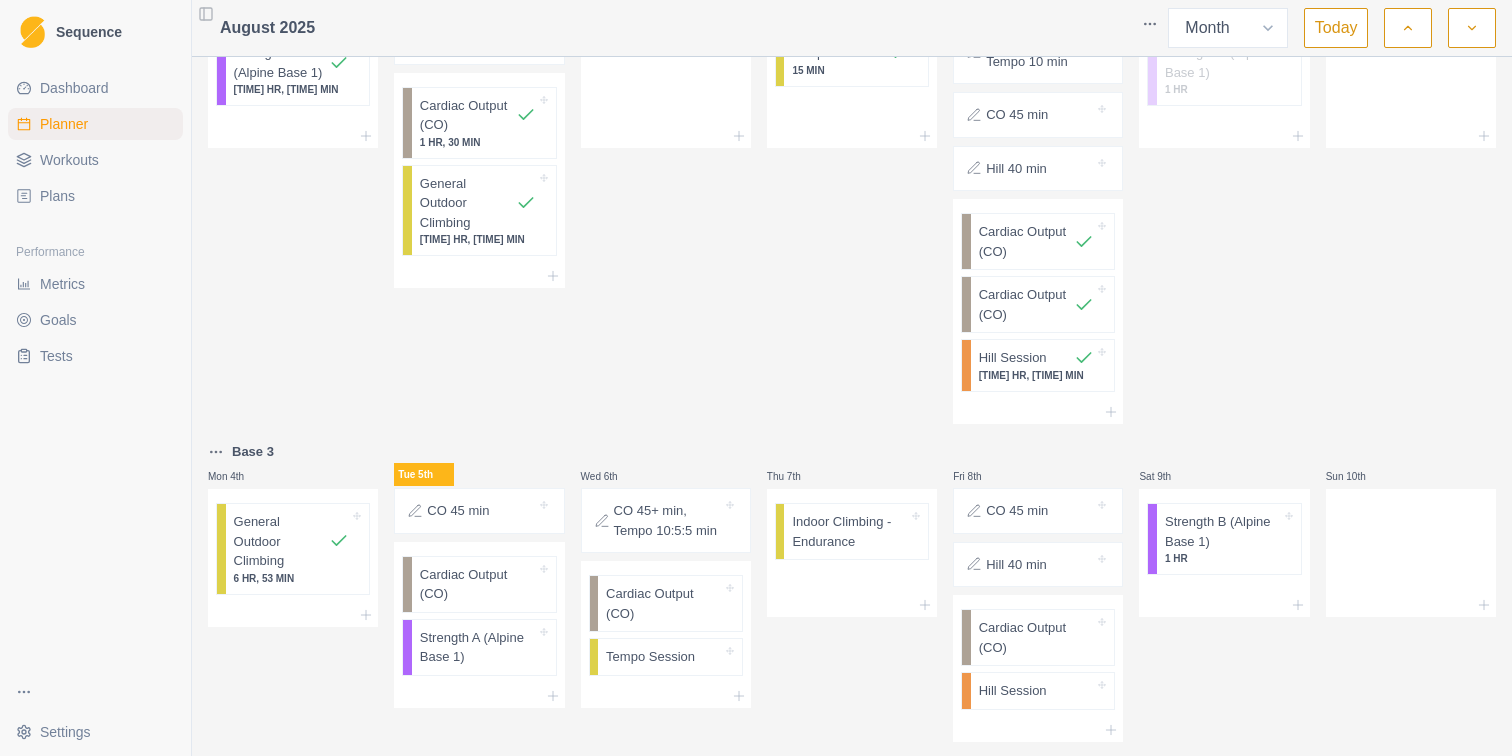 scroll, scrollTop: 97, scrollLeft: 0, axis: vertical 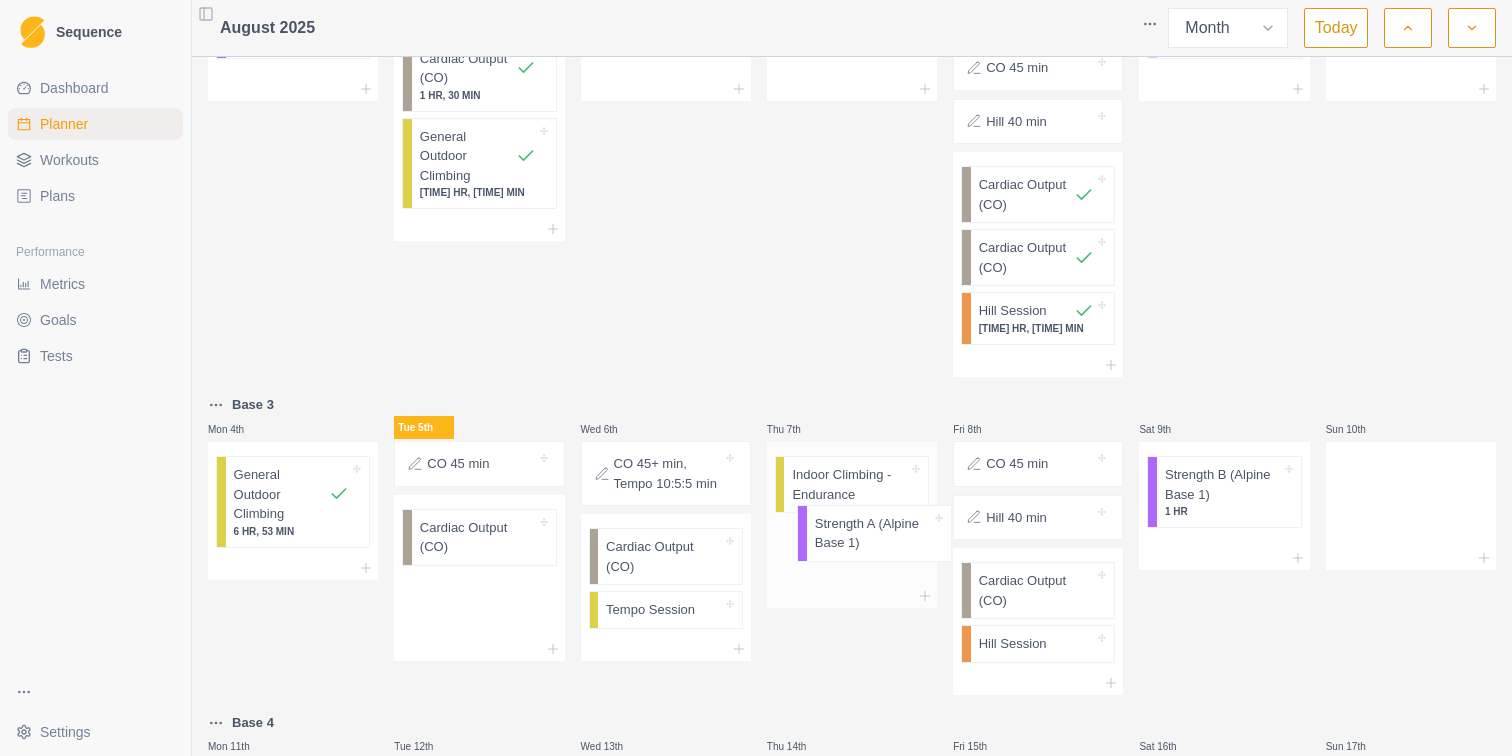 drag, startPoint x: 463, startPoint y: 653, endPoint x: 844, endPoint y: 546, distance: 395.7398 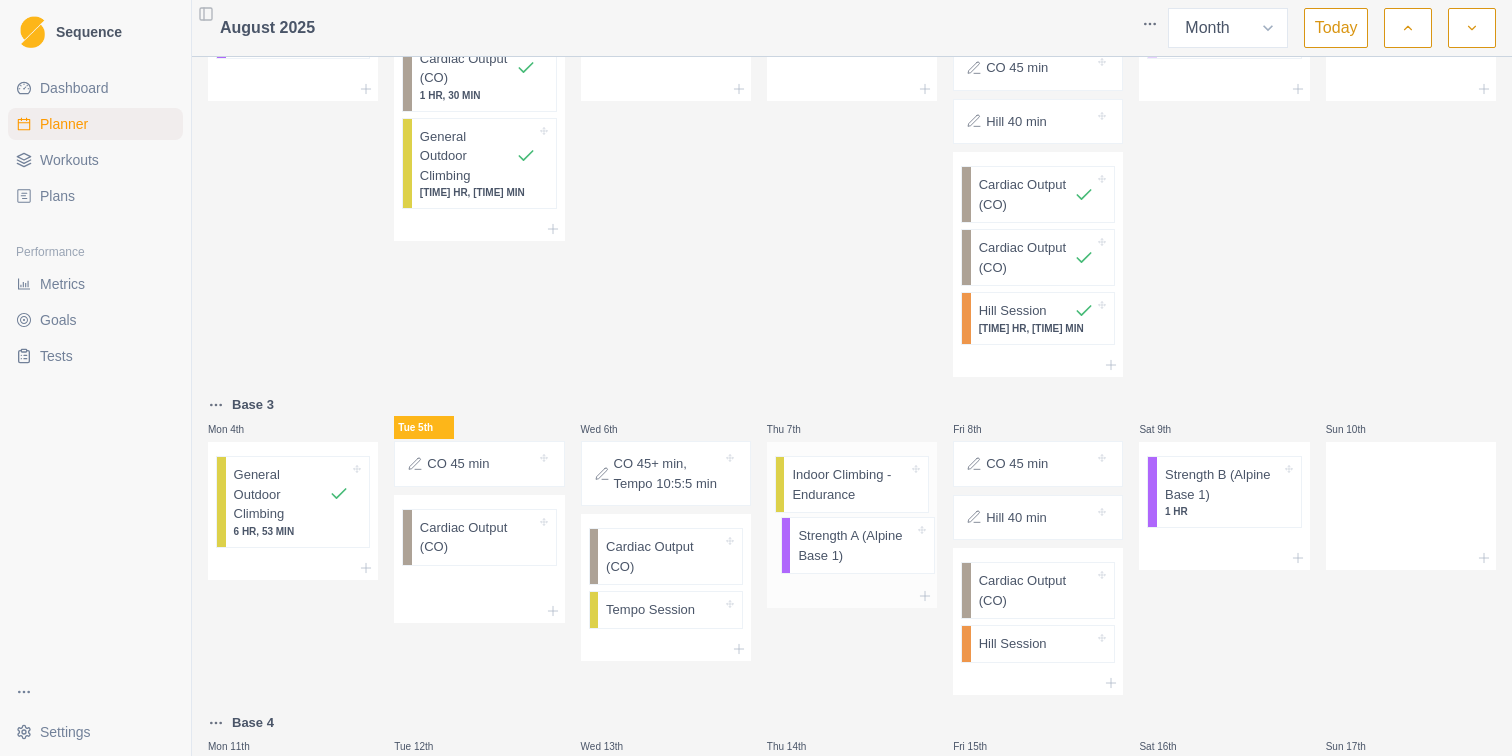 click on "Indoor Climbing - Endurance Strength A (Alpine Base 1)" at bounding box center [852, 513] 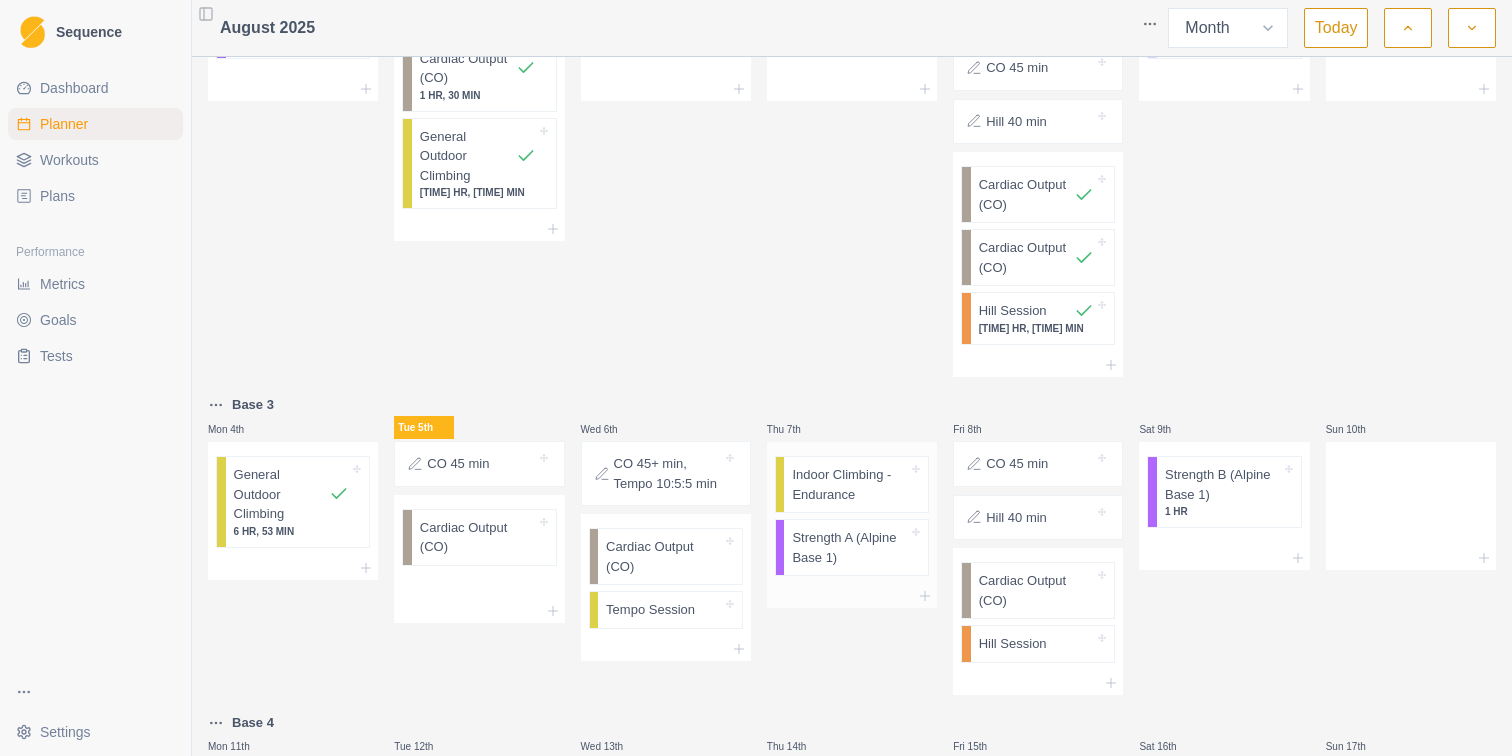 click on "Indoor Climbing - Endurance" at bounding box center [850, 484] 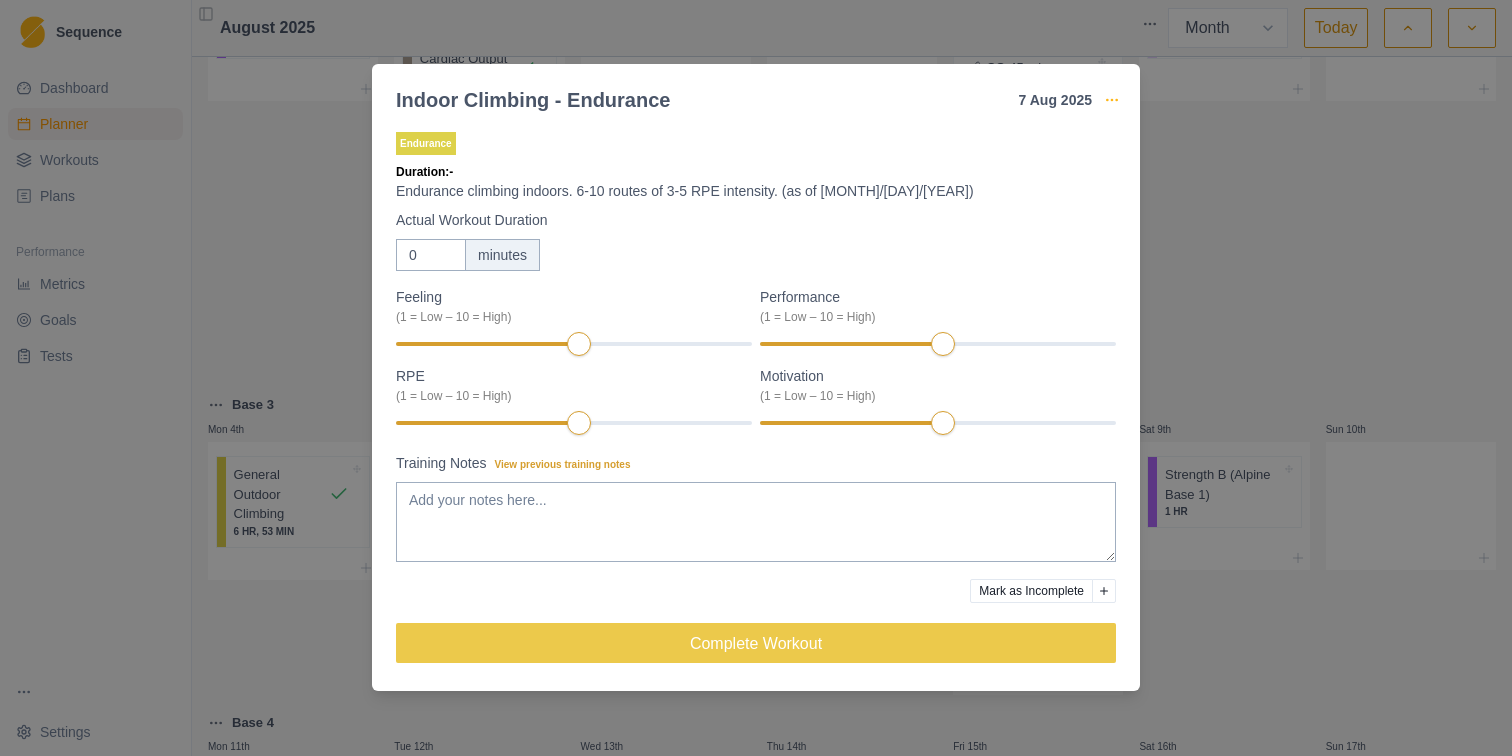 click 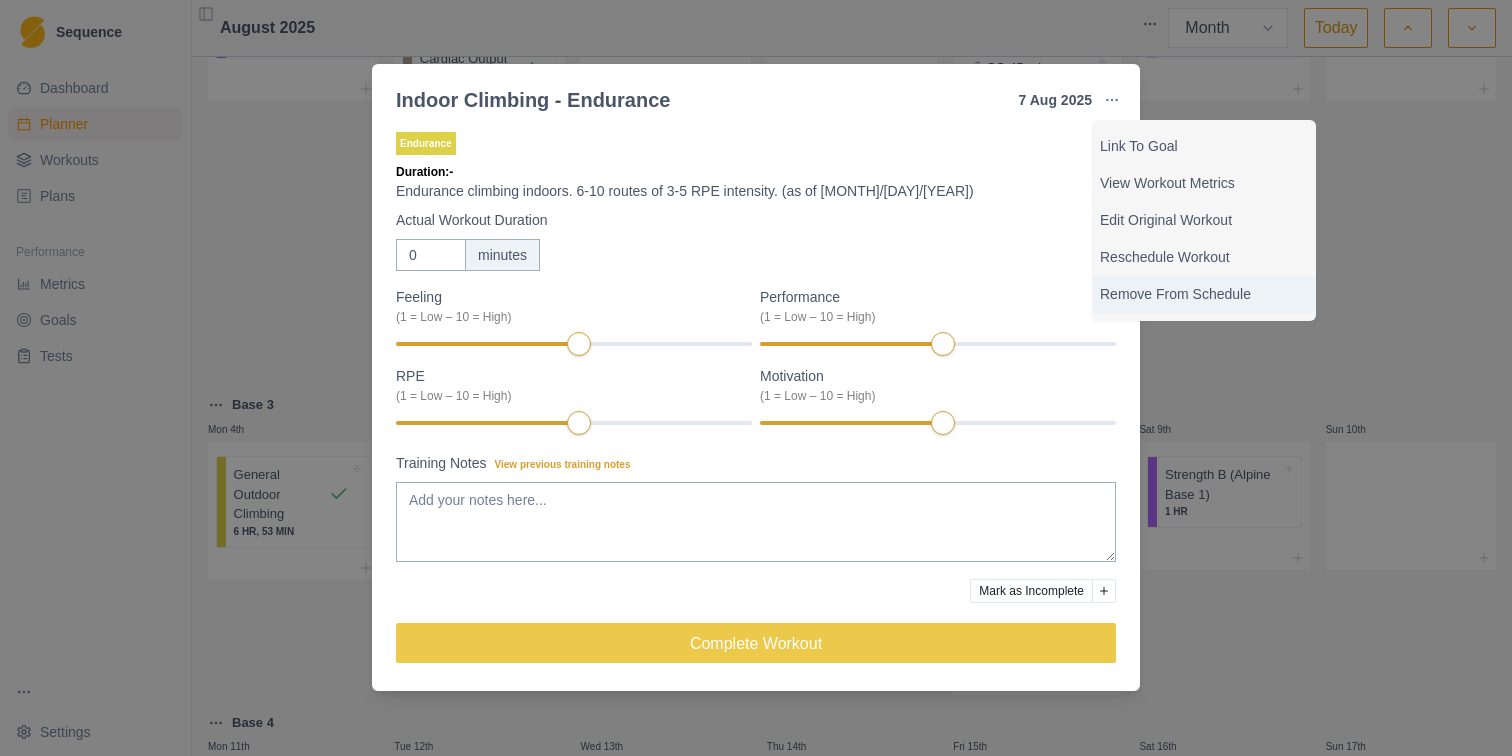 click on "Remove From Schedule" at bounding box center [1204, 294] 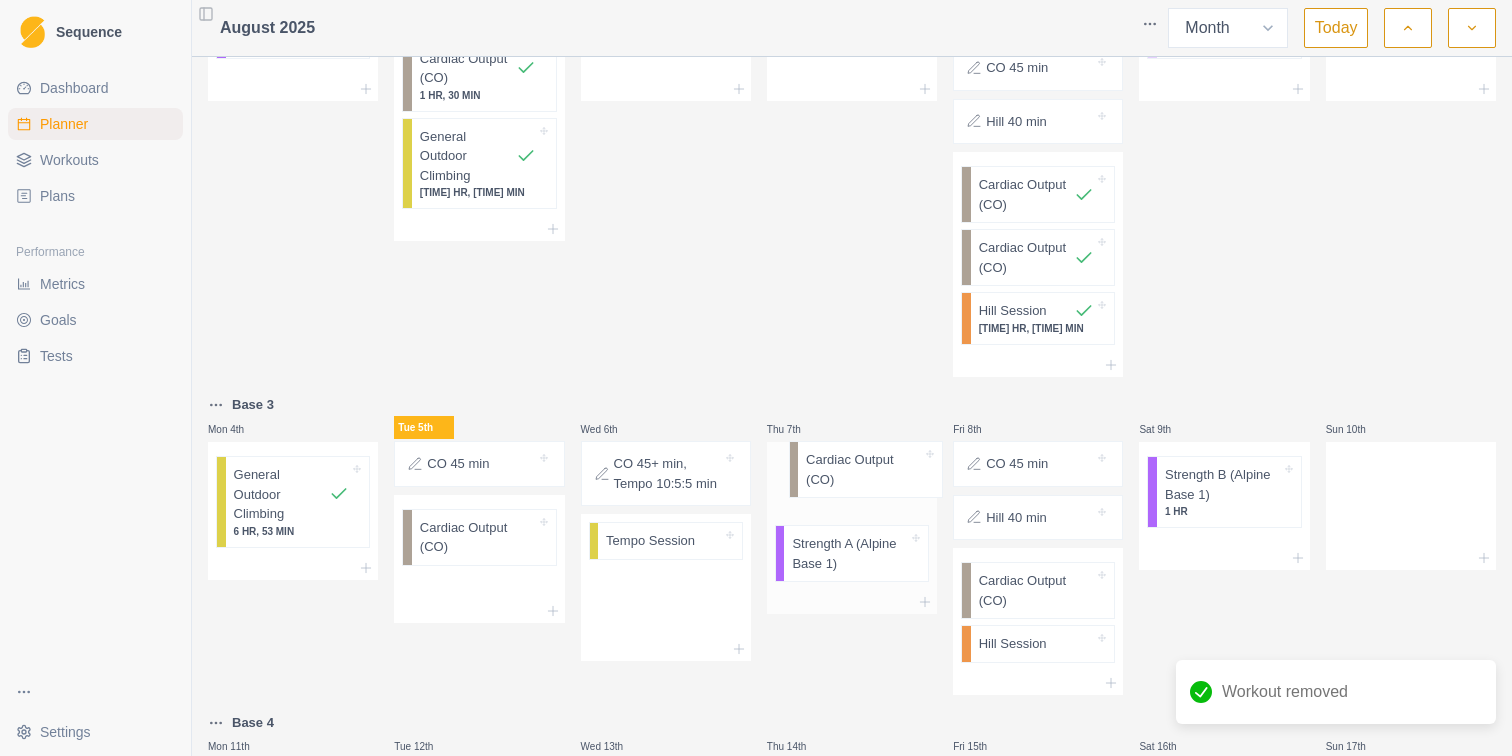 drag, startPoint x: 661, startPoint y: 551, endPoint x: 867, endPoint y: 464, distance: 223.61798 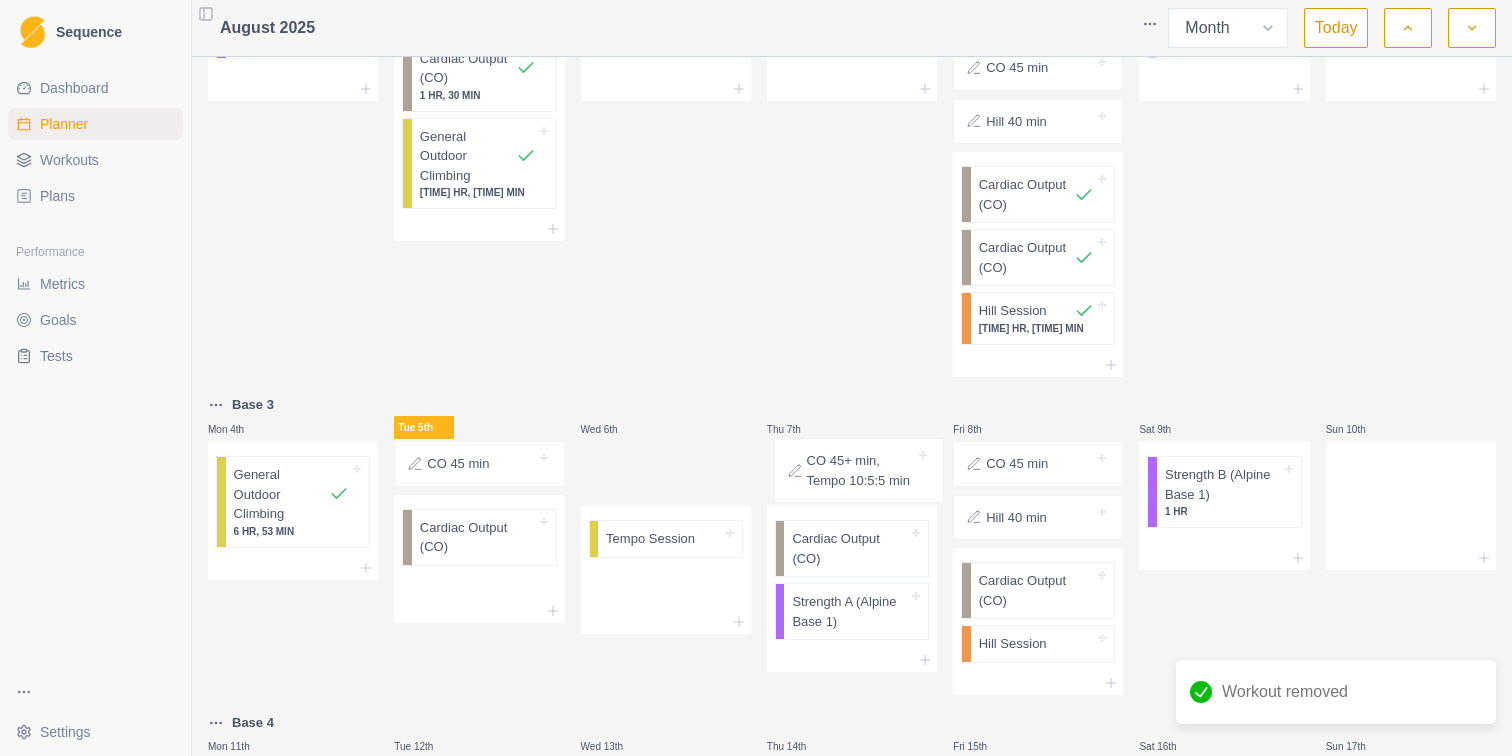 drag, startPoint x: 680, startPoint y: 495, endPoint x: 877, endPoint y: 494, distance: 197.00253 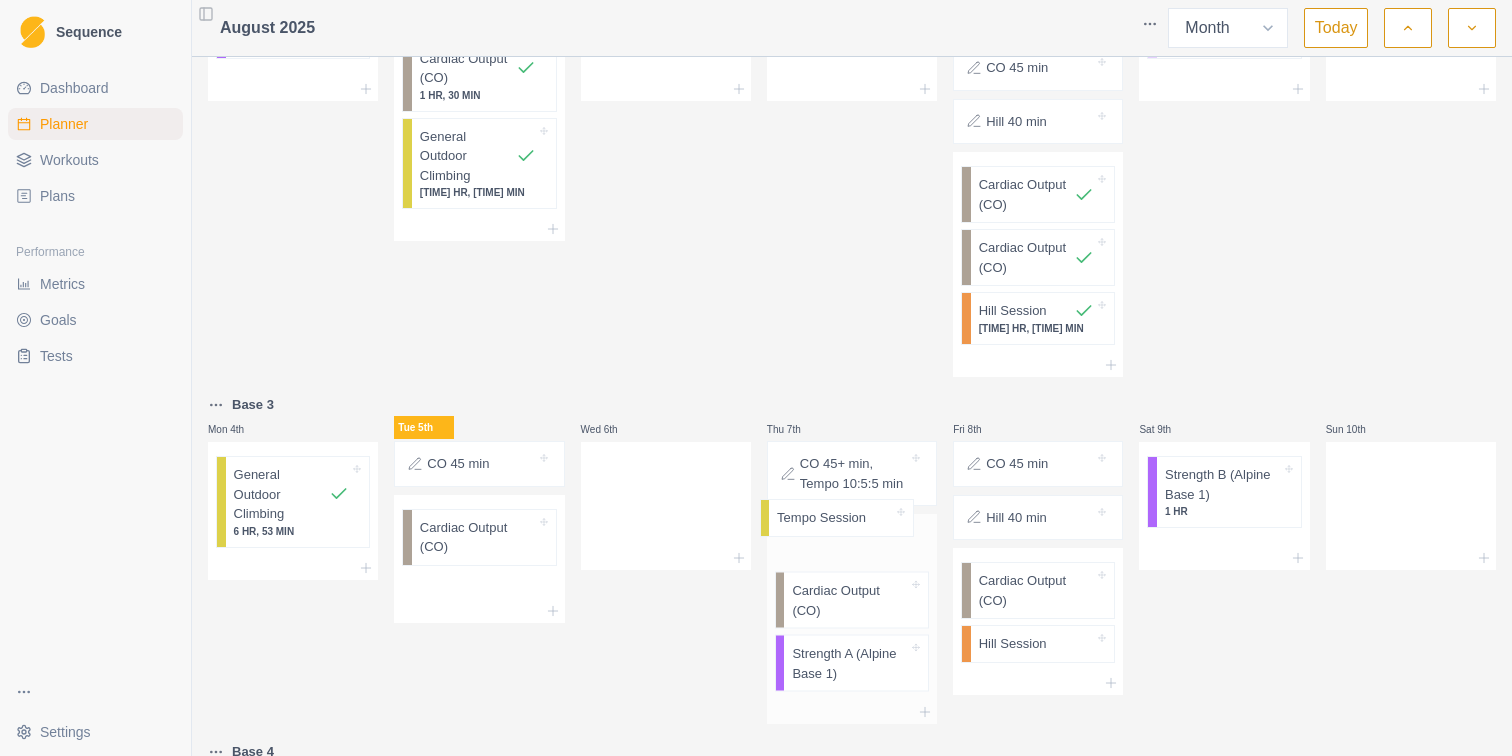 drag, startPoint x: 686, startPoint y: 485, endPoint x: 865, endPoint y: 527, distance: 183.86136 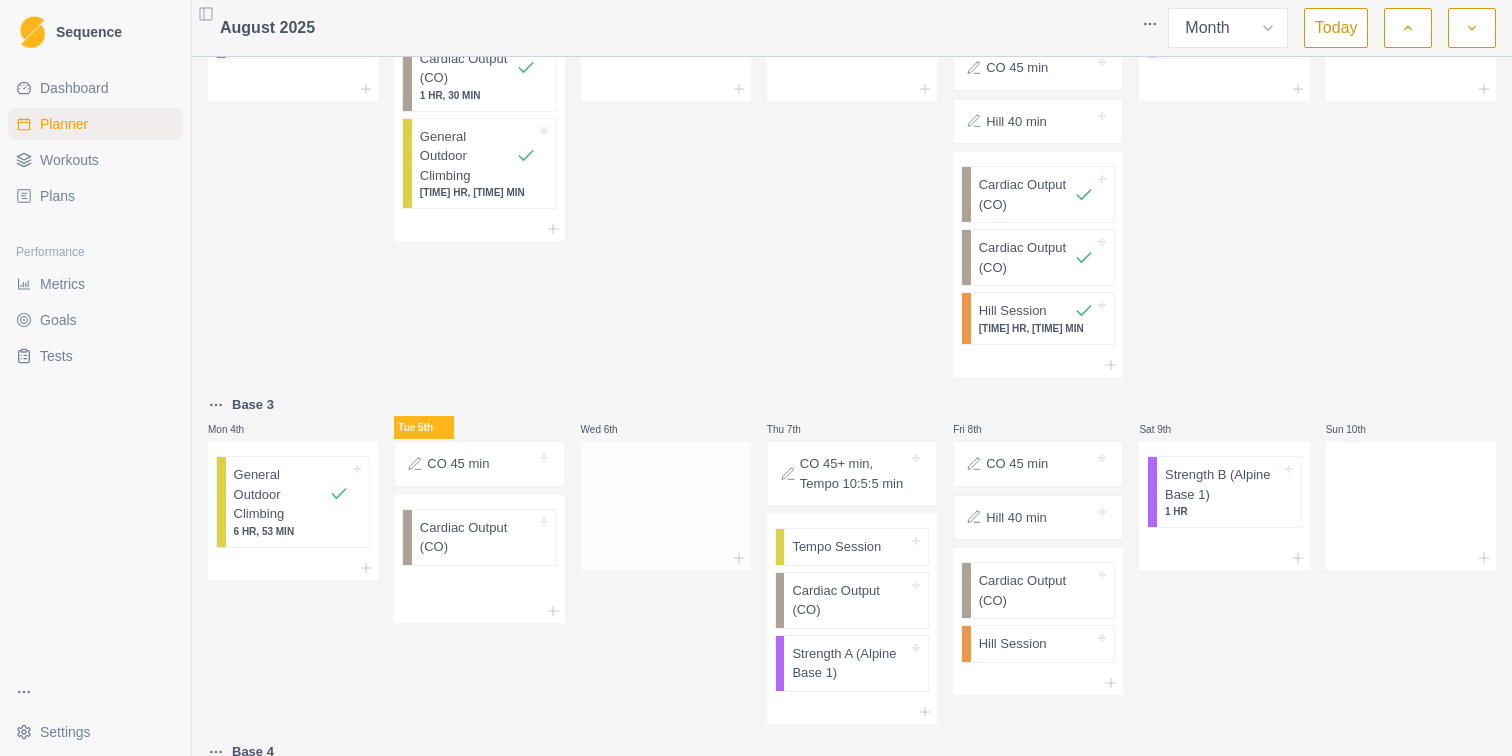 click at bounding box center [666, 502] 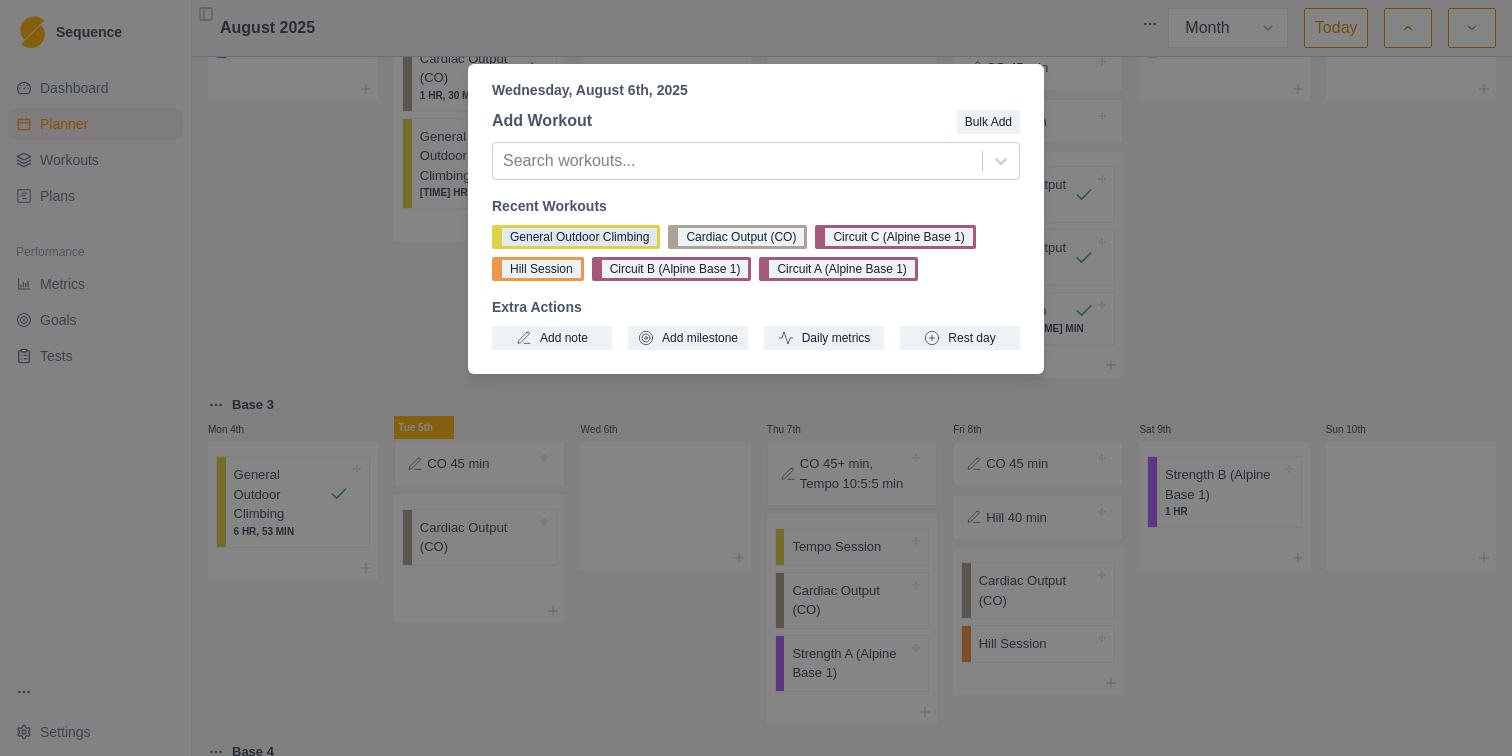 click on "General Outdoor Climbing" at bounding box center [576, 237] 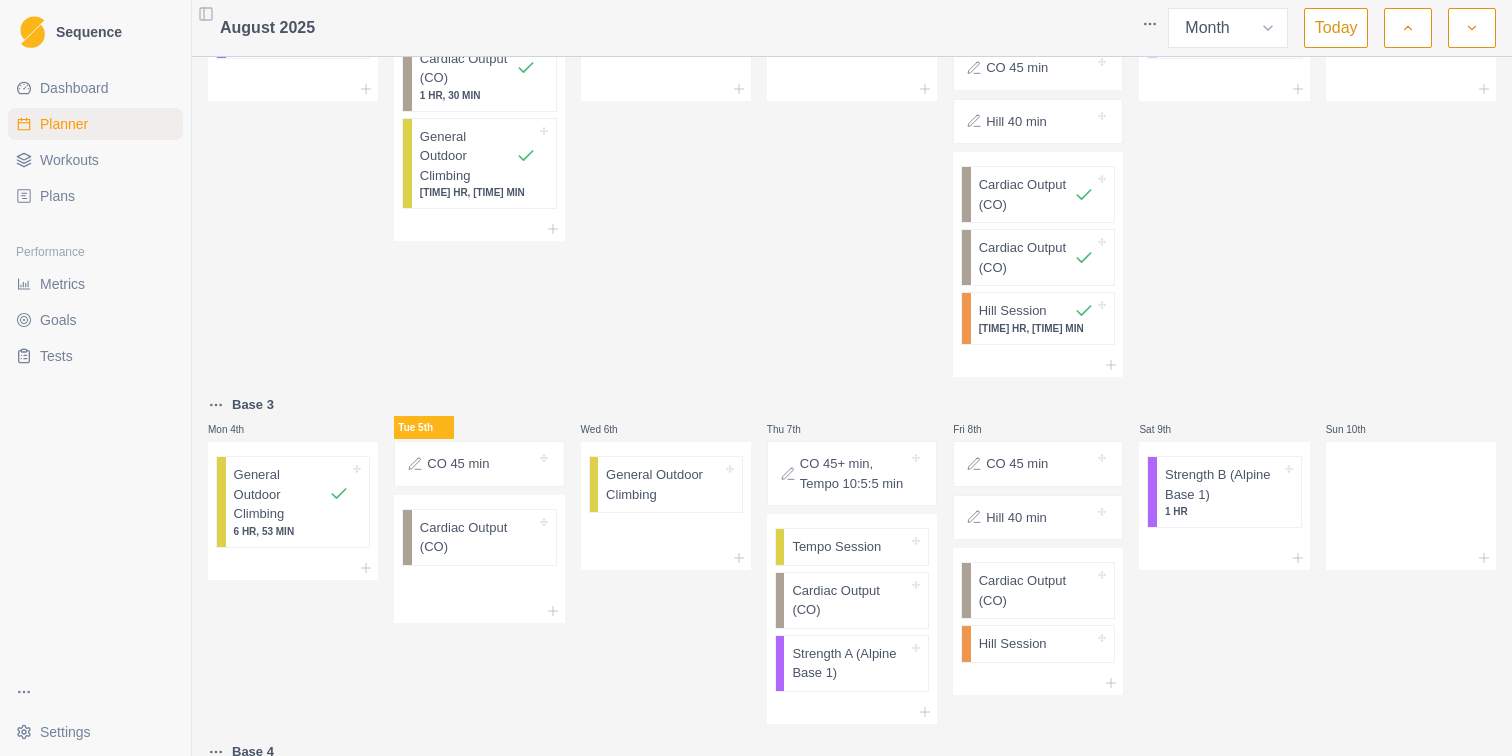 click on "CO 45+ min, Tempo 10:5:5 min" at bounding box center [854, 473] 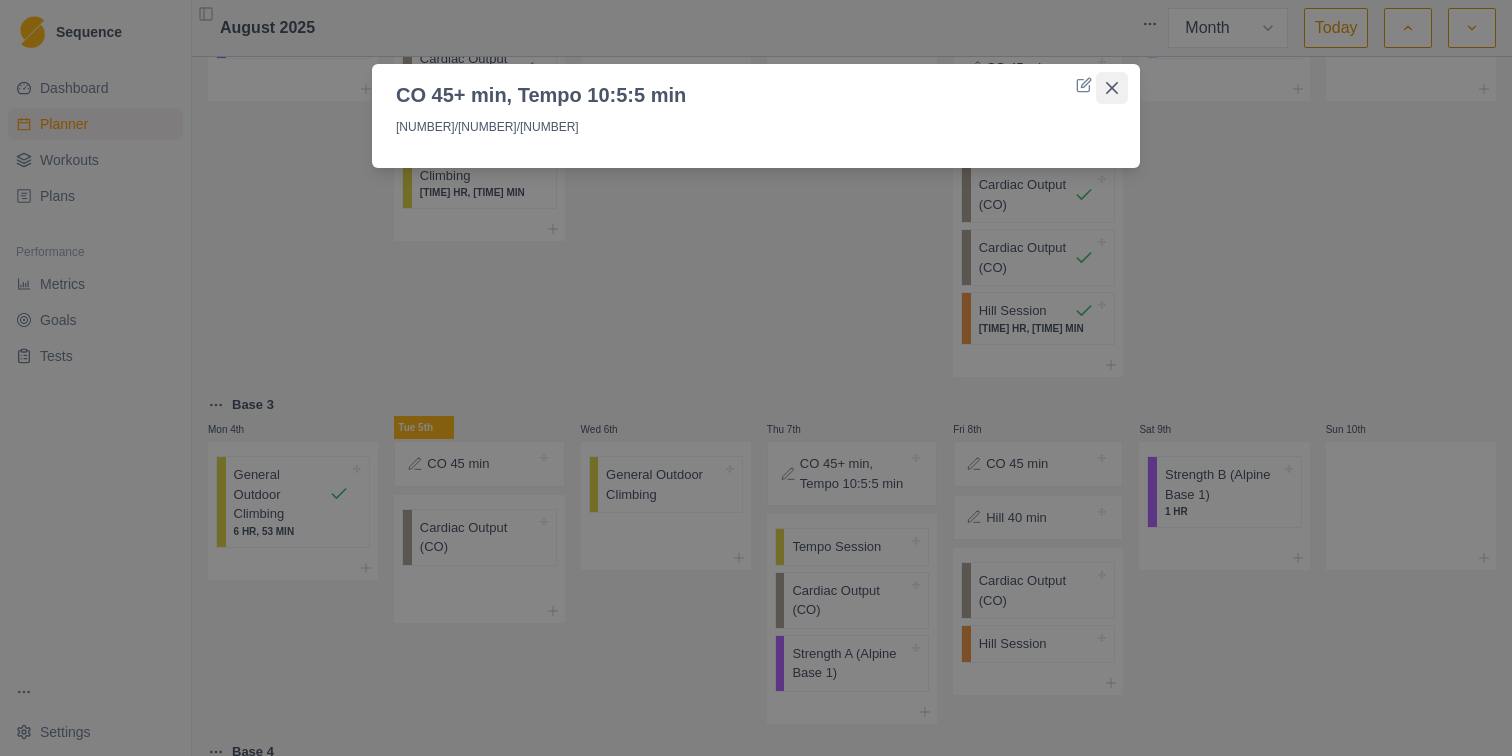 click 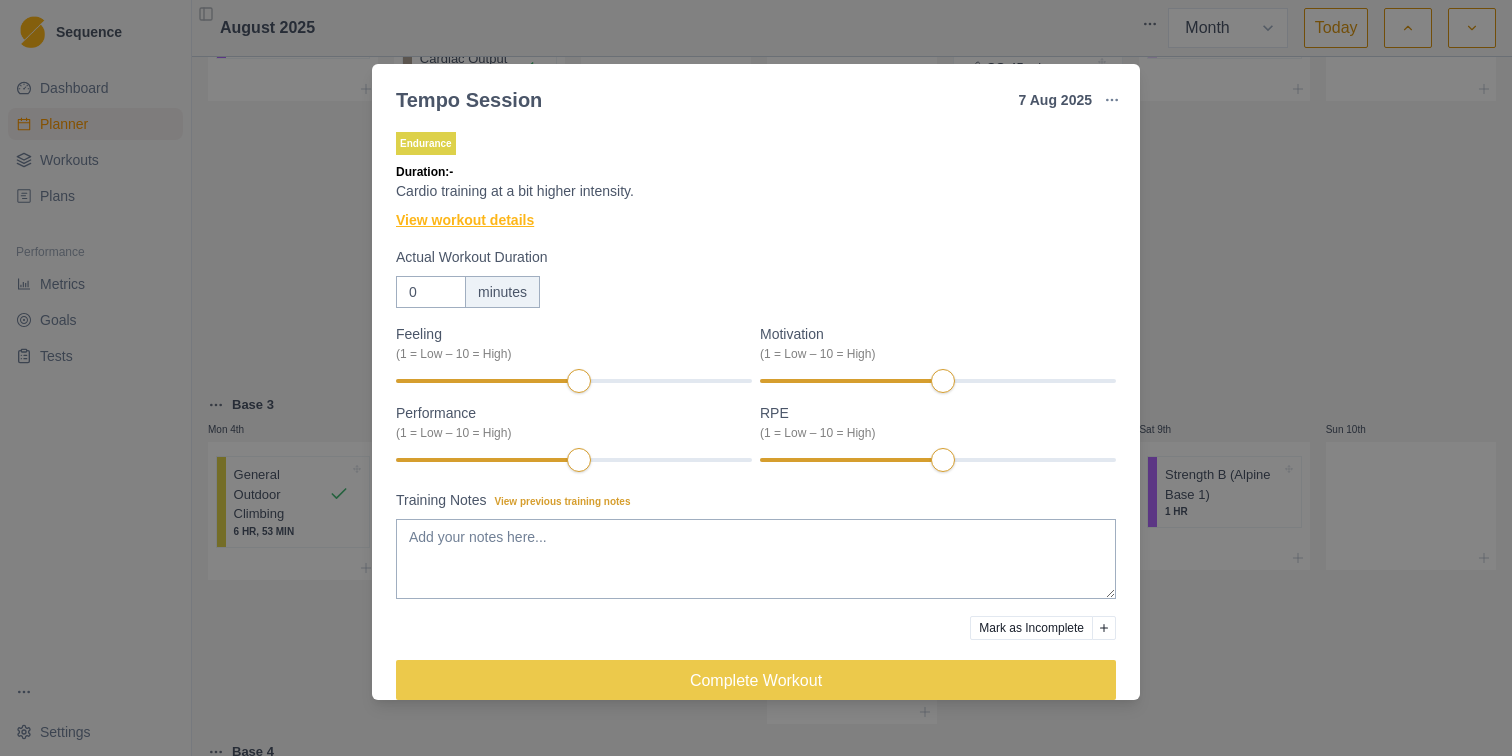 click on "View workout details" at bounding box center [465, 220] 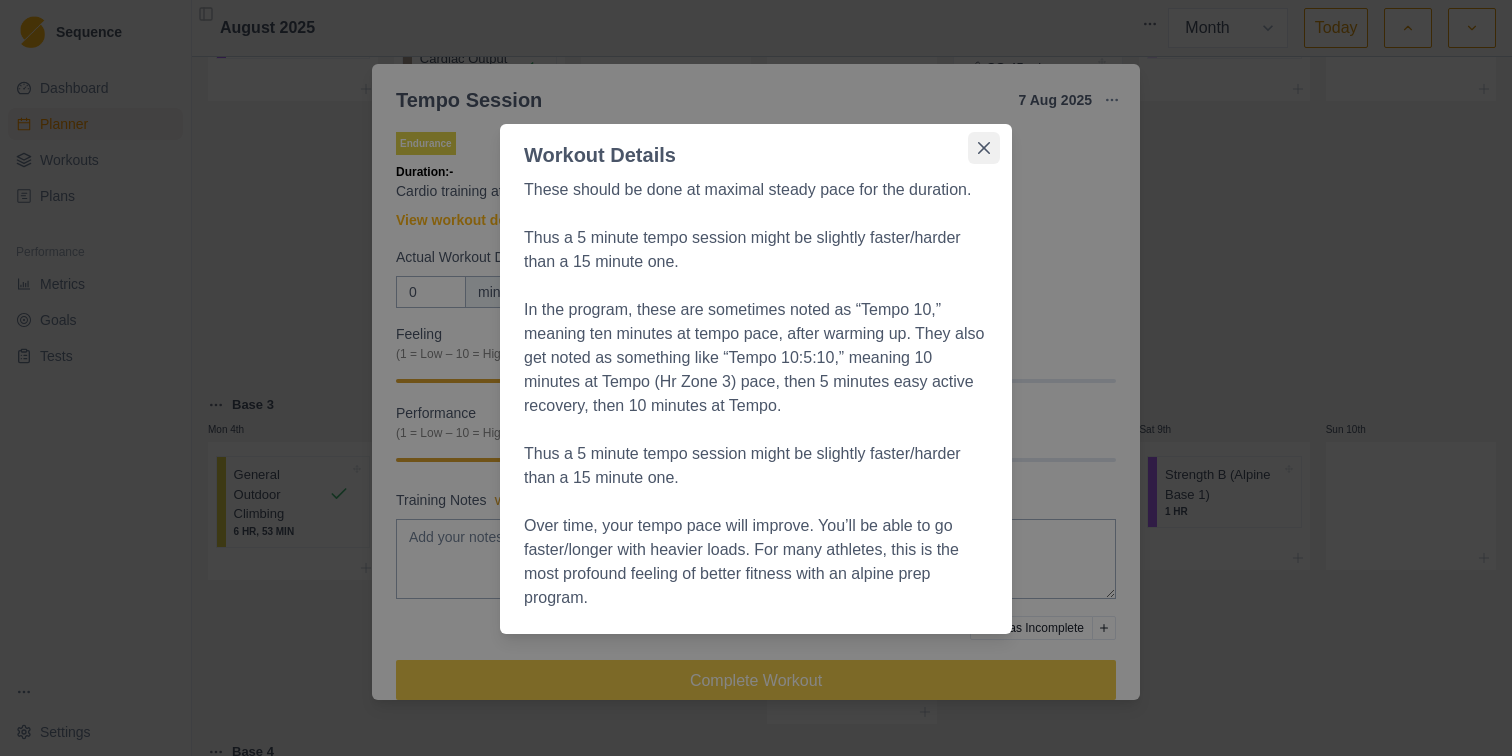 click 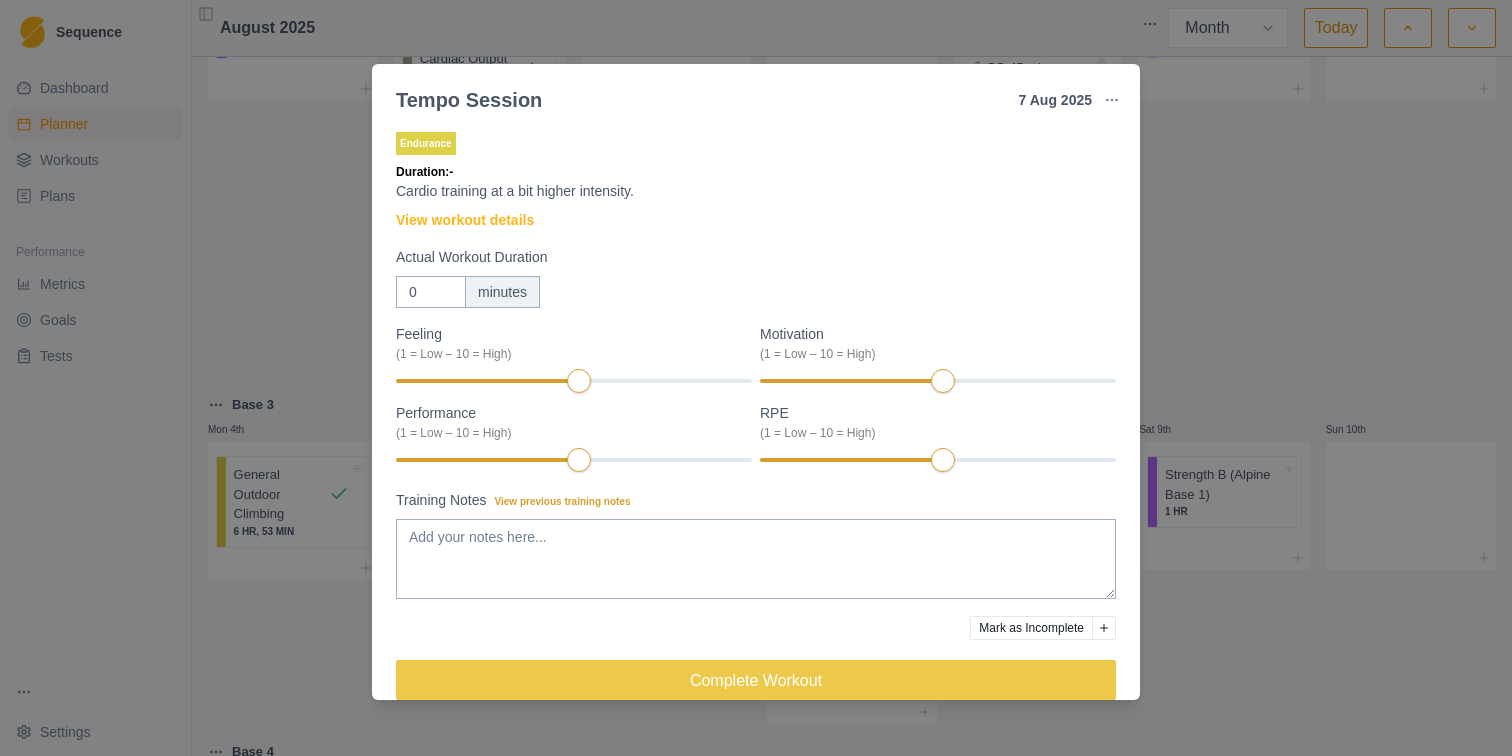 click on "Endurance Duration:  - Cardio training at a bit higher intensity. View workout details Actual Workout Duration 0 minutes Feeling (1 = Low – 10 = High) Motivation (1 = Low – 10 = High) Performance (1 = Low – 10 = High) RPE (1 = Low – 10 = High) Training Notes View previous training notes Mark as Incomplete Complete Workout" at bounding box center [756, 378] 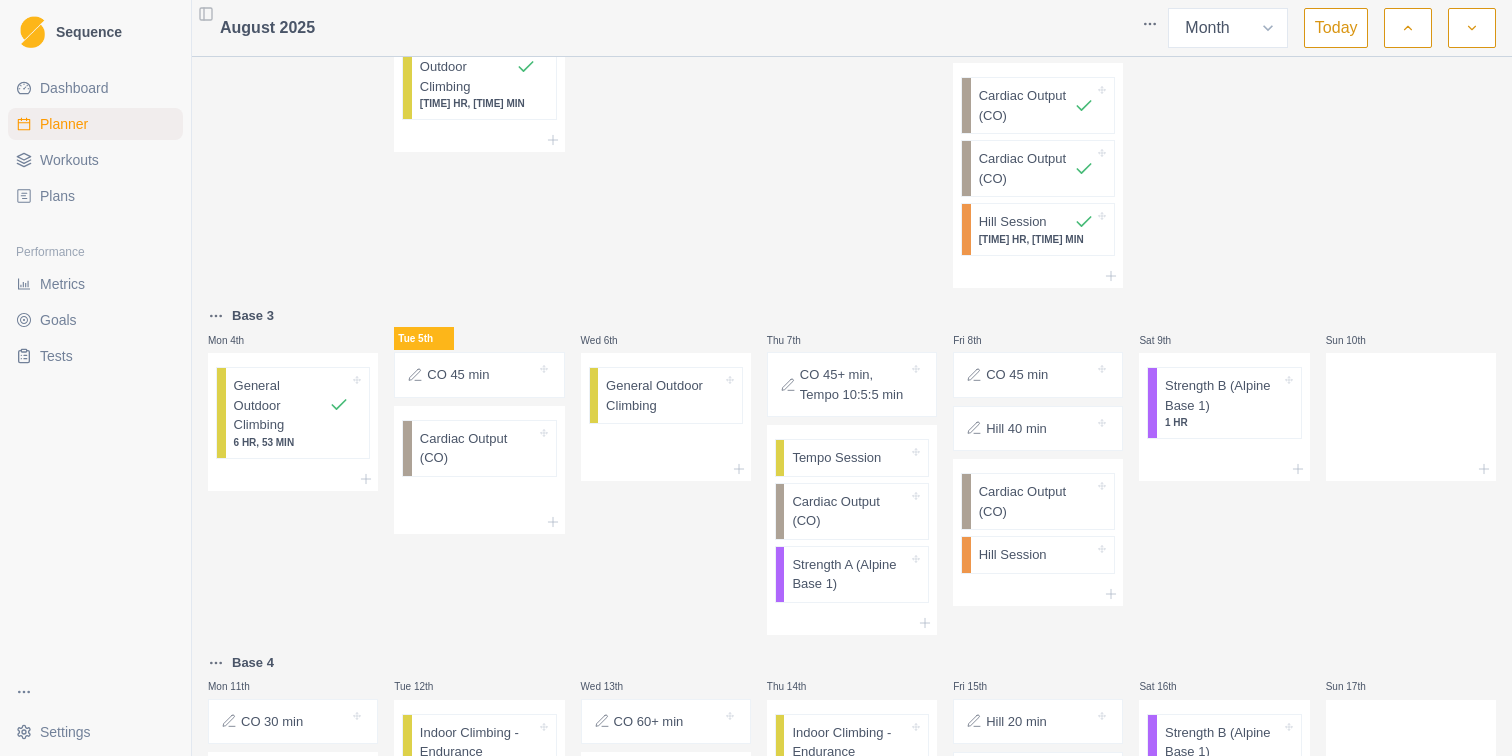 scroll, scrollTop: 198, scrollLeft: 0, axis: vertical 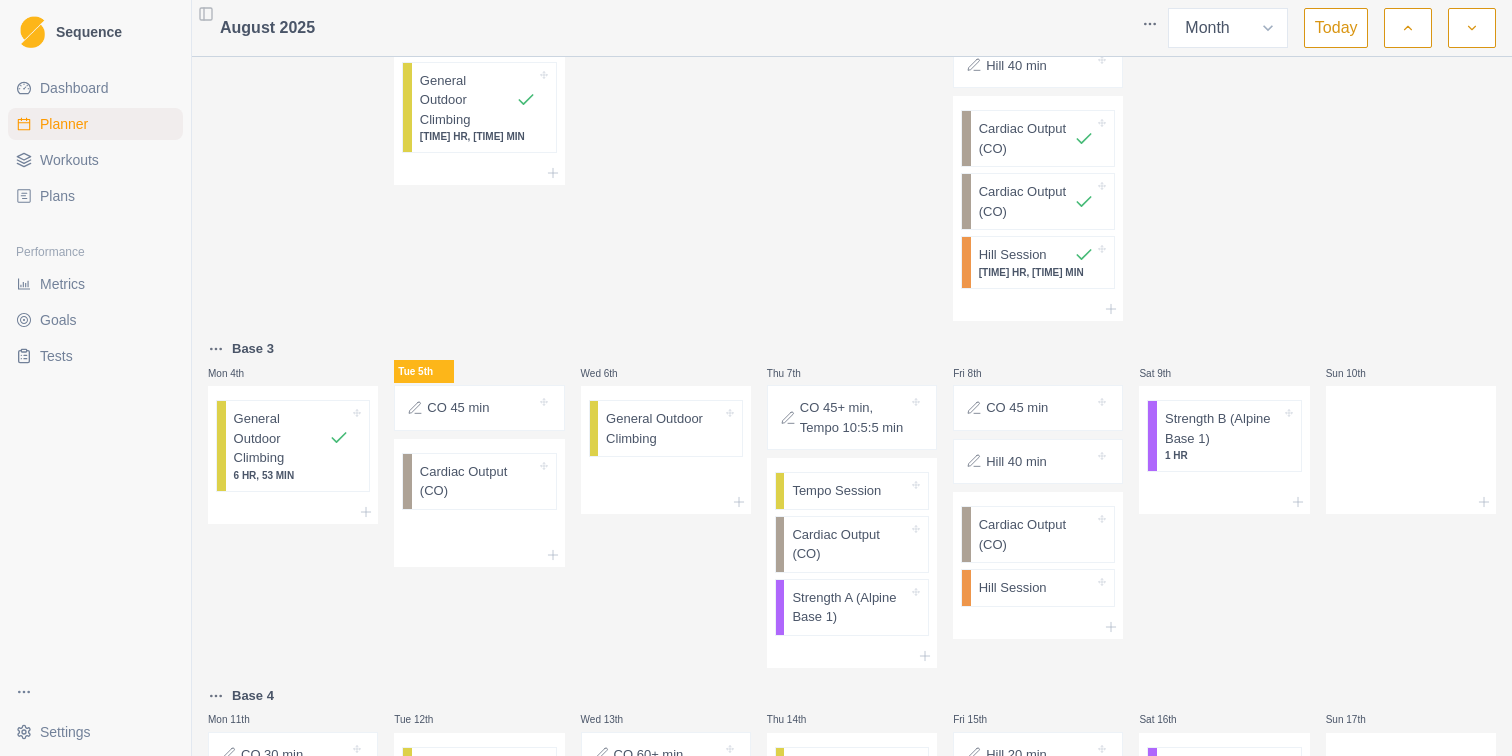 click at bounding box center (512, 408) 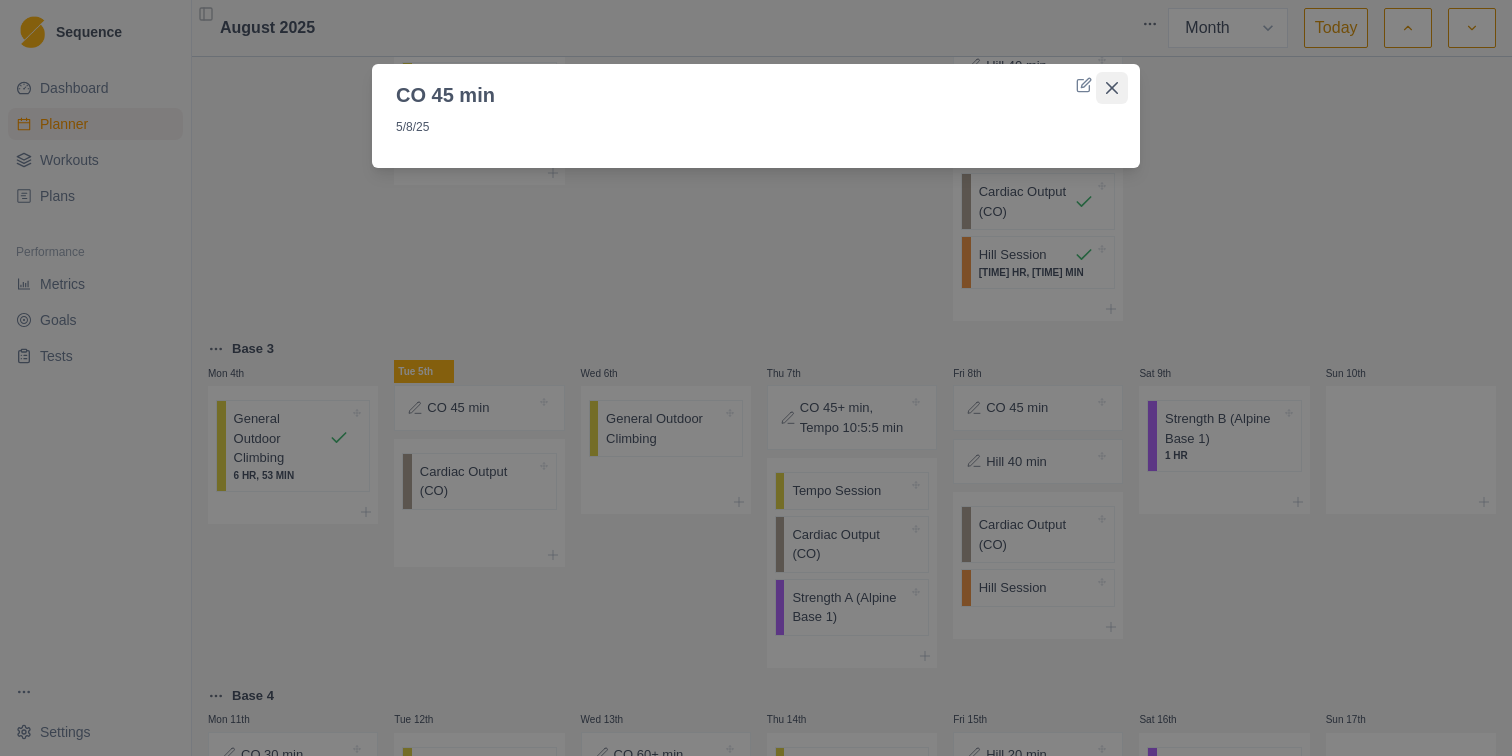 click at bounding box center [1112, 88] 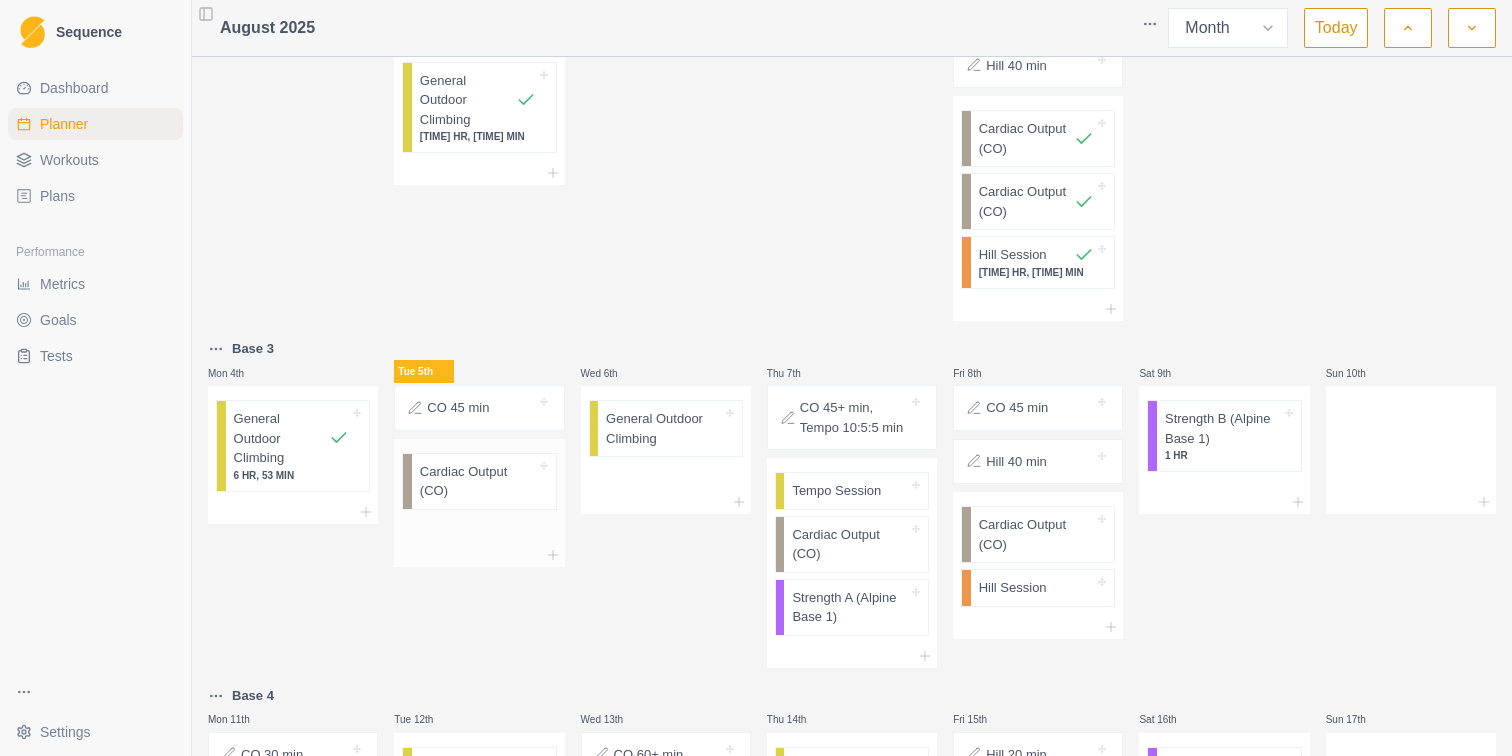 click on "Cardiac Output (CO)" at bounding box center [478, 481] 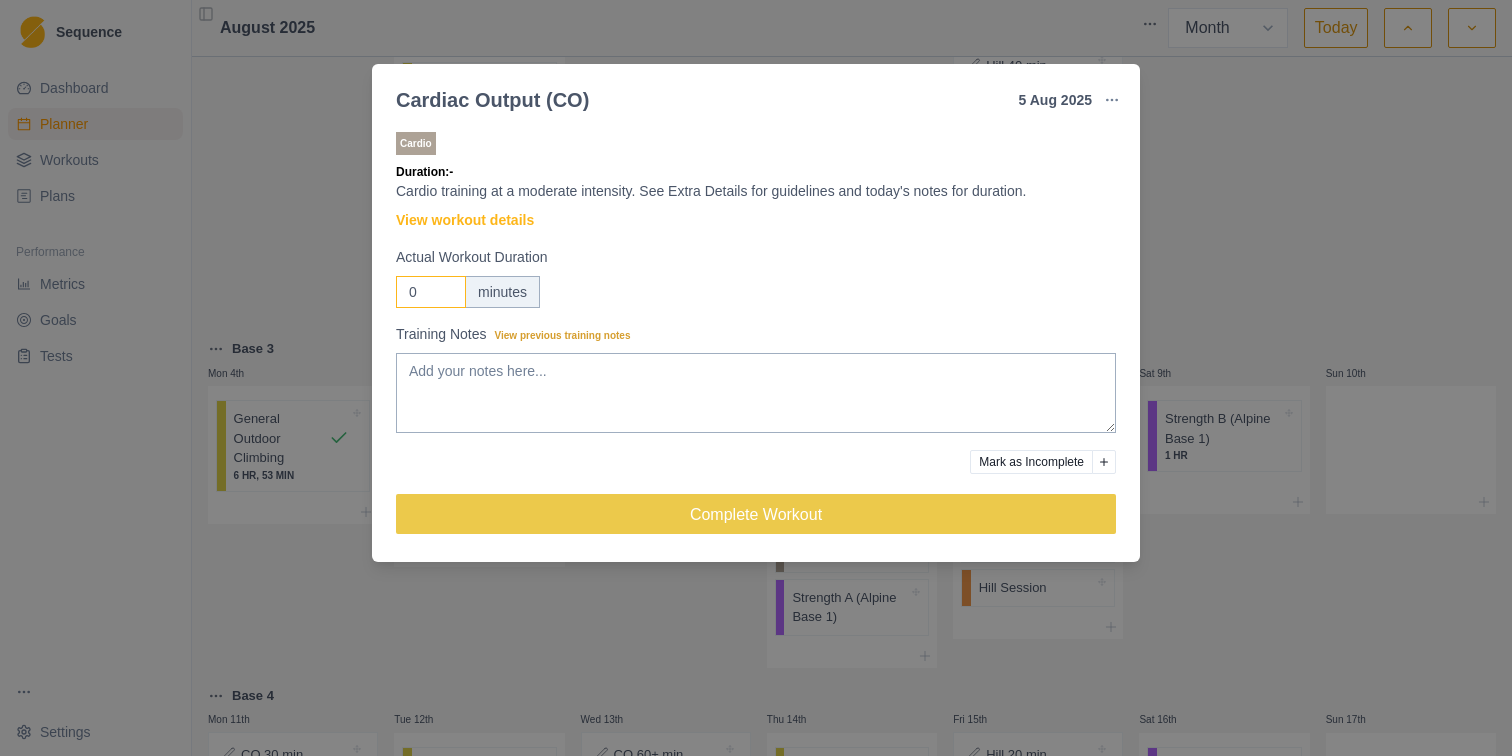 click on "0" at bounding box center [431, 292] 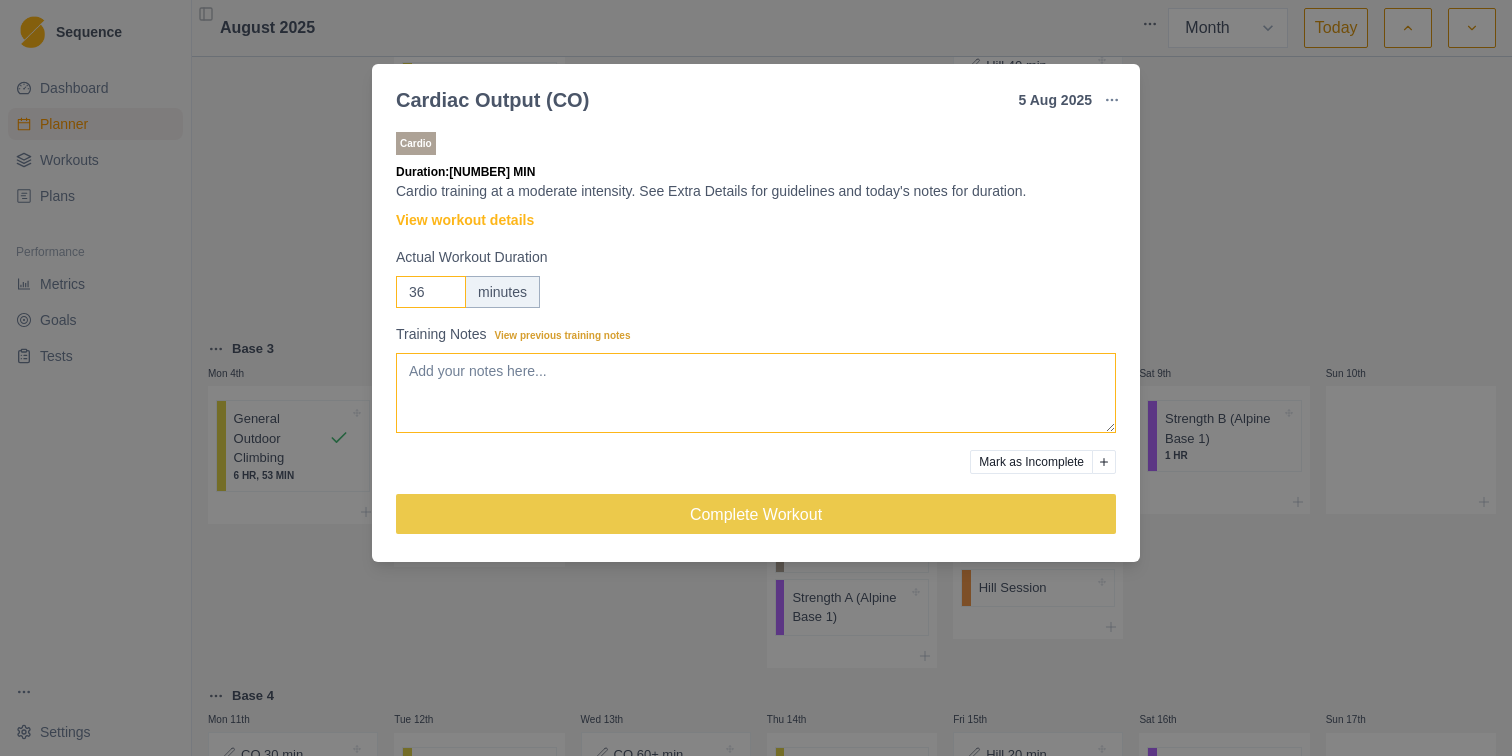 type on "36" 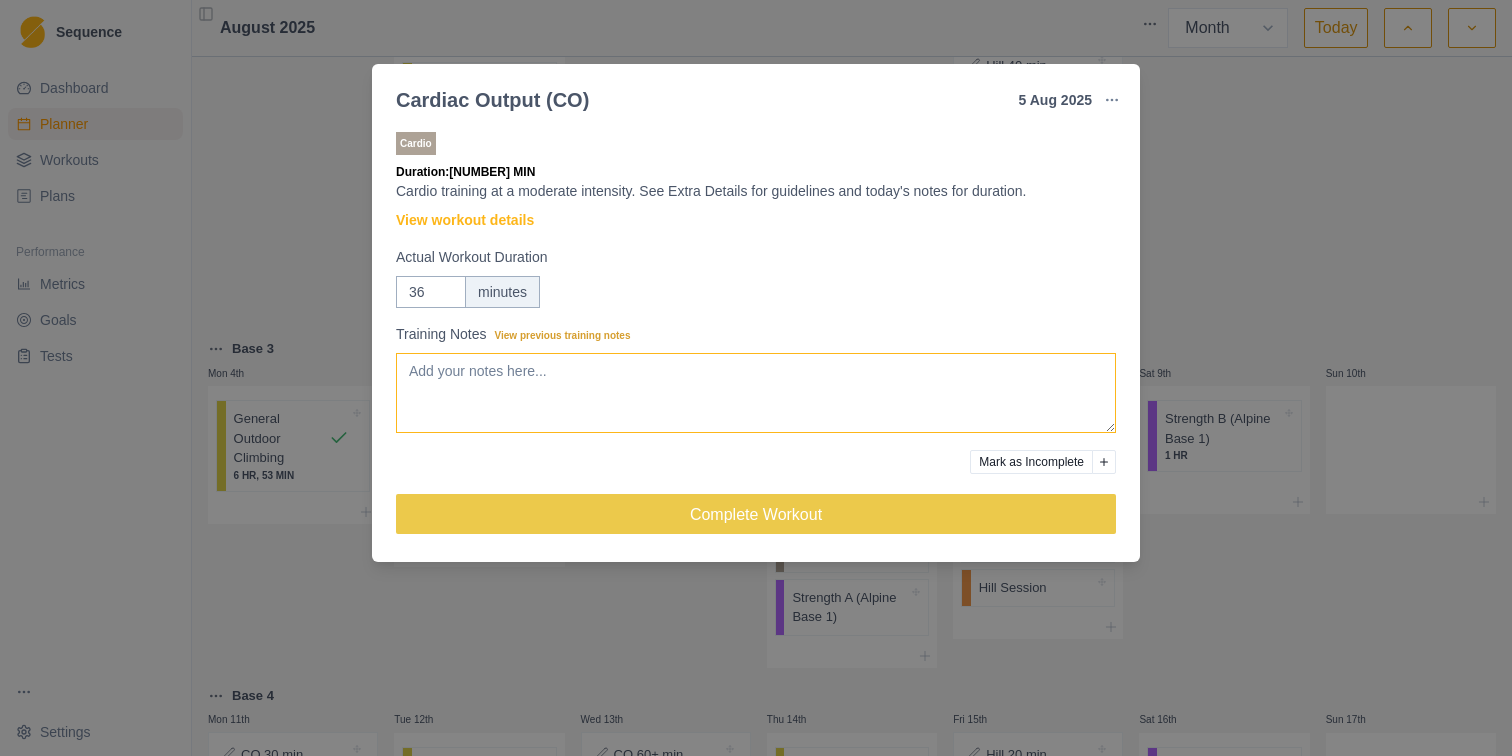 click on "Training Notes View previous training notes" at bounding box center [756, 393] 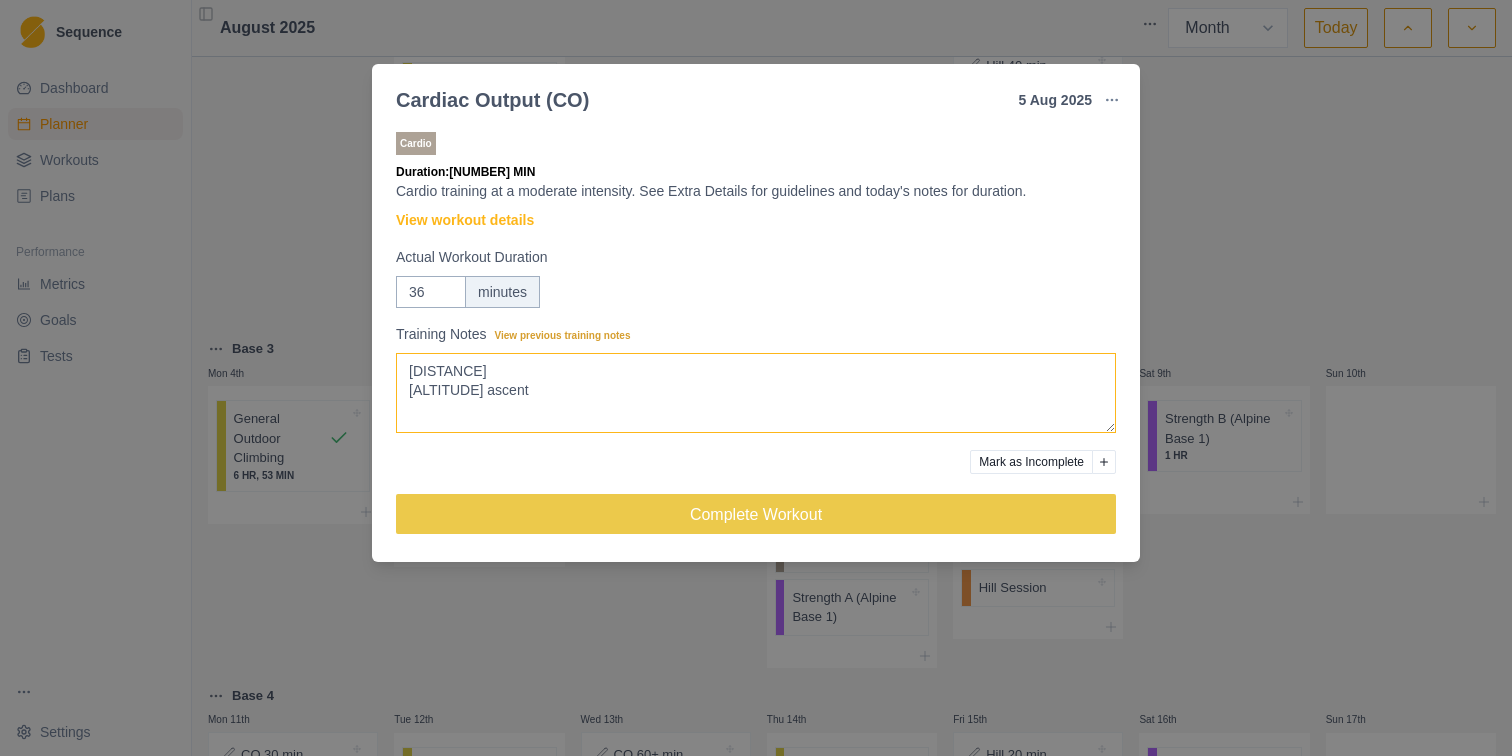 click on "[DISTANCE]
[ALTITUDE] ascent" at bounding box center [756, 393] 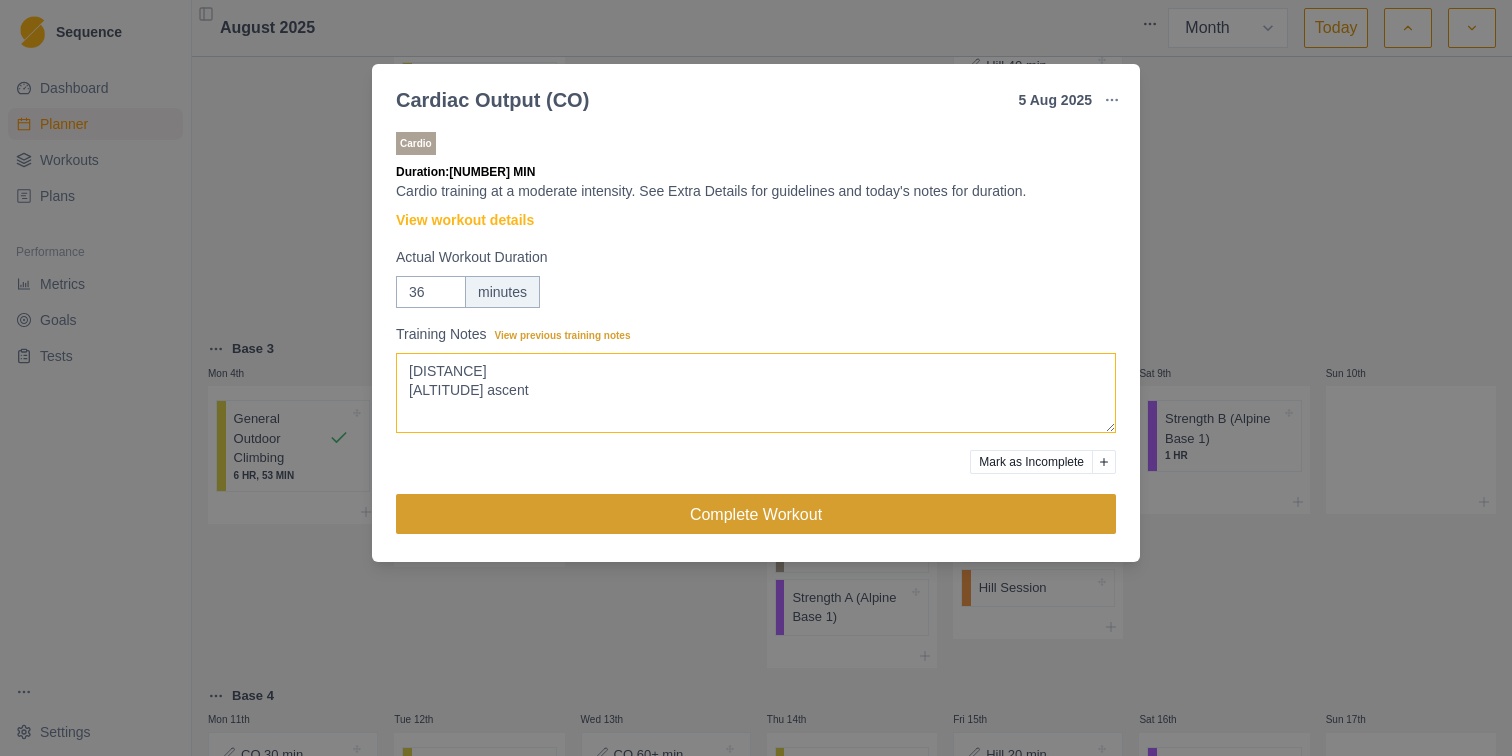 type on "[DISTANCE]
[ALTITUDE] ascent" 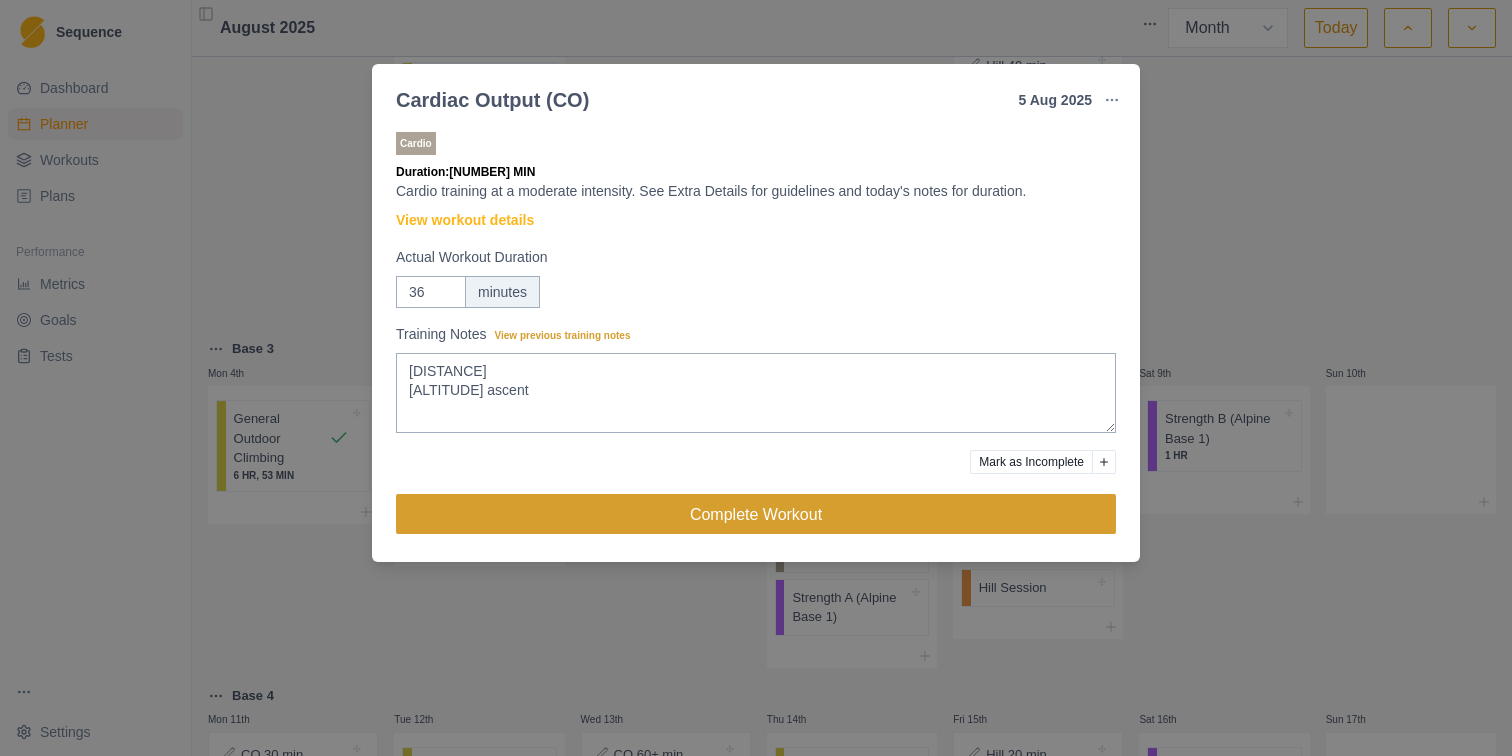click on "Complete Workout" at bounding box center (756, 514) 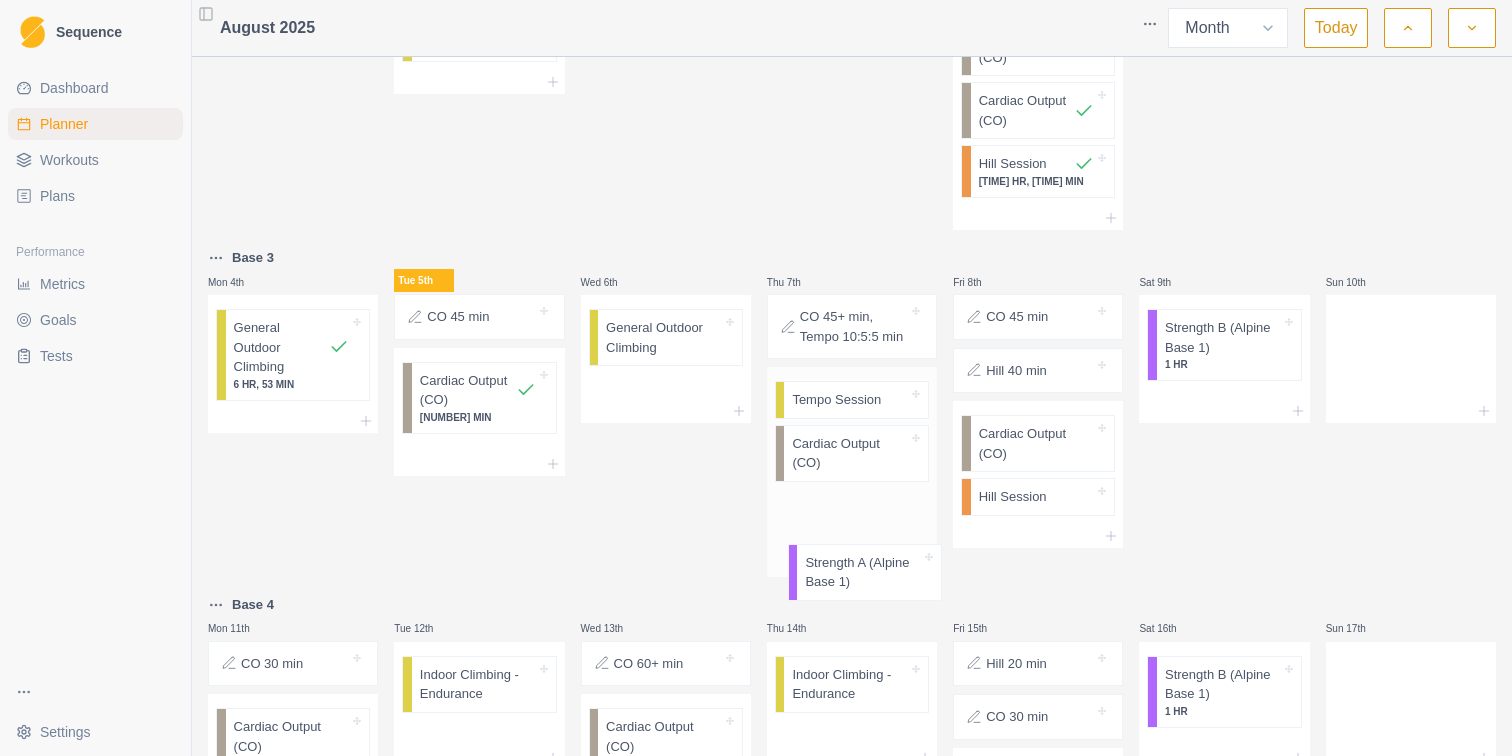 scroll, scrollTop: 291, scrollLeft: 0, axis: vertical 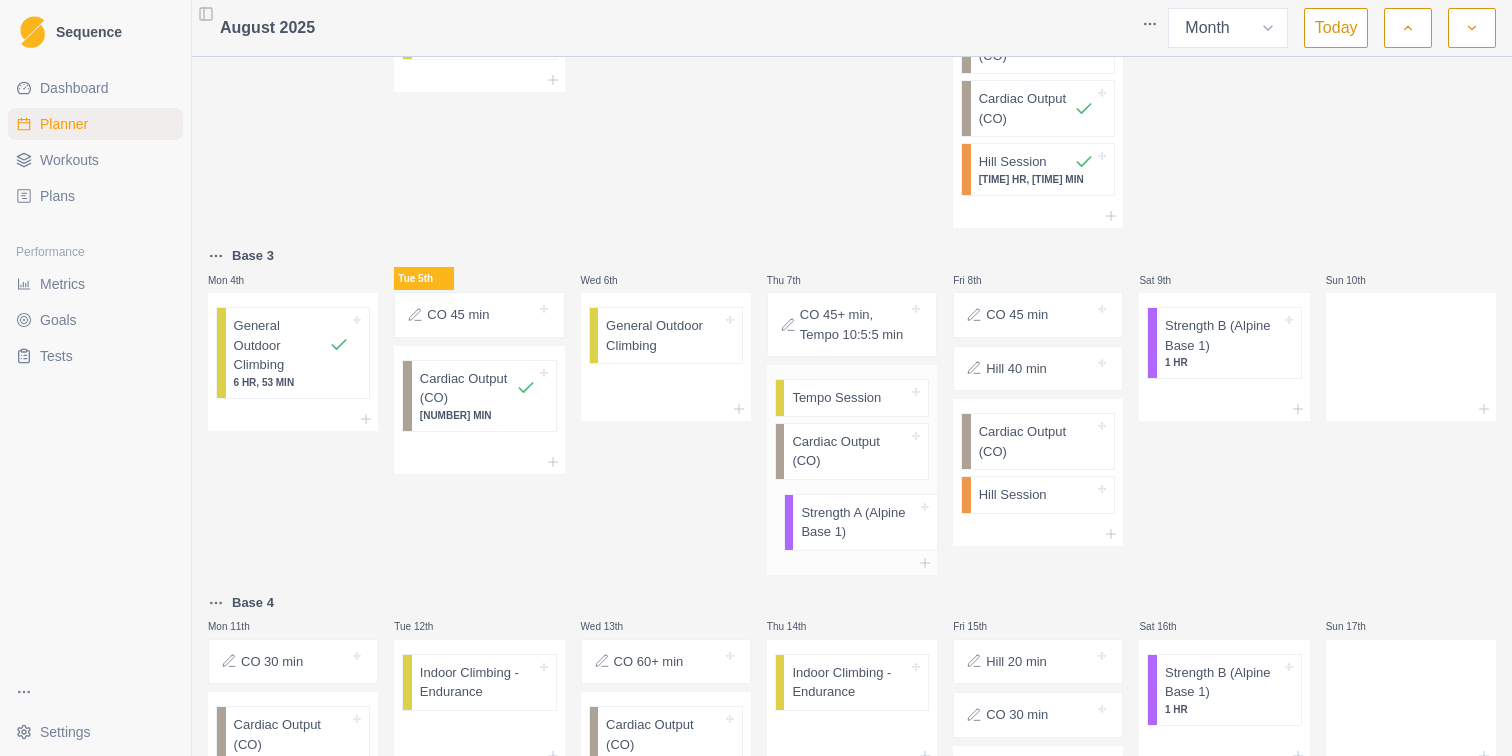 drag, startPoint x: 839, startPoint y: 618, endPoint x: 848, endPoint y: 528, distance: 90.44888 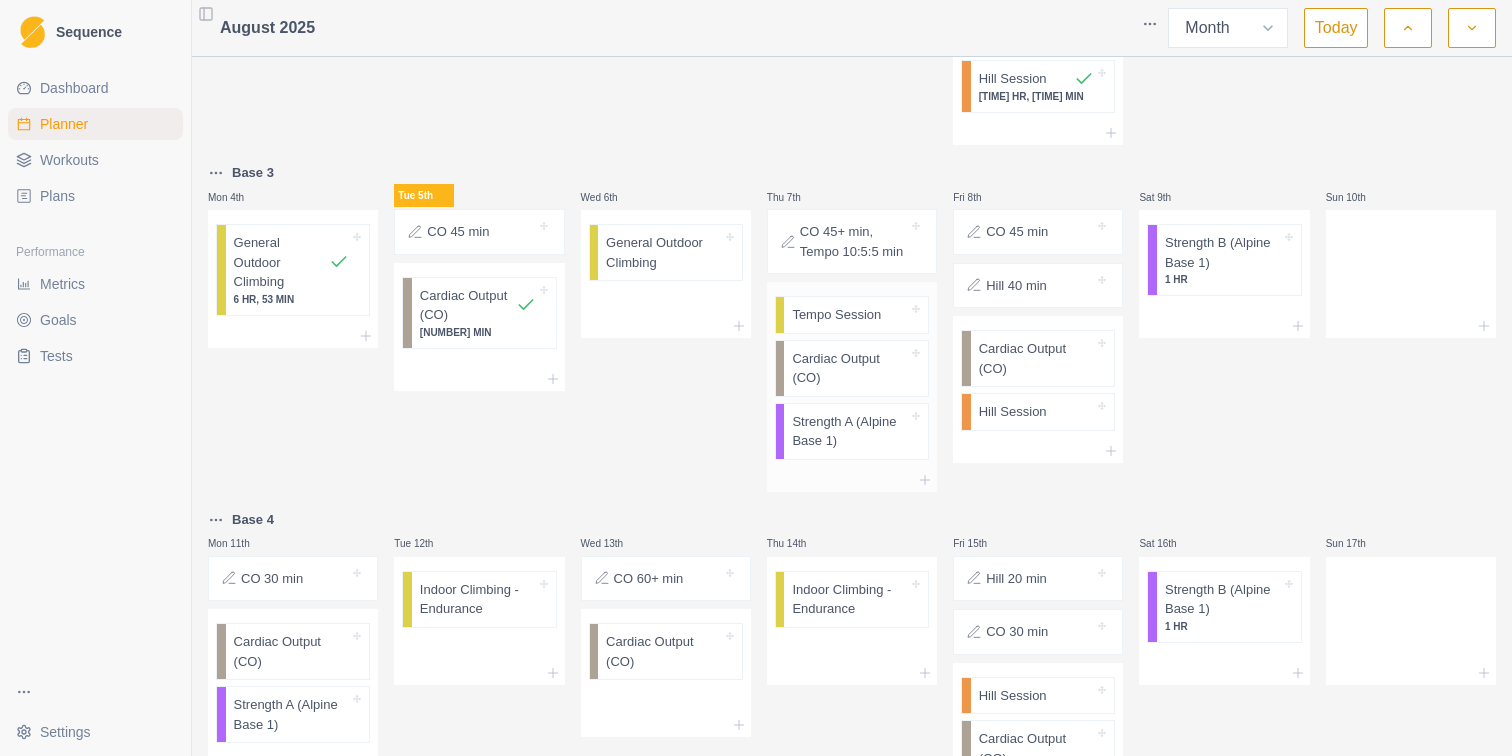 scroll, scrollTop: 385, scrollLeft: 0, axis: vertical 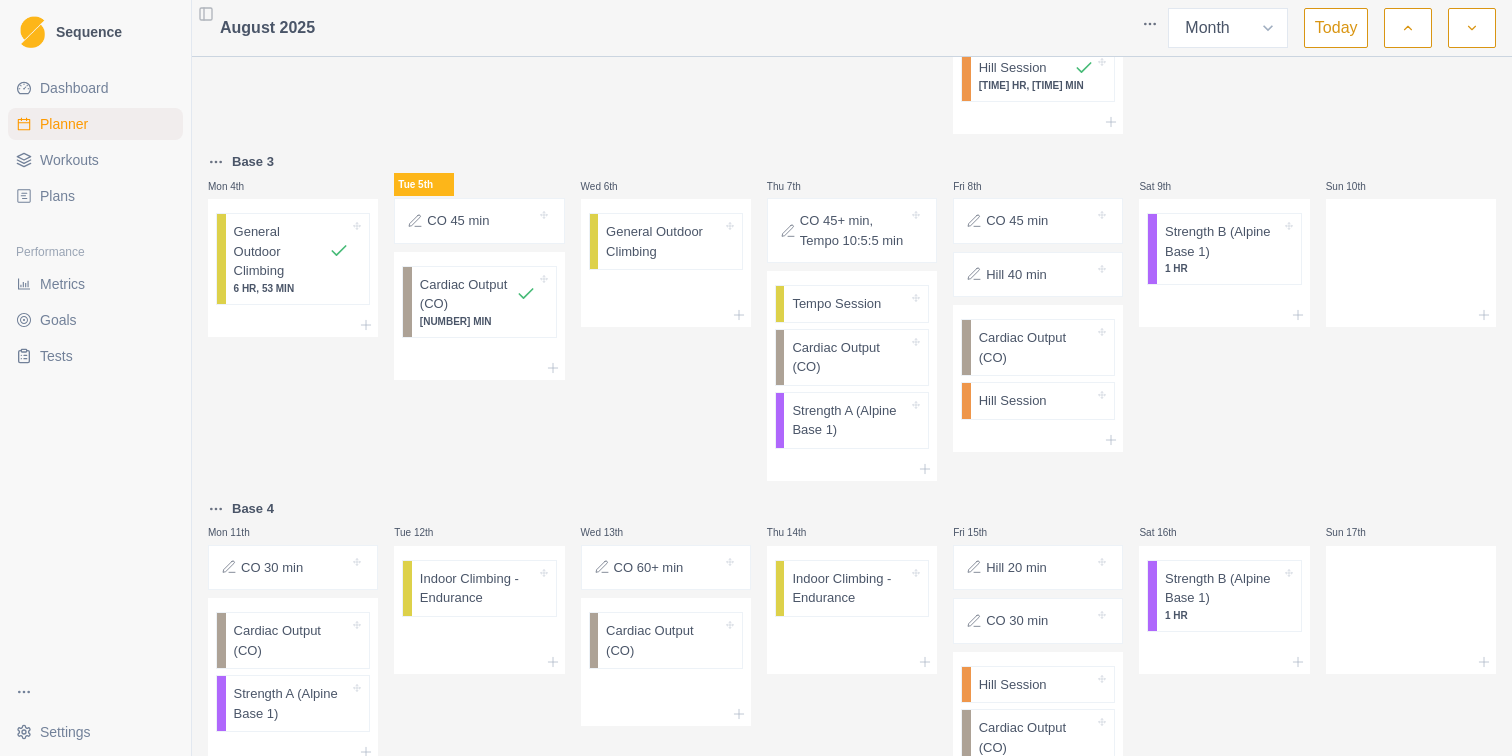 click on "Dashboard" at bounding box center [74, 88] 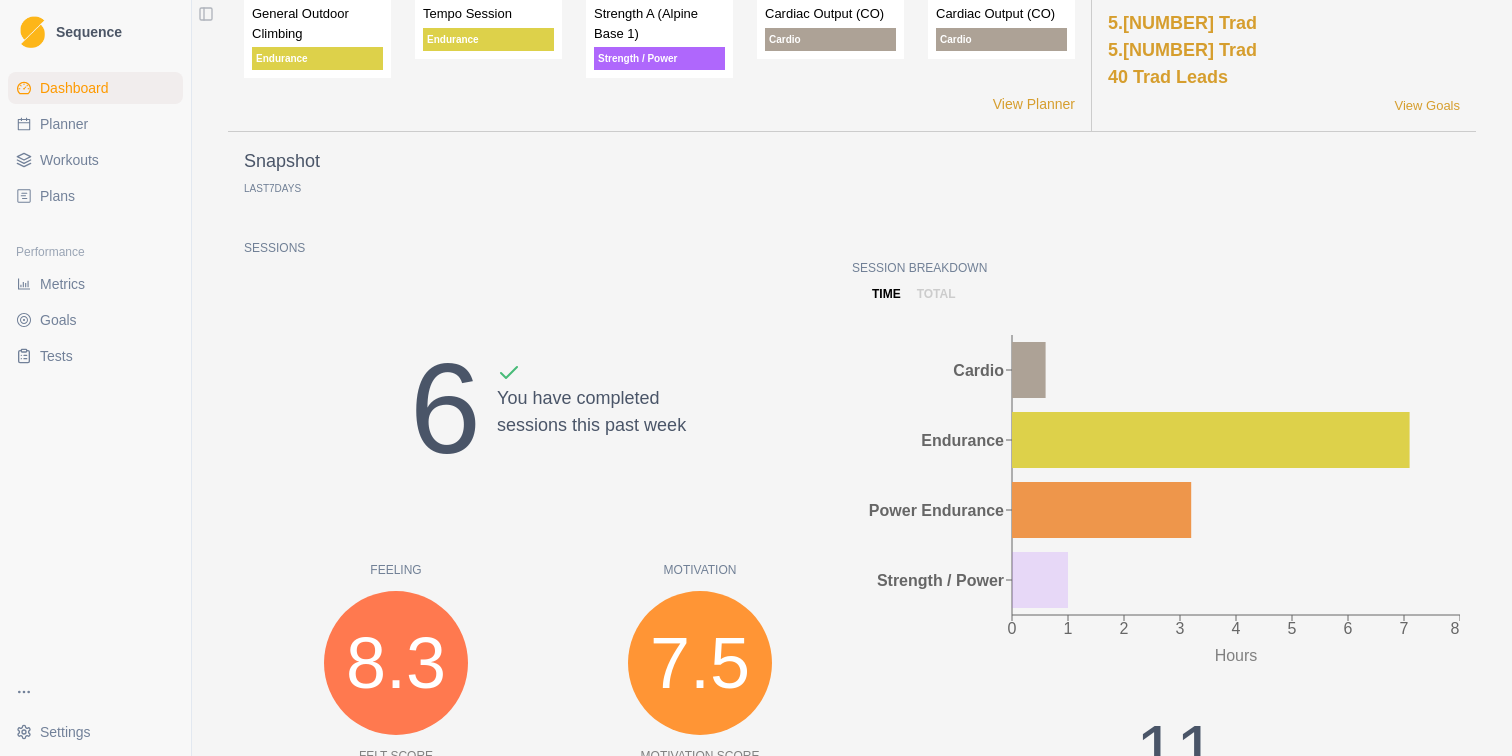 scroll, scrollTop: 0, scrollLeft: 0, axis: both 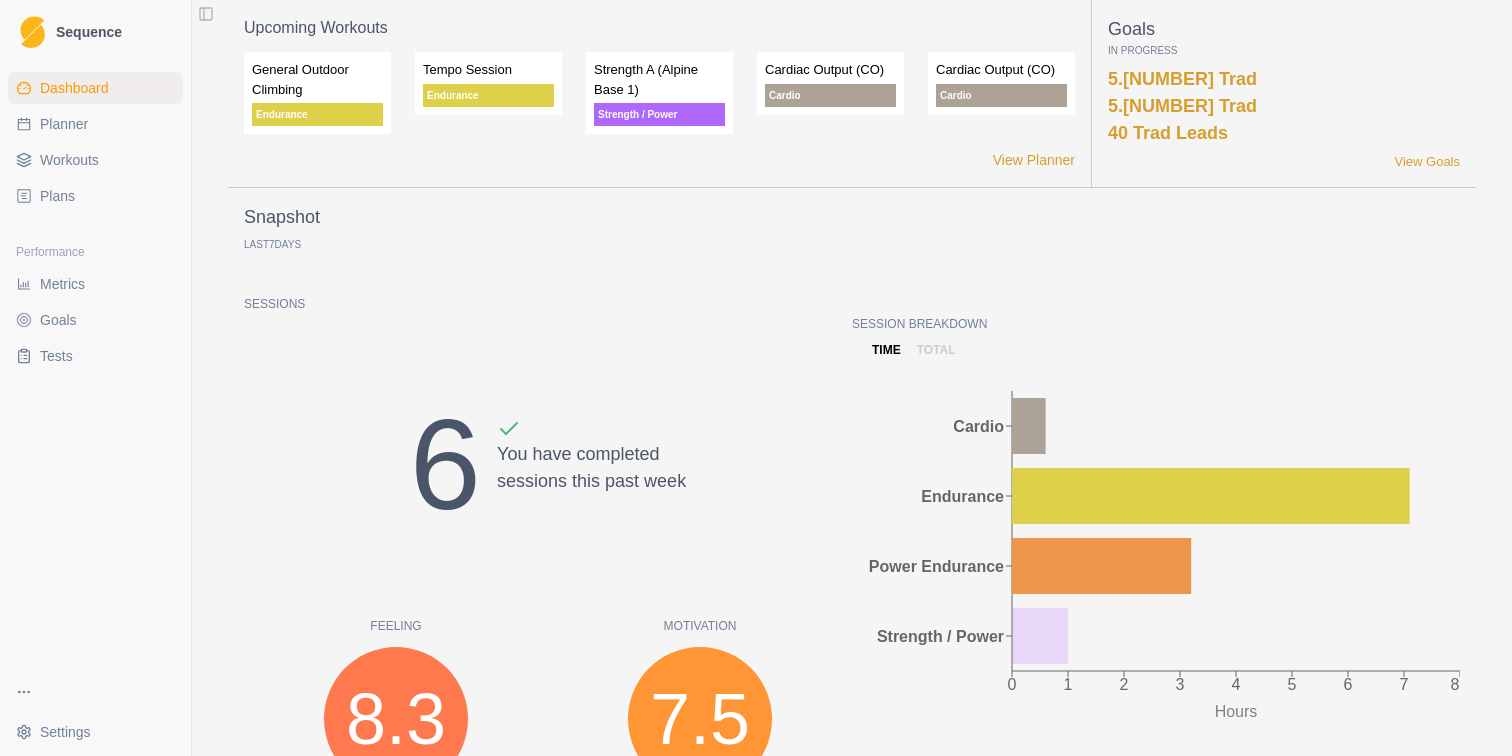 click on "Planner" at bounding box center (64, 124) 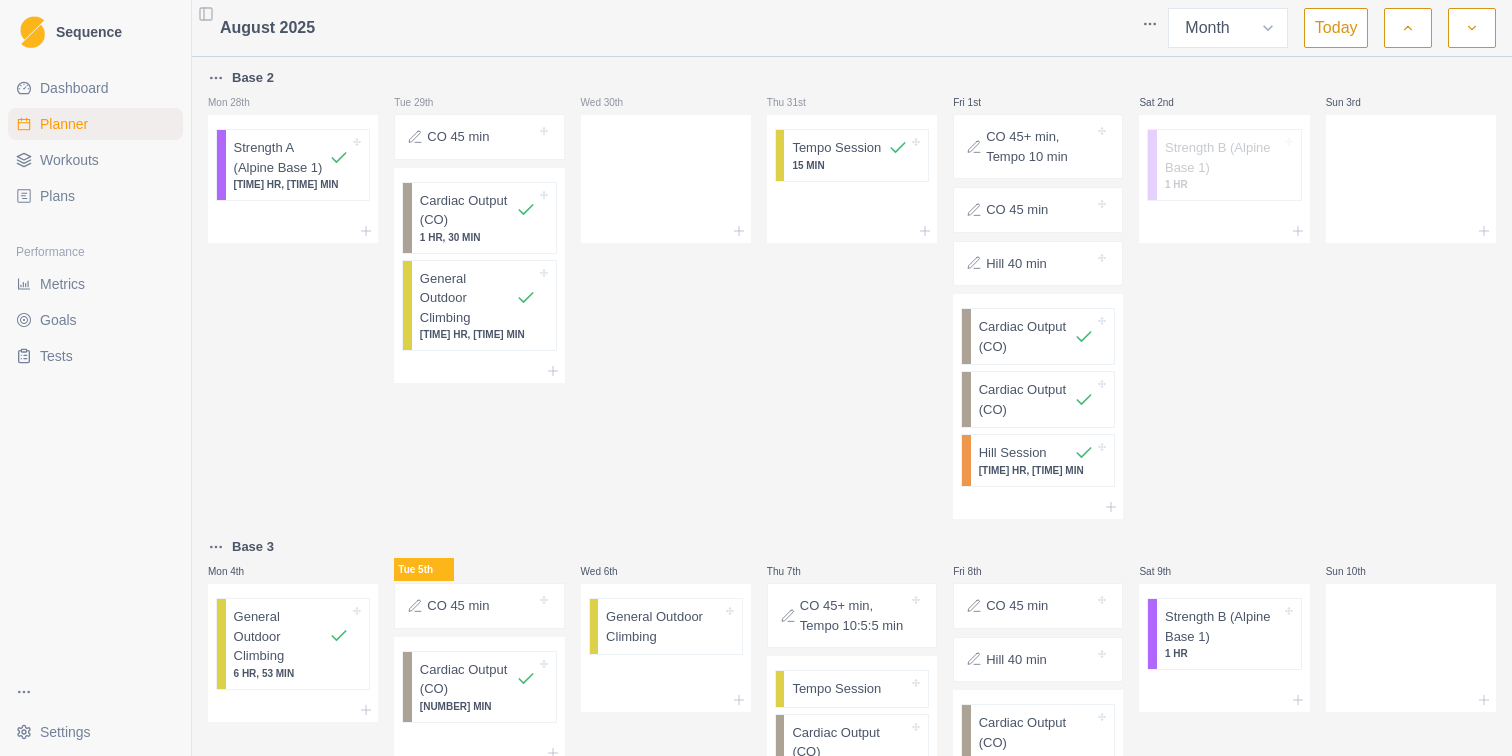 click on "Dashboard Planner Workouts Plans" at bounding box center [95, 142] 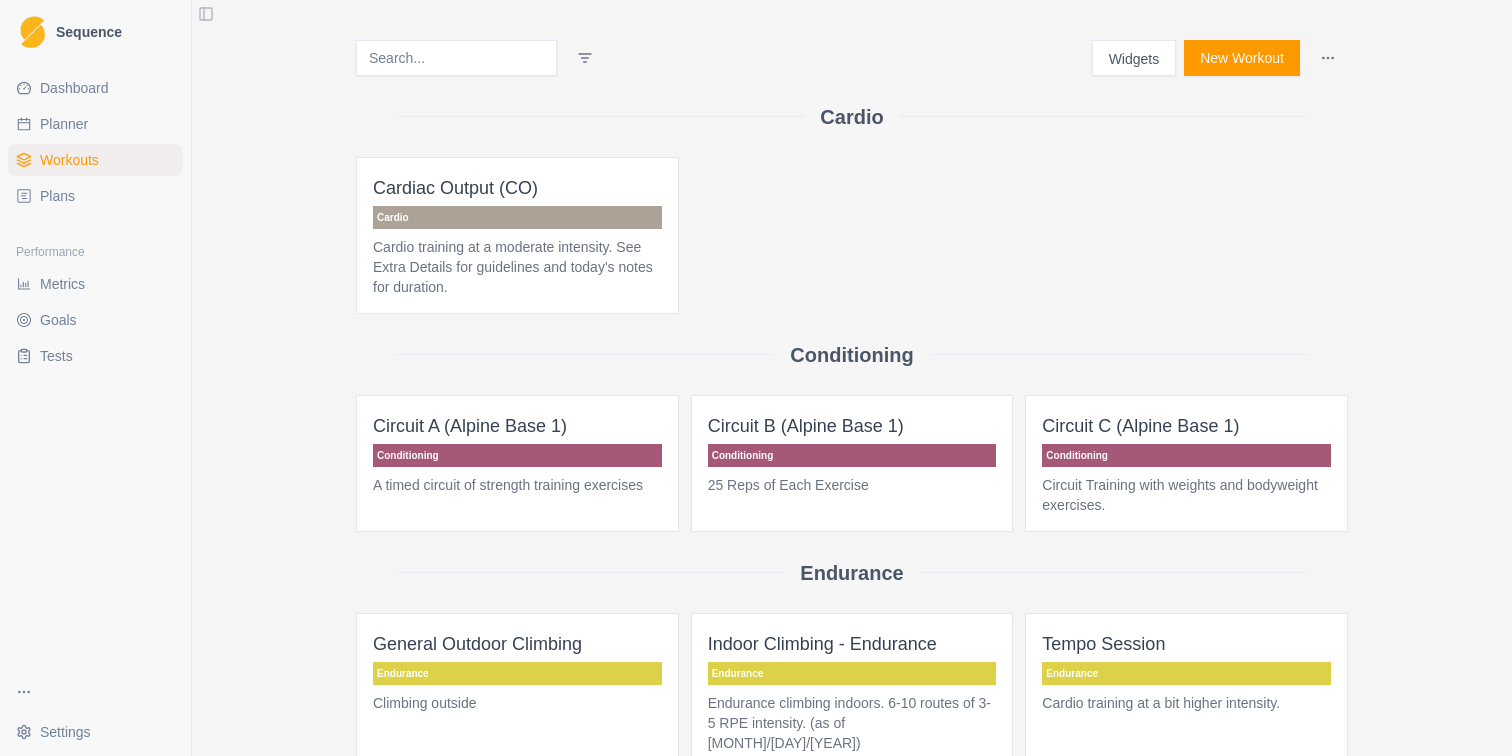 click on "Dashboard" at bounding box center (74, 88) 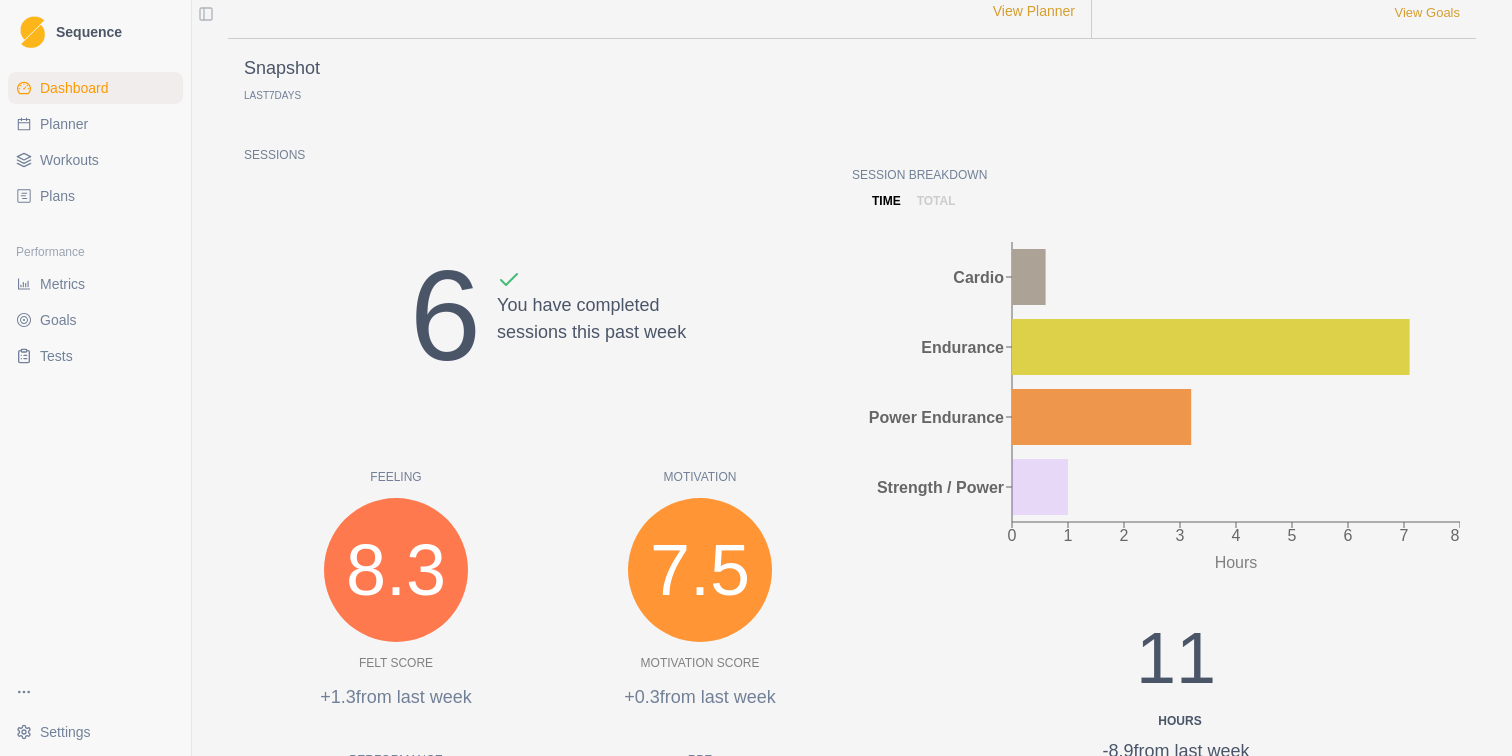 scroll, scrollTop: 0, scrollLeft: 0, axis: both 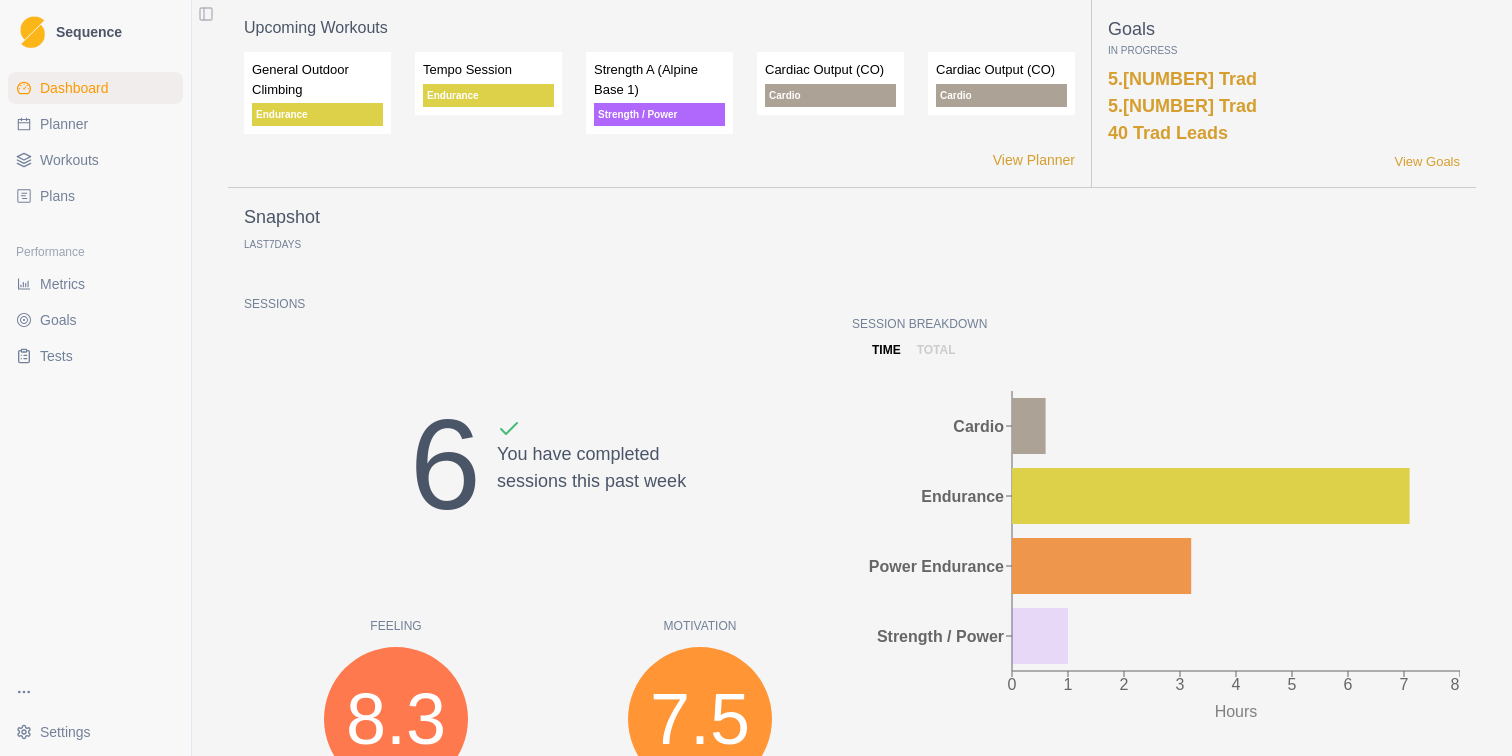 click on "Workouts" at bounding box center [69, 160] 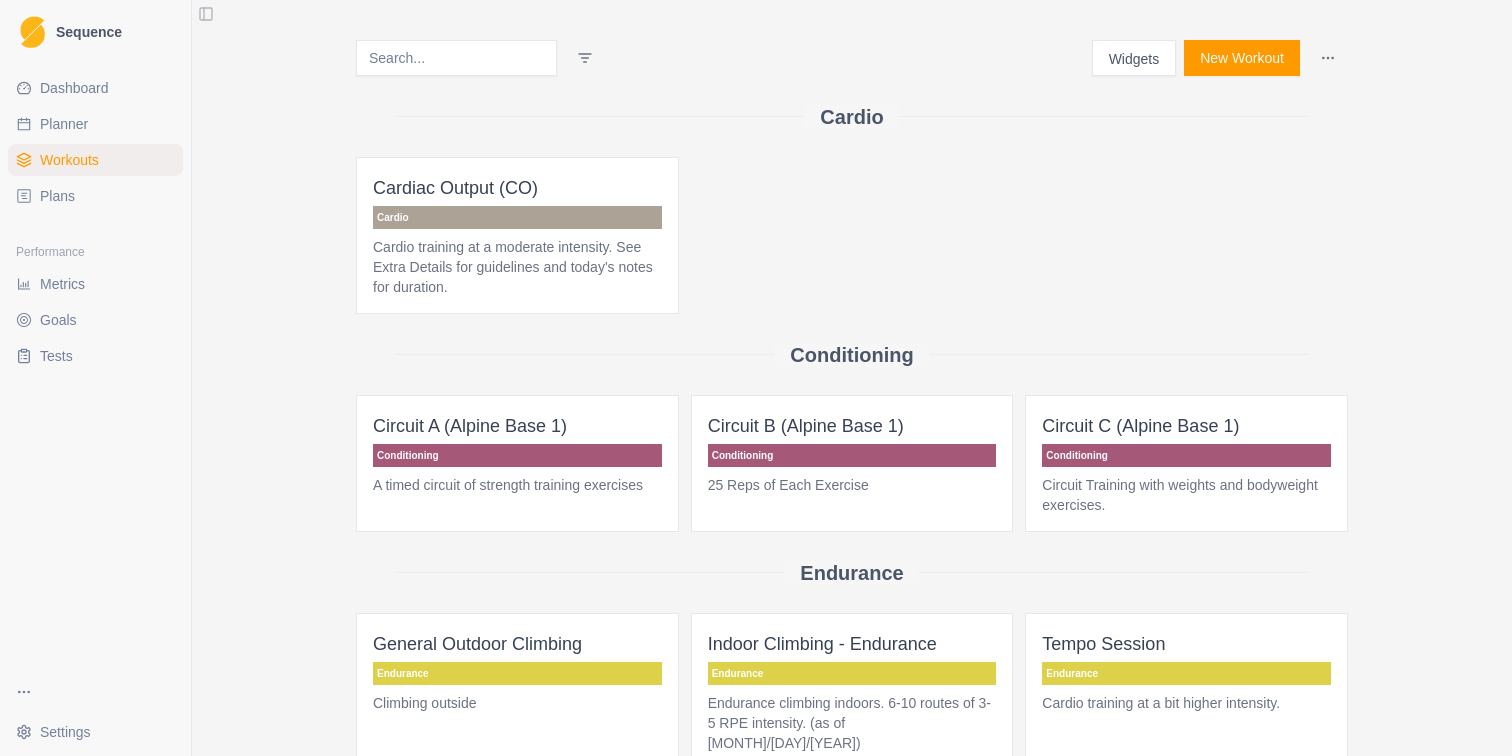 click on "Dashboard" at bounding box center (74, 88) 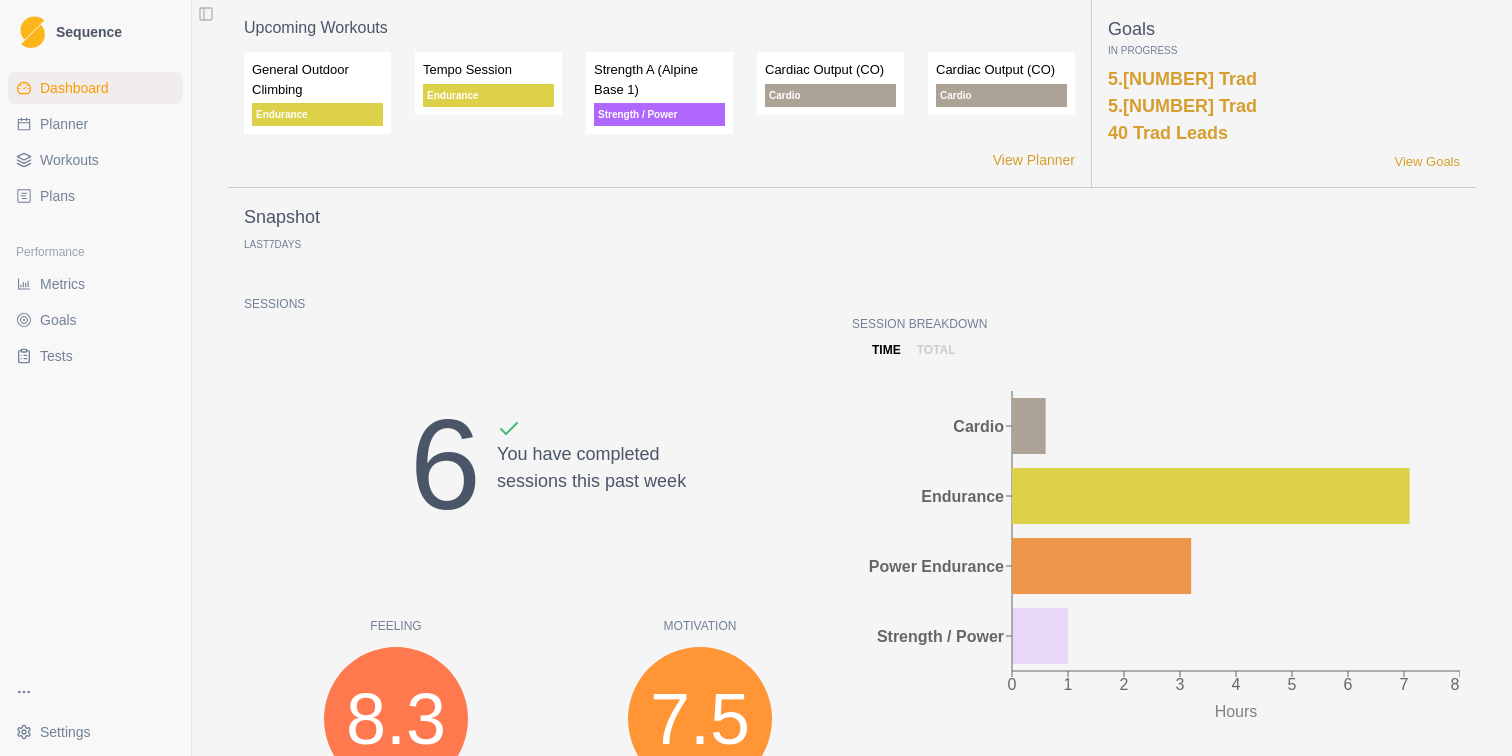 click on "Planner" at bounding box center (64, 124) 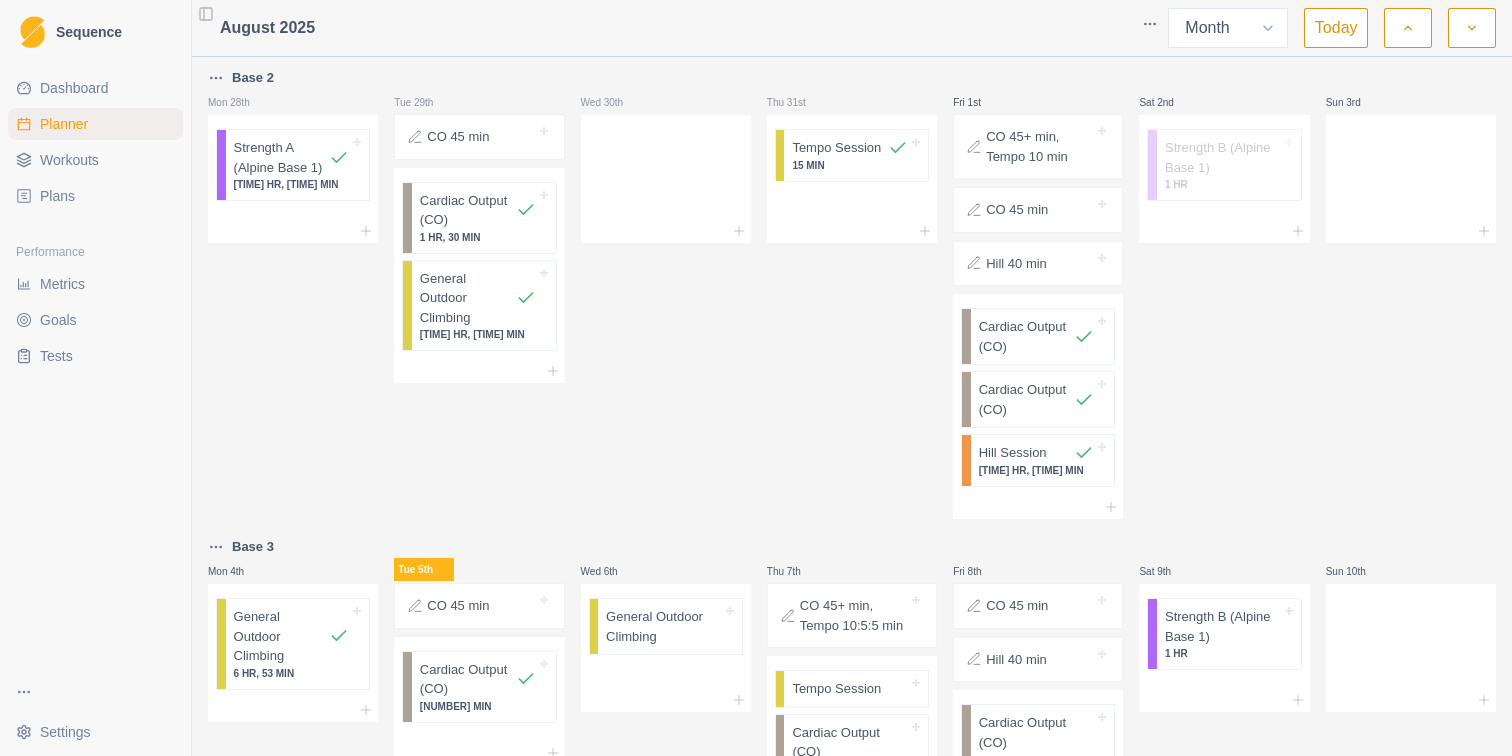 click on "Dashboard" at bounding box center (74, 88) 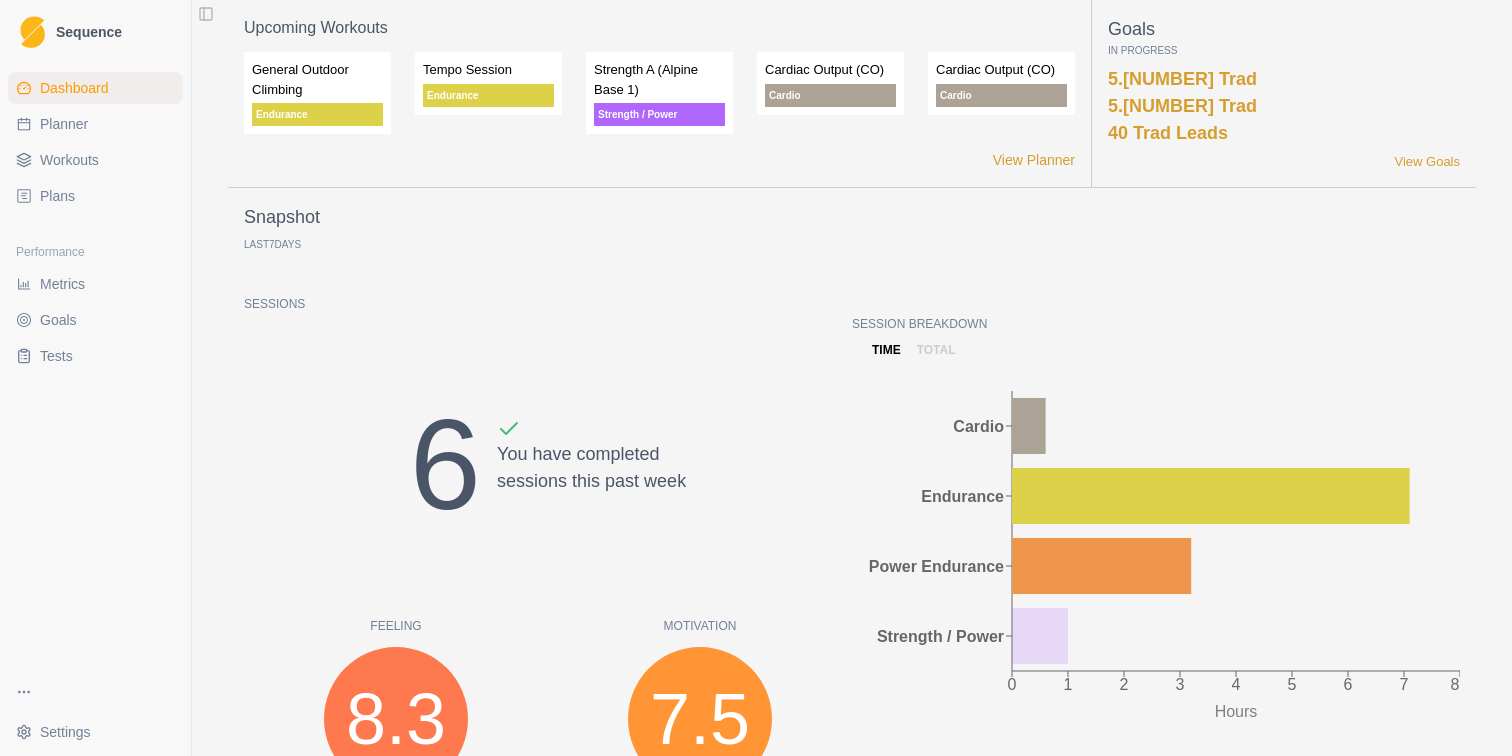 click on "total" at bounding box center [936, 350] 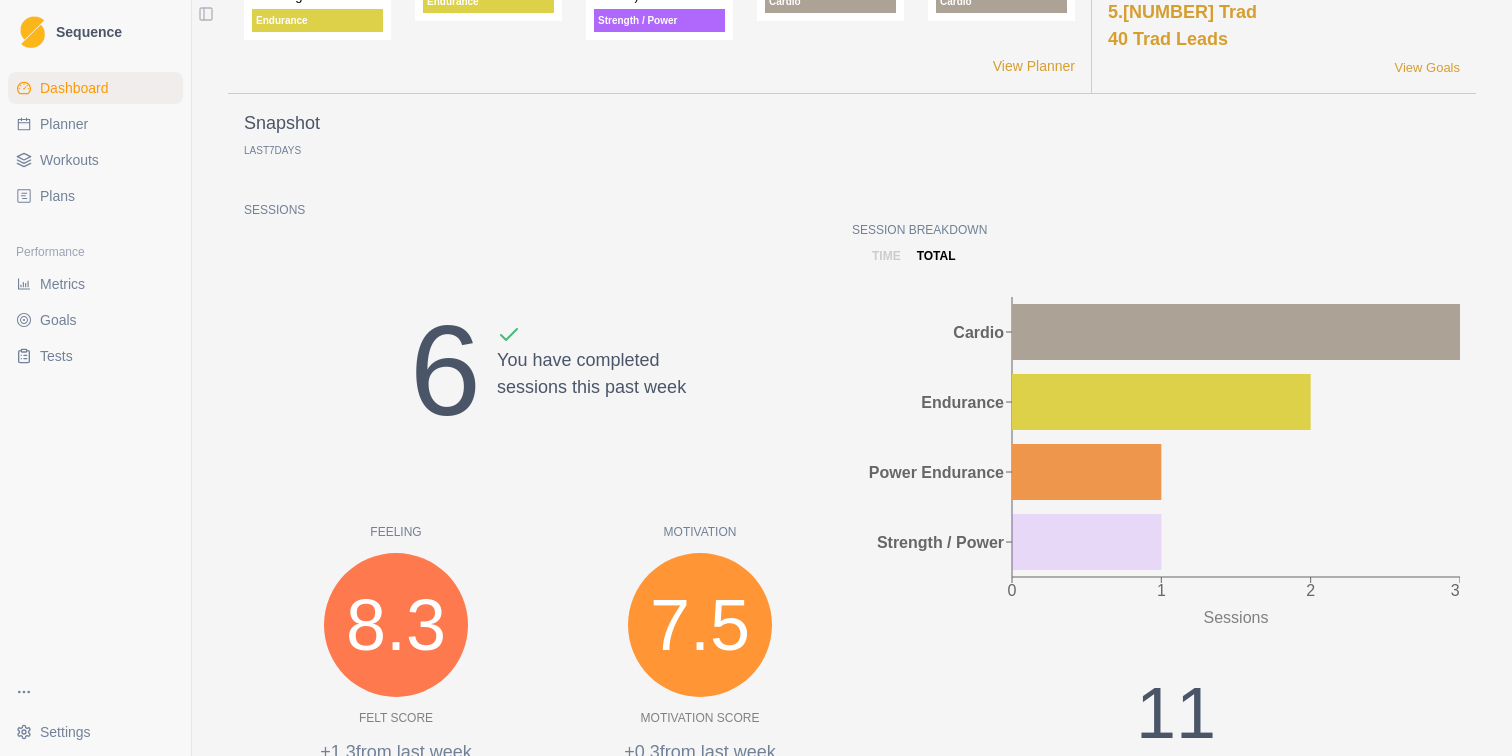 scroll, scrollTop: 100, scrollLeft: 0, axis: vertical 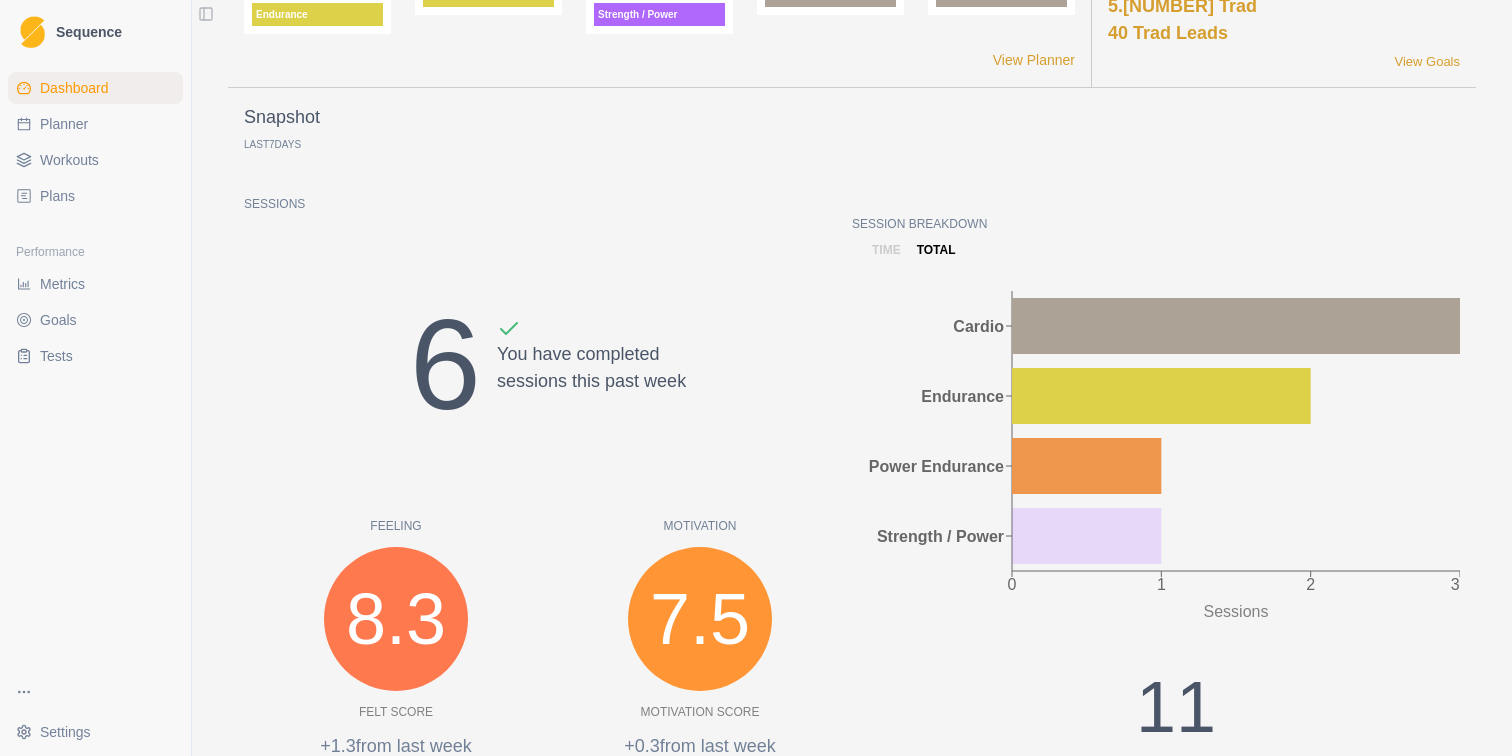 click on "time" at bounding box center [886, 250] 